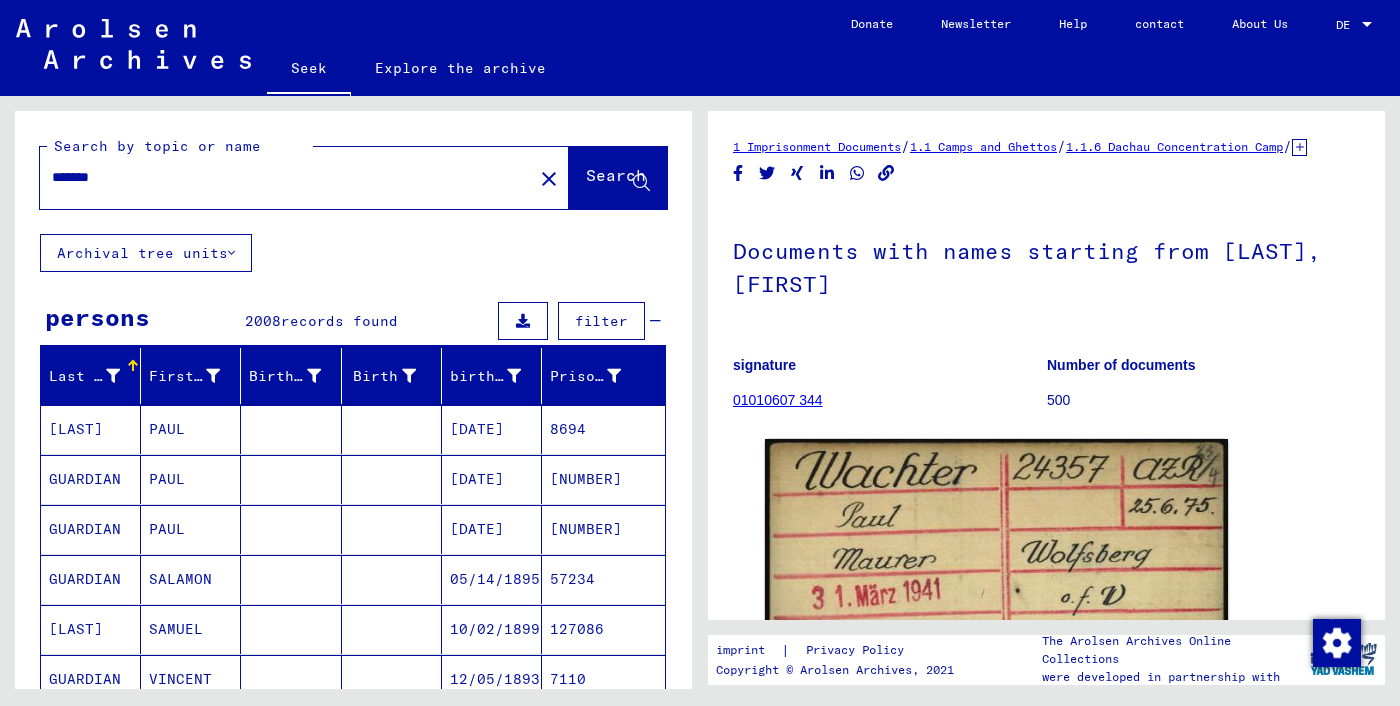 scroll, scrollTop: 0, scrollLeft: 0, axis: both 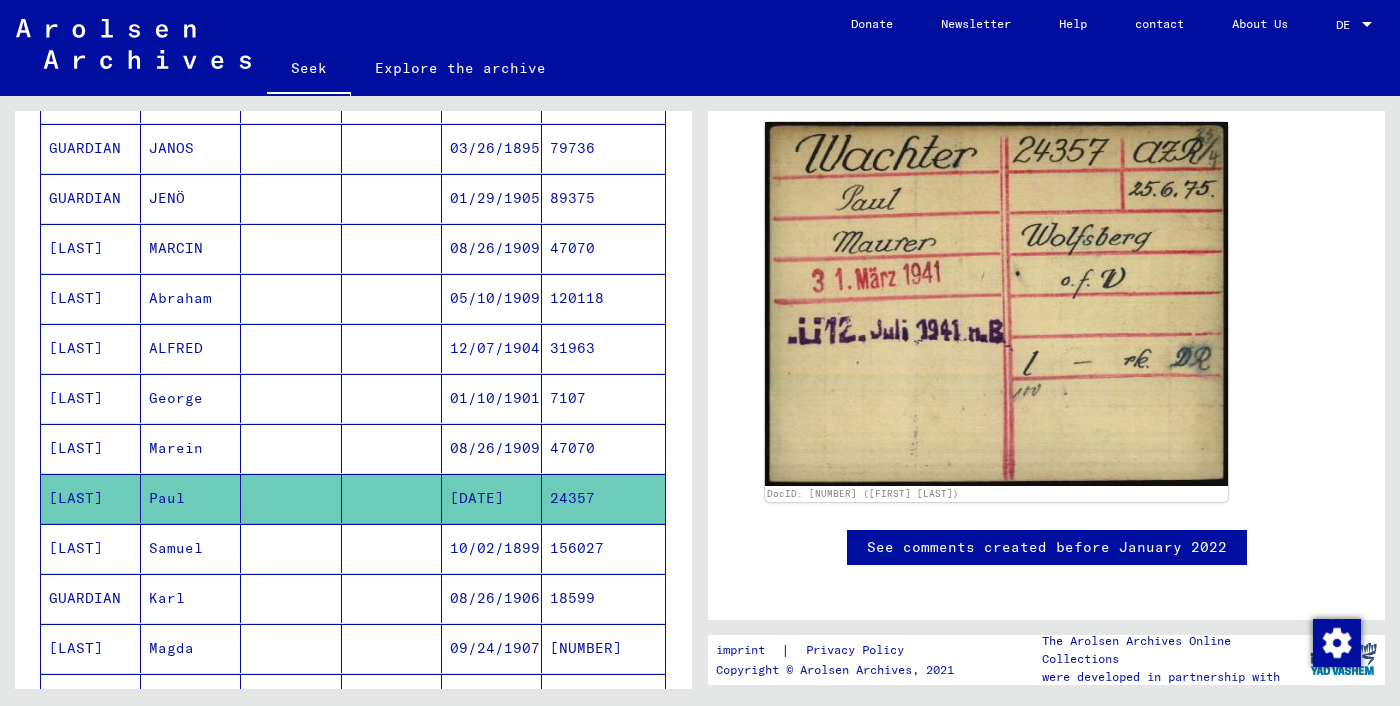 click on "10/02/1899" at bounding box center (495, 598) 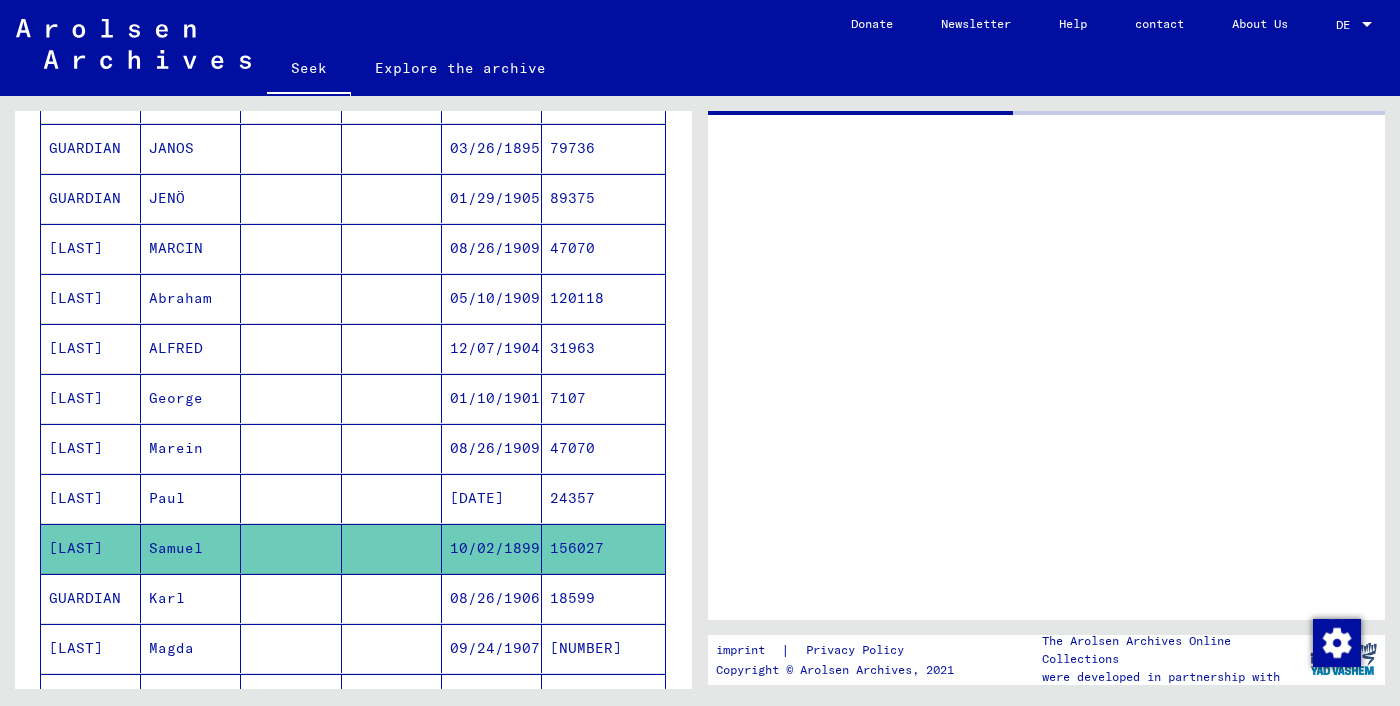 scroll, scrollTop: 0, scrollLeft: 0, axis: both 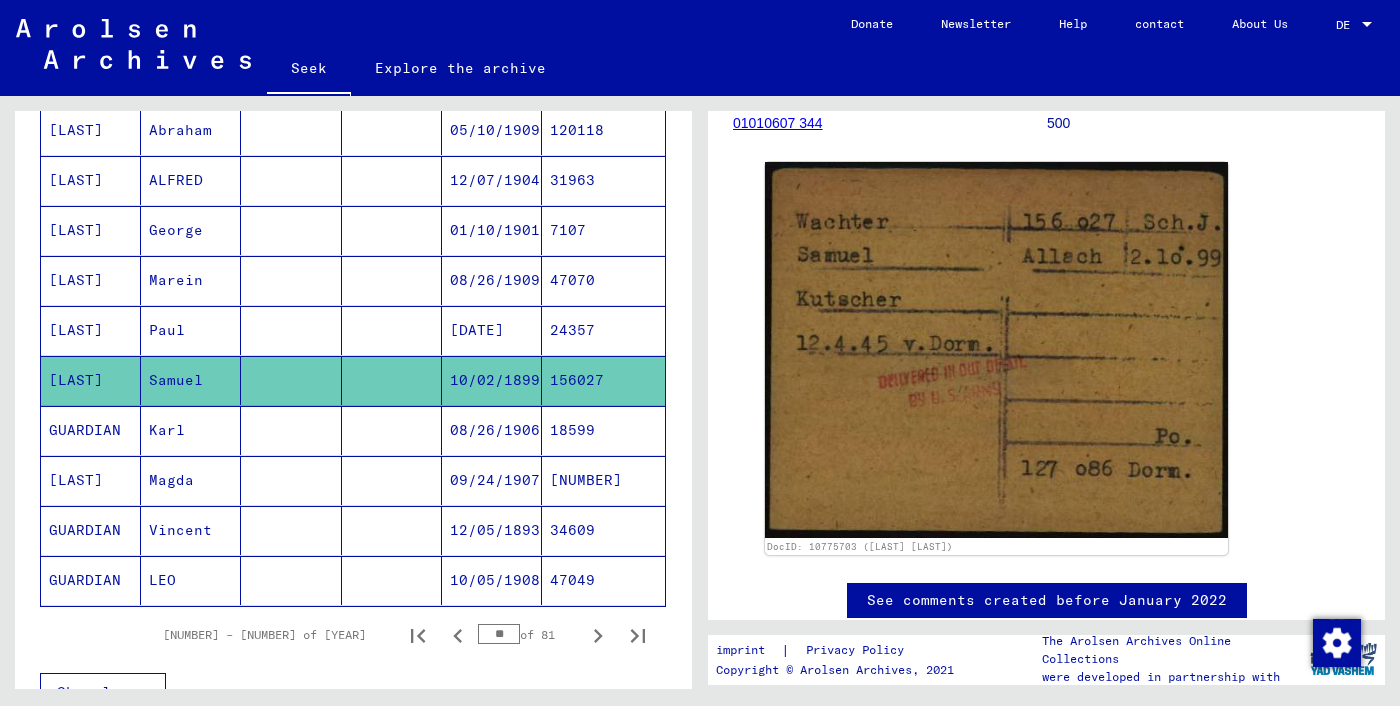 click on "08/26/1906" at bounding box center (495, 480) 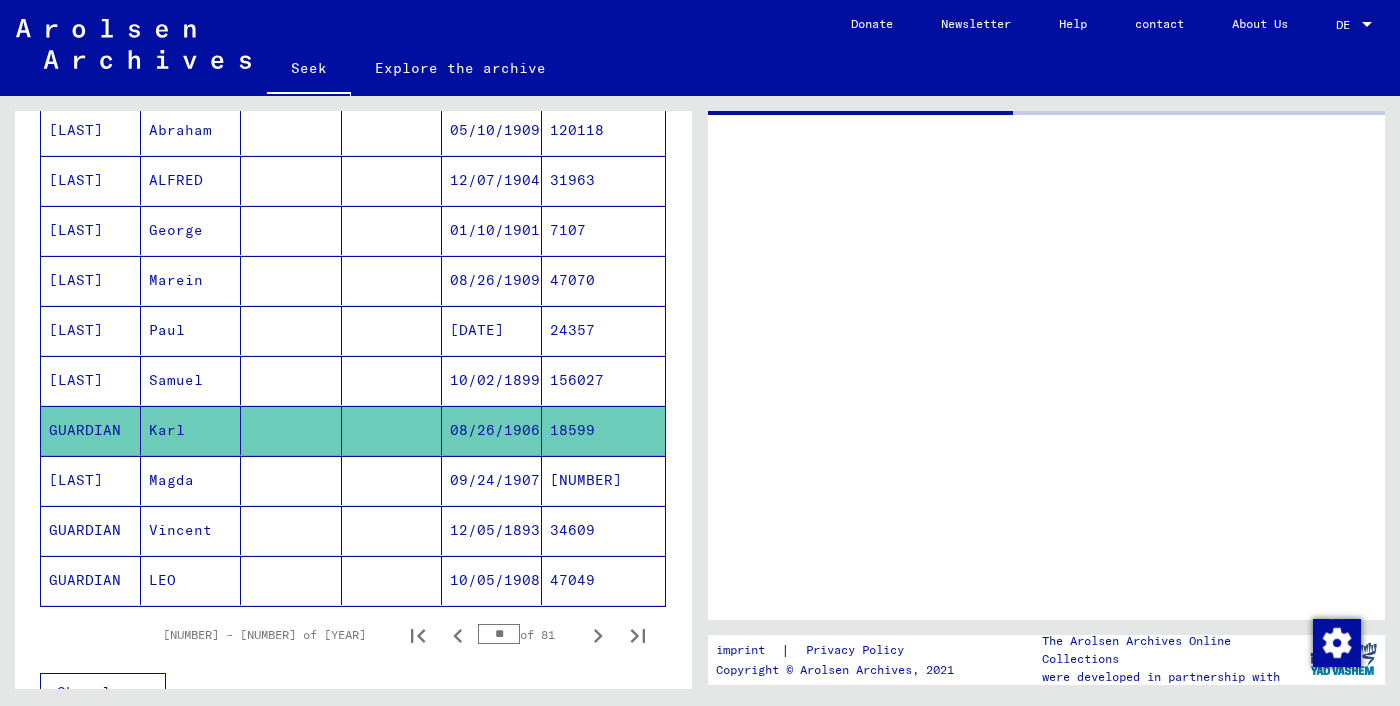 scroll, scrollTop: 0, scrollLeft: 0, axis: both 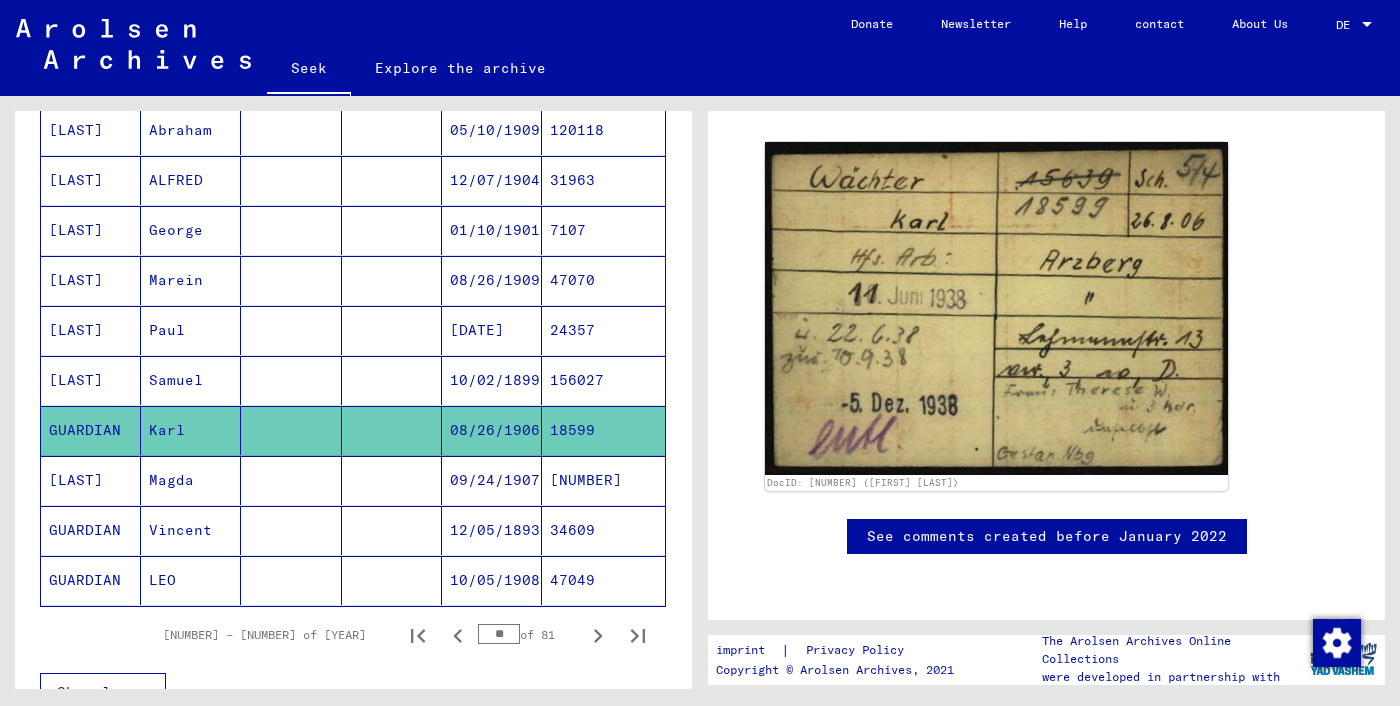 click on "12/05/1893" at bounding box center (492, 580) 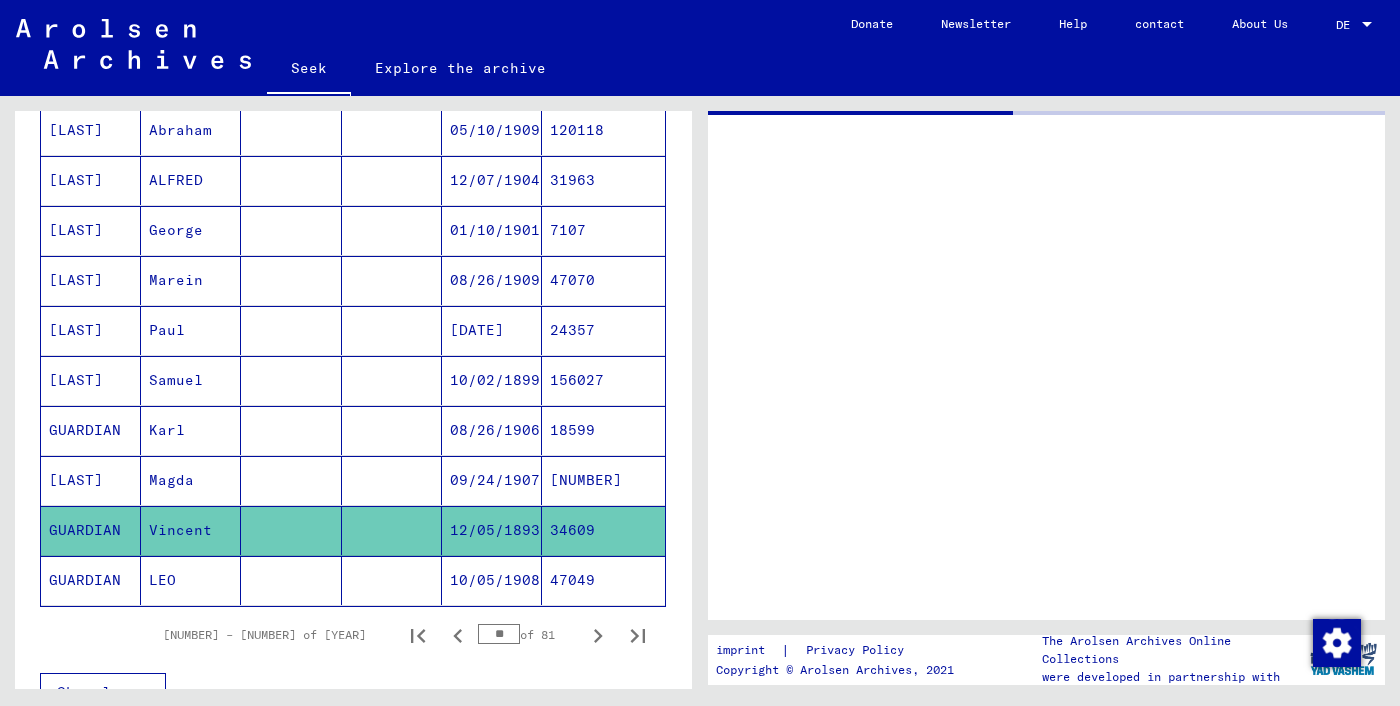 scroll, scrollTop: 0, scrollLeft: 0, axis: both 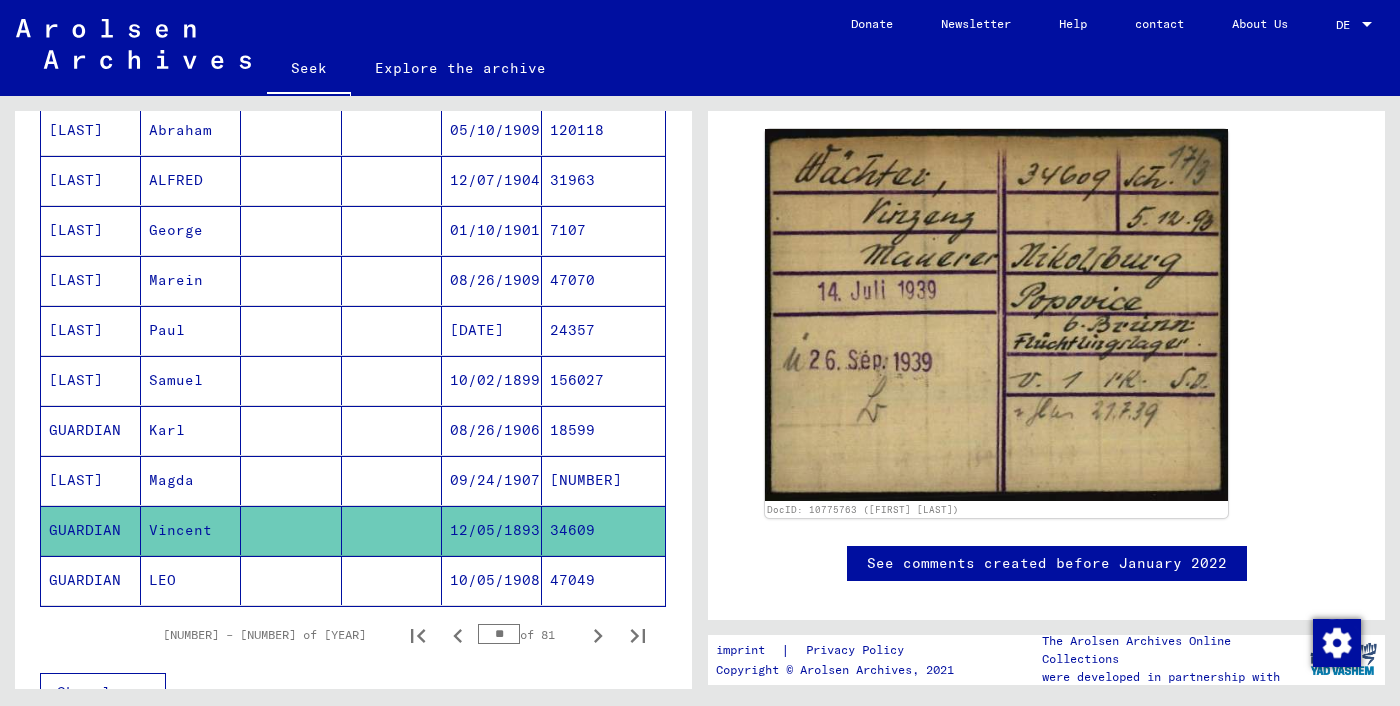 click on "10/05/1908" 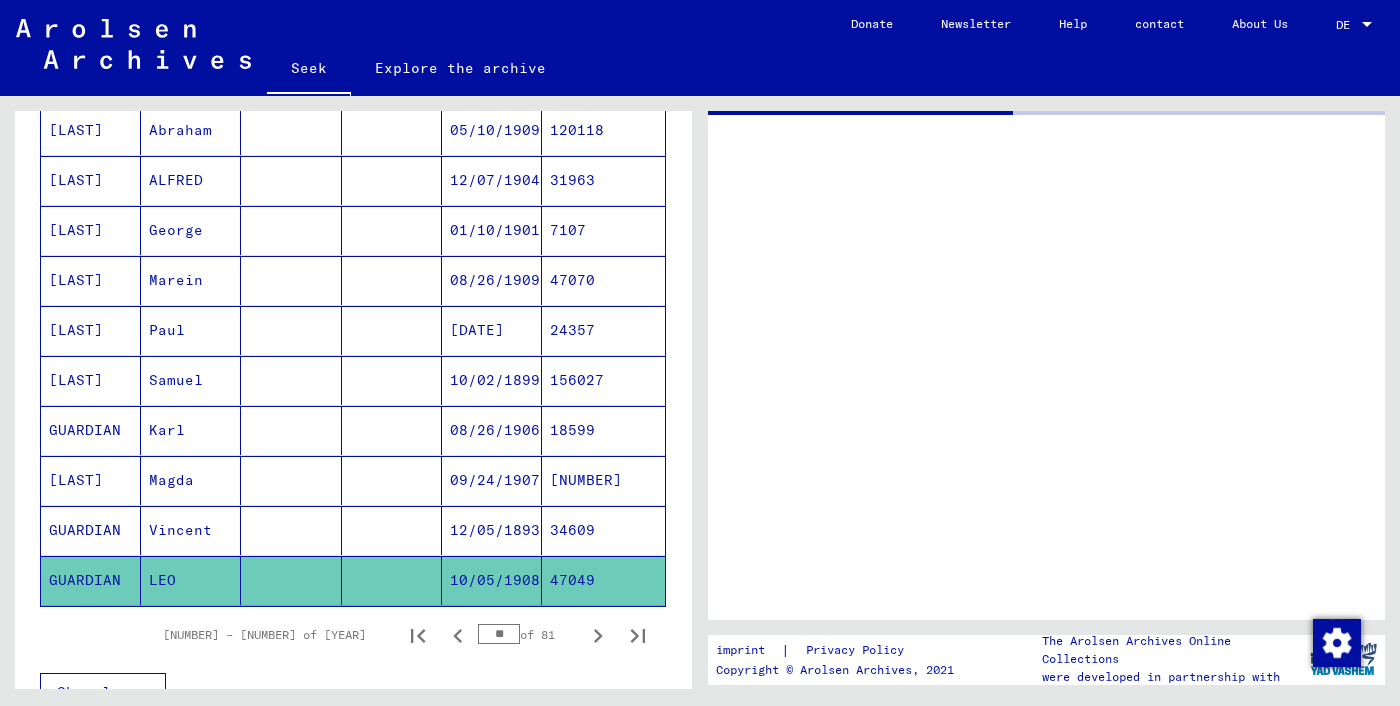 scroll, scrollTop: 0, scrollLeft: 0, axis: both 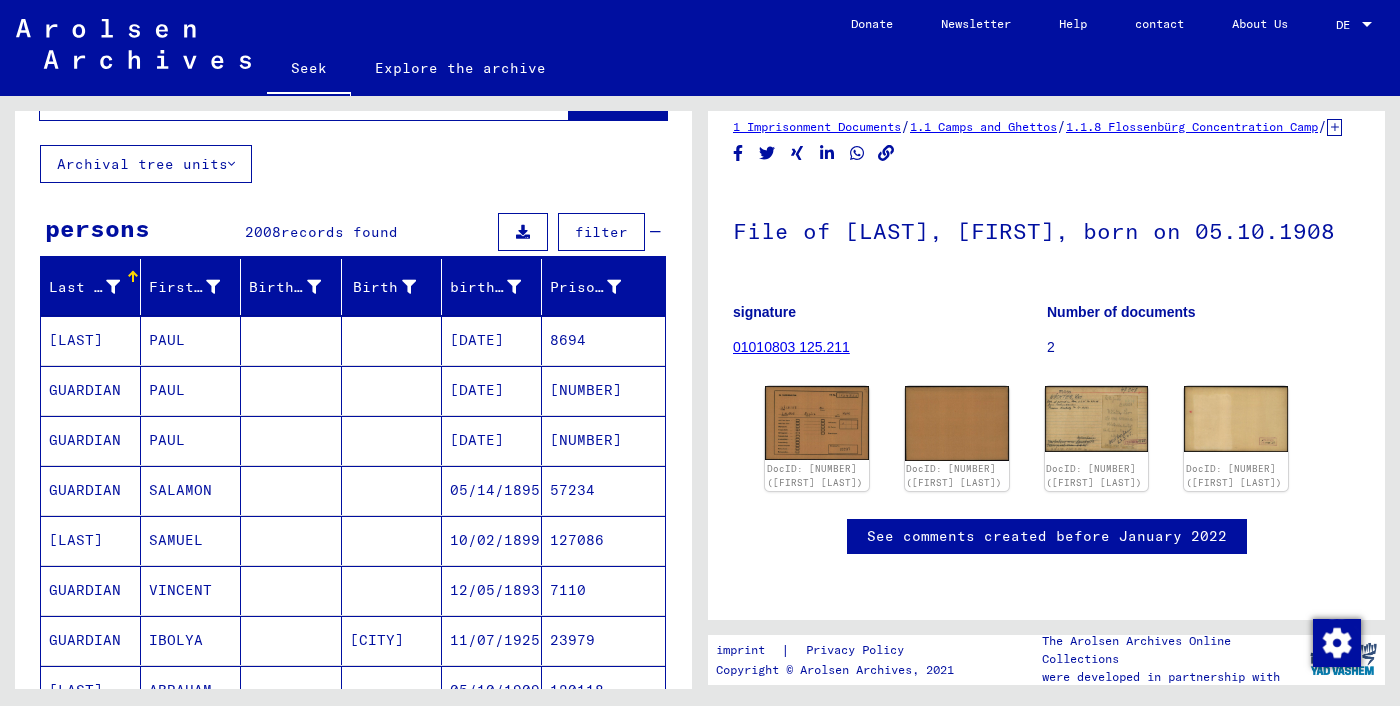click on "10/02/1899" at bounding box center (495, 590) 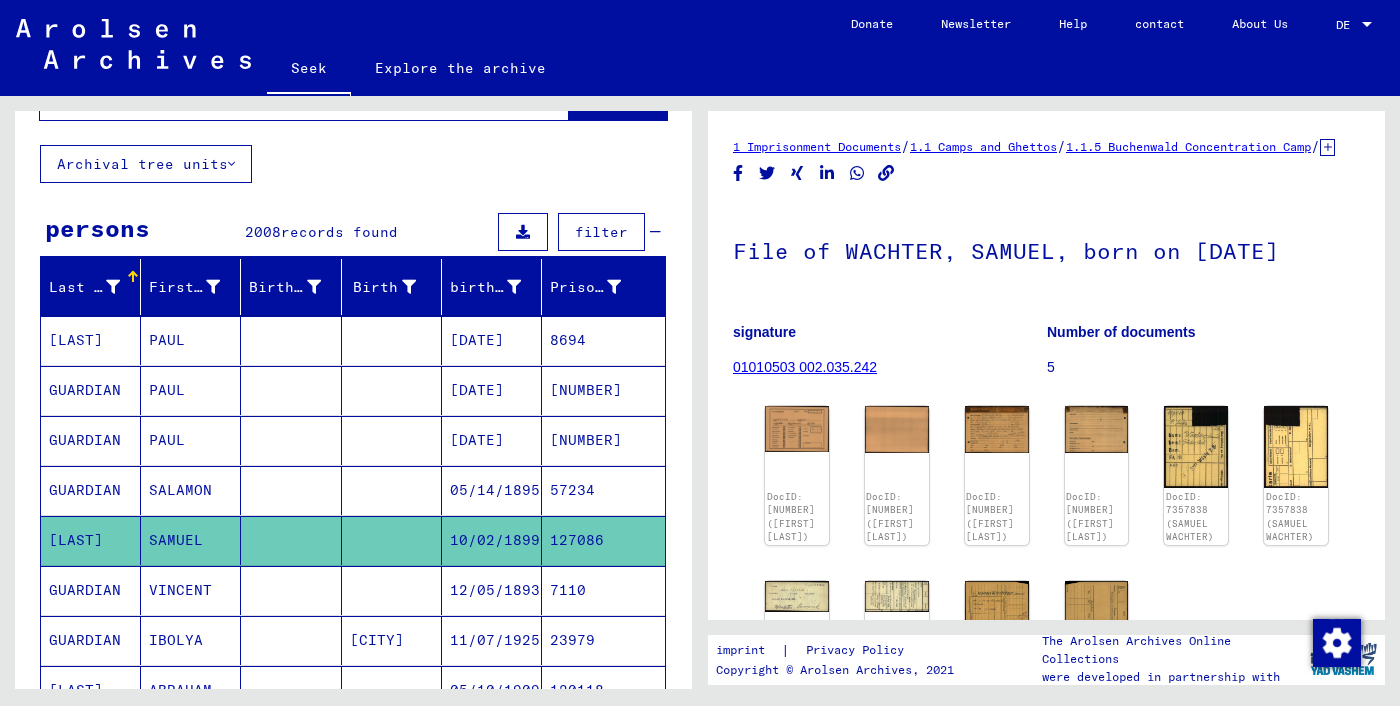 scroll, scrollTop: 0, scrollLeft: 0, axis: both 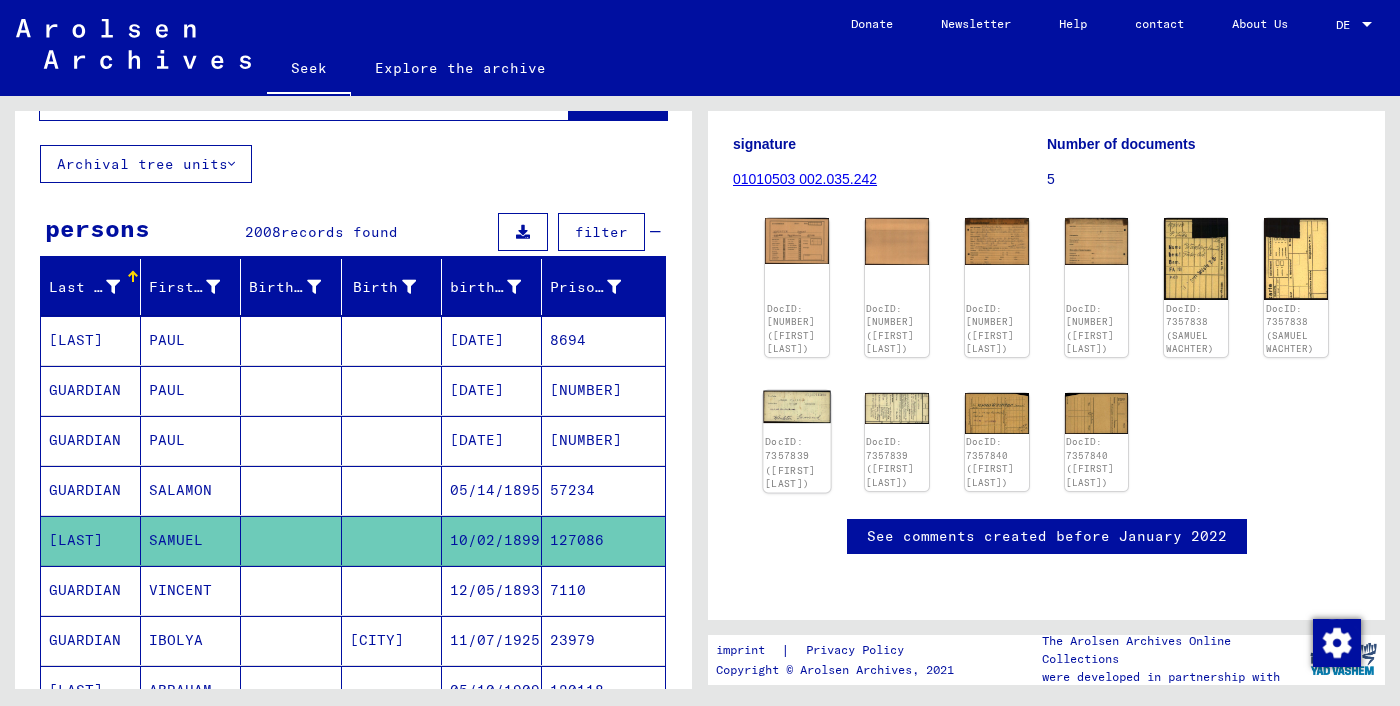 click 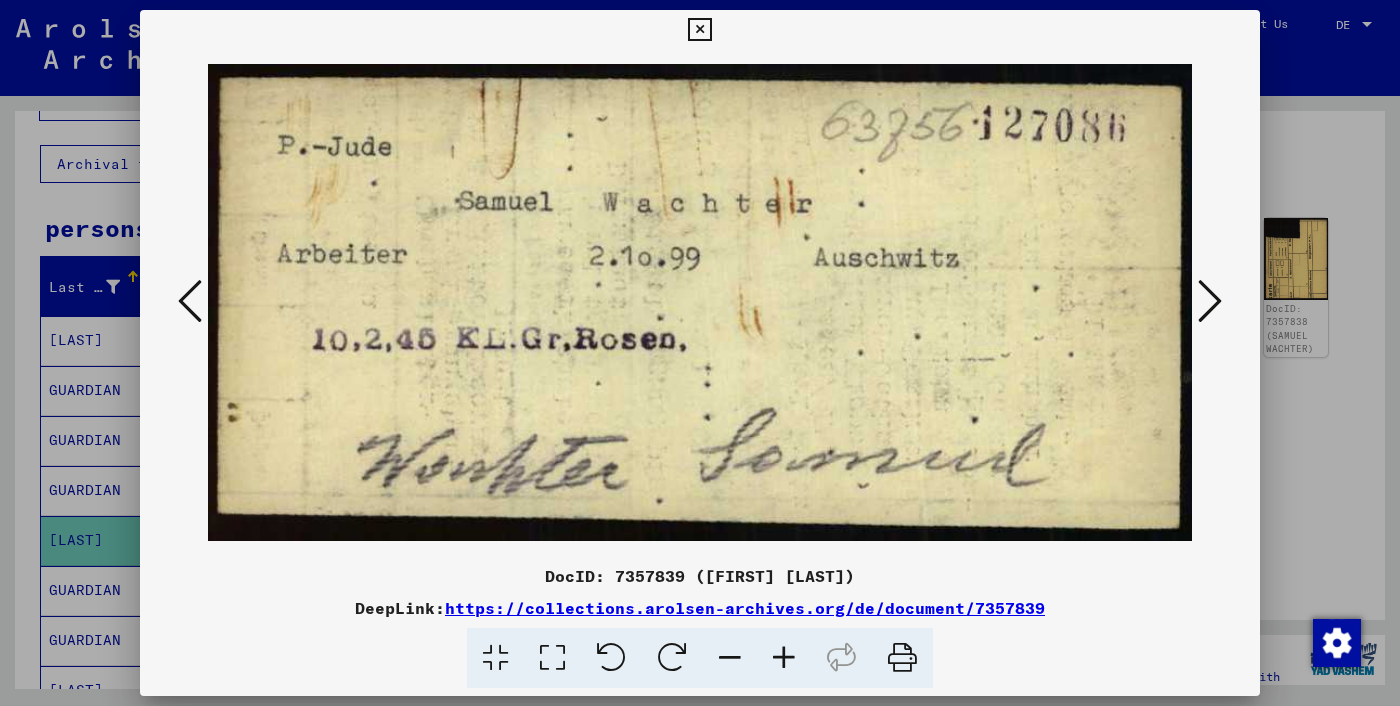 click at bounding box center (700, 353) 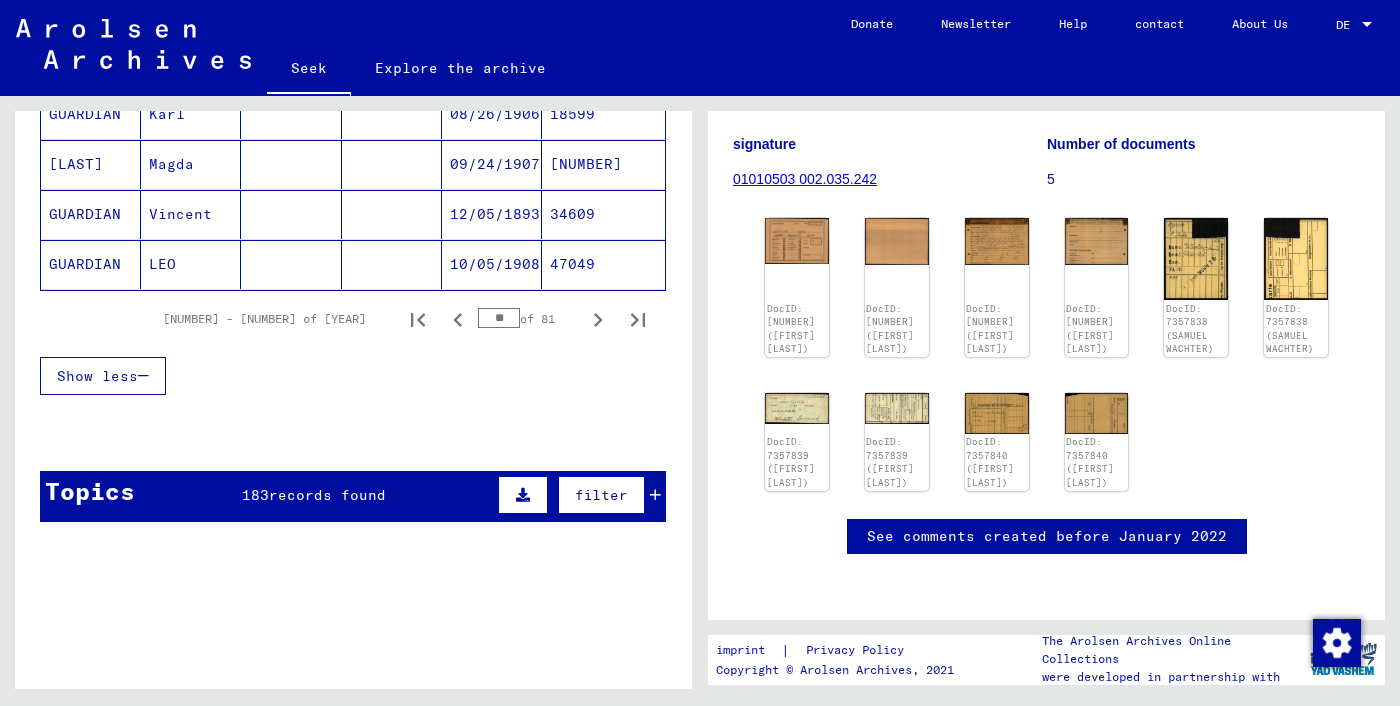 scroll, scrollTop: 1367, scrollLeft: 0, axis: vertical 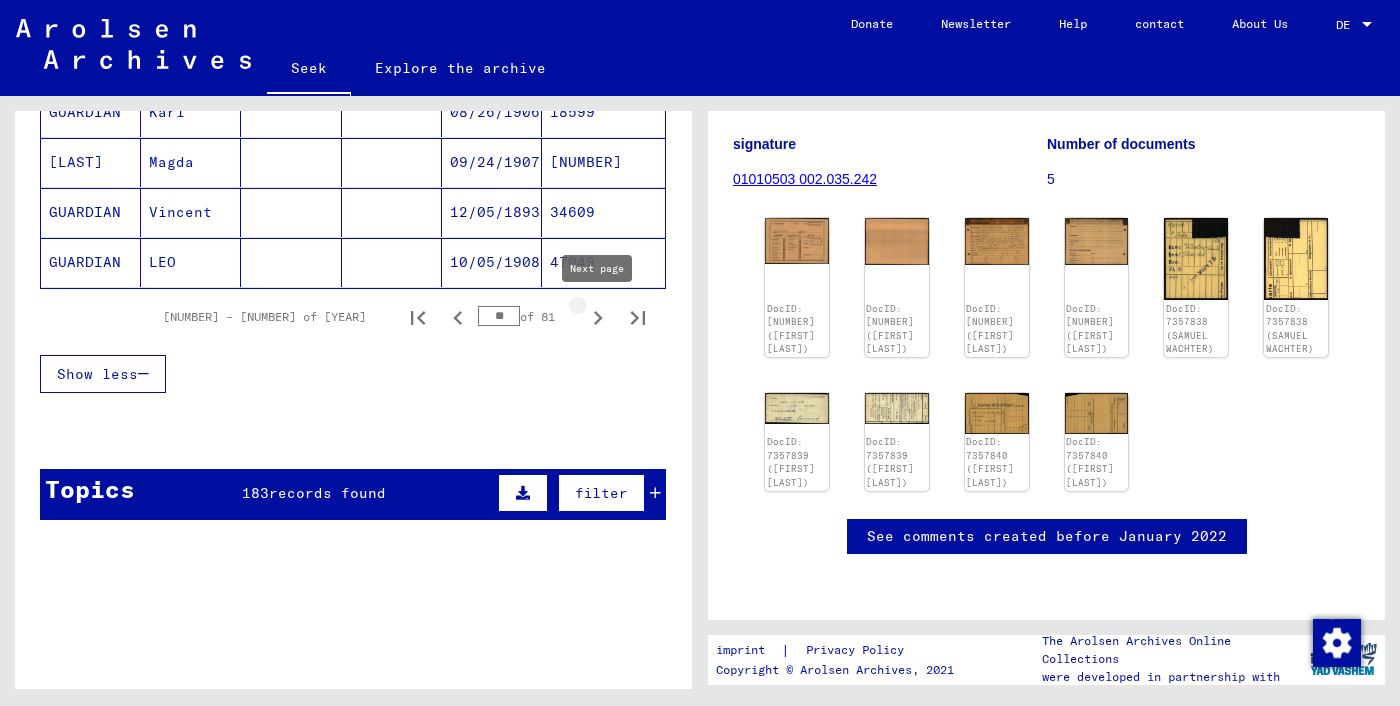 click at bounding box center (598, 317) 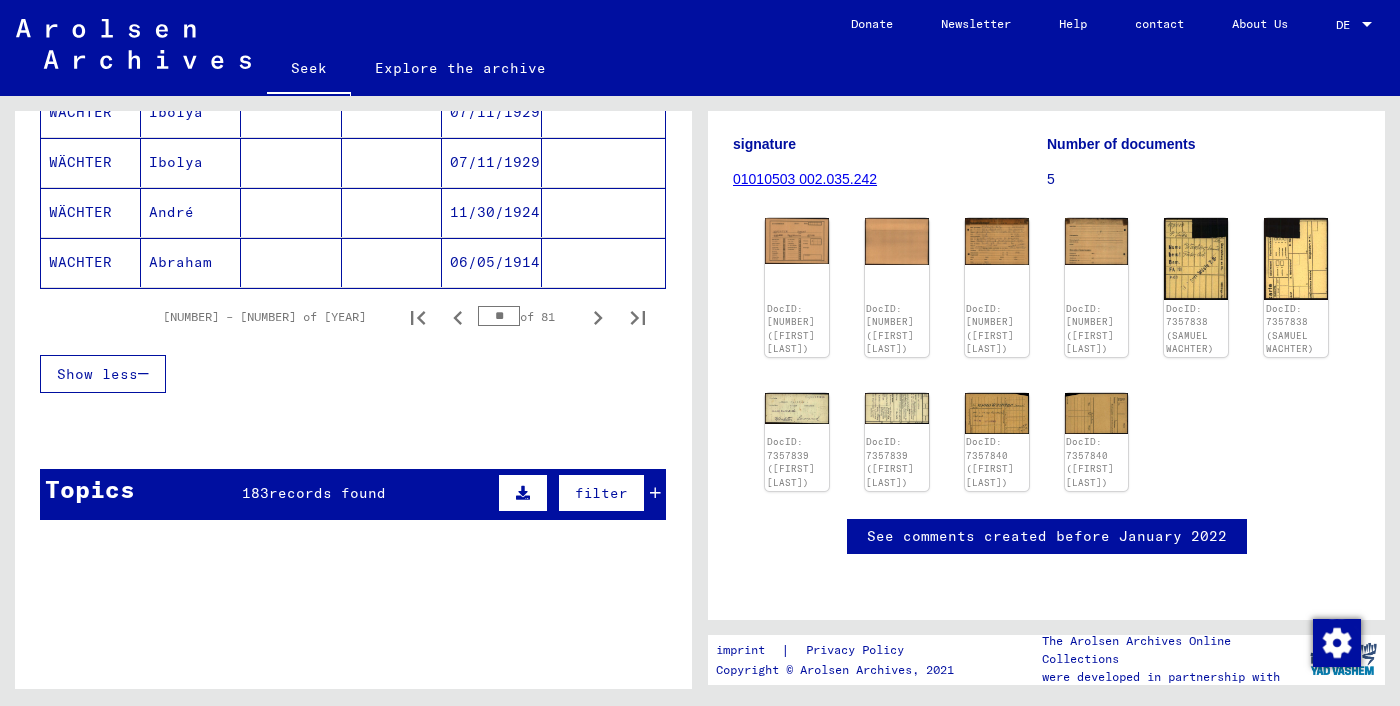 scroll, scrollTop: 0, scrollLeft: 0, axis: both 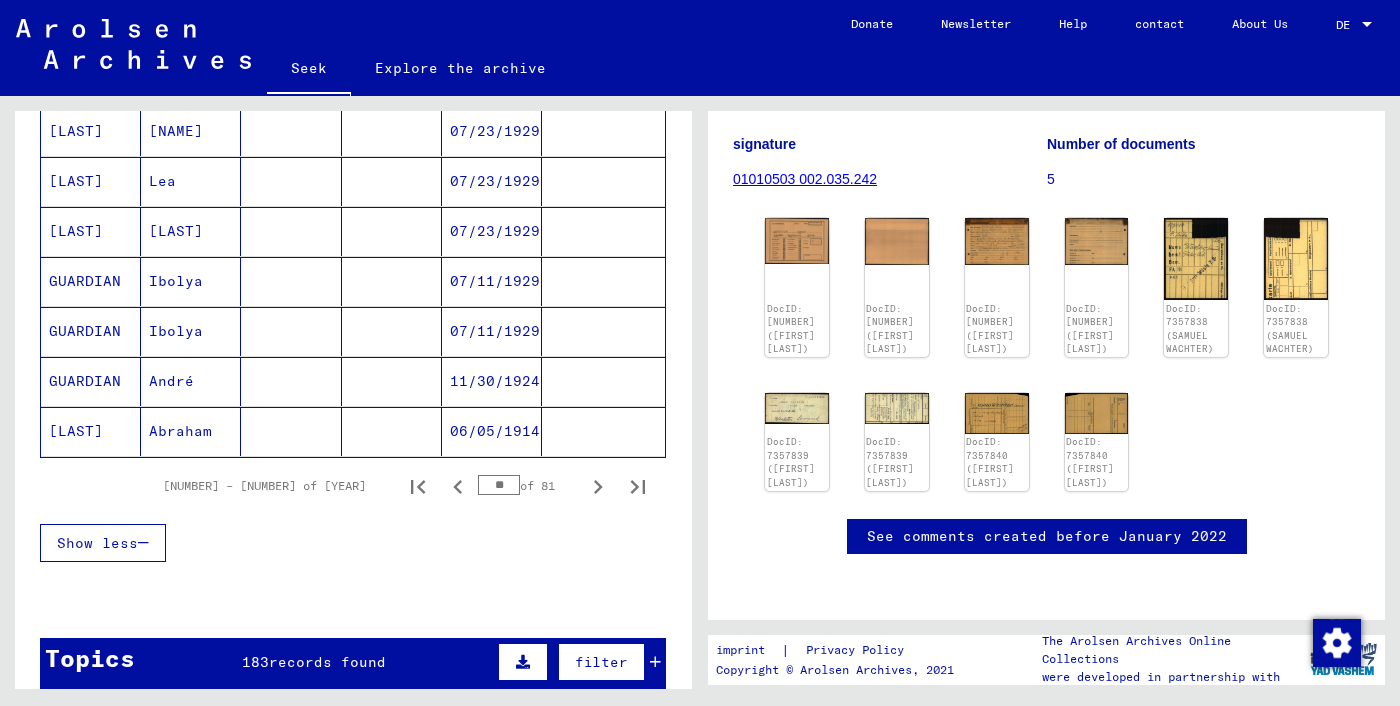 click 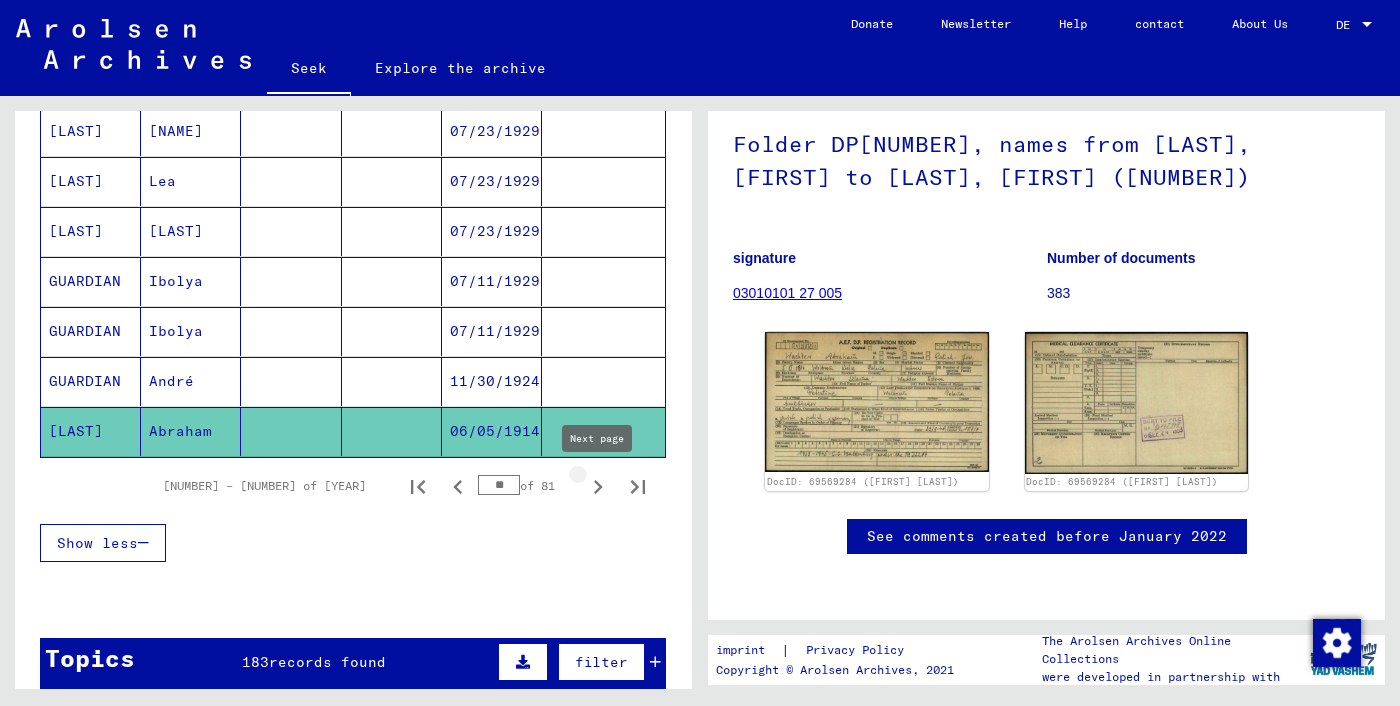 click 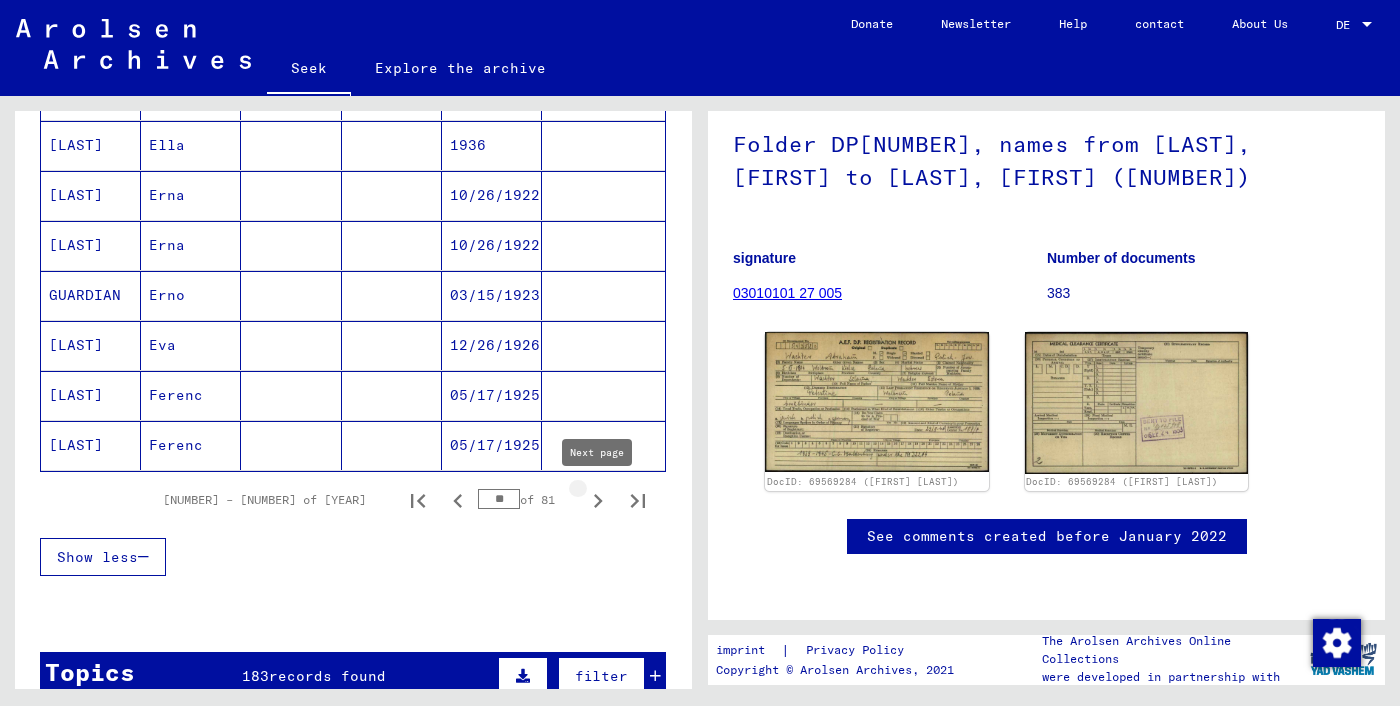 click 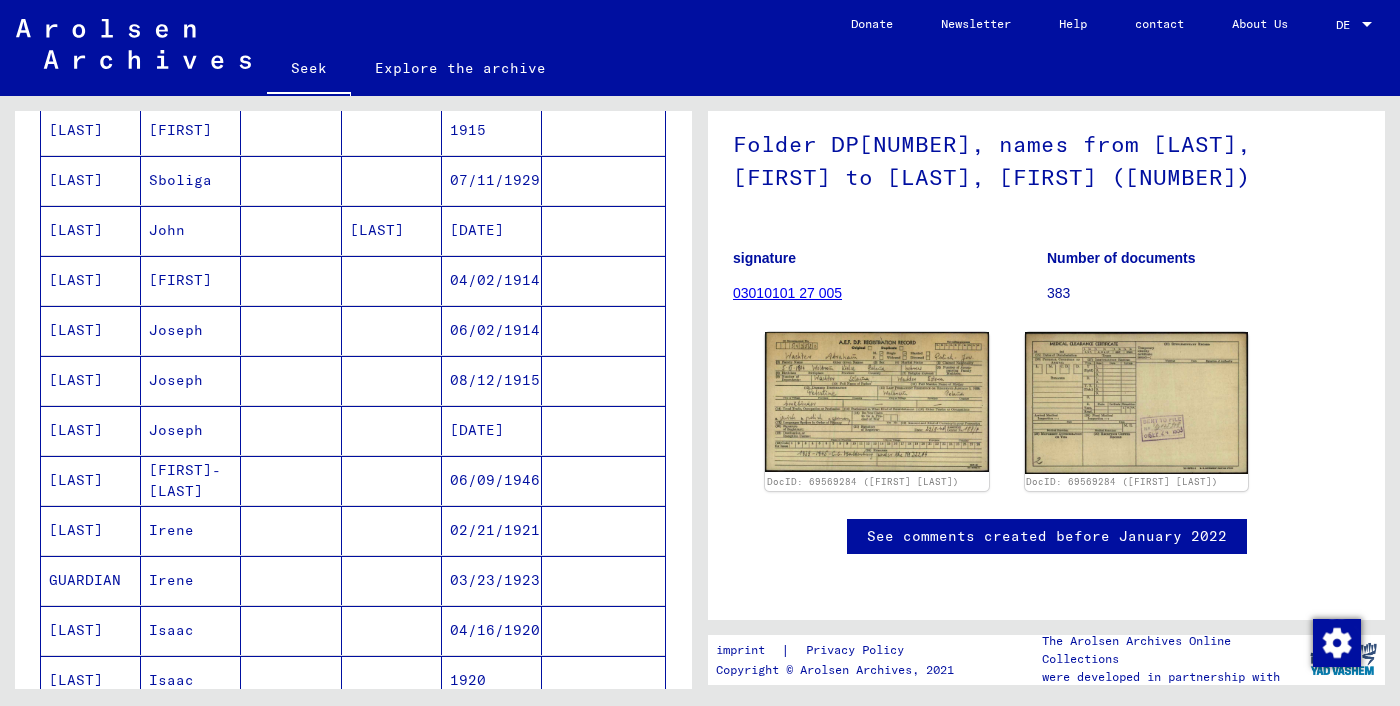 click on "Joseph" at bounding box center [191, 380] 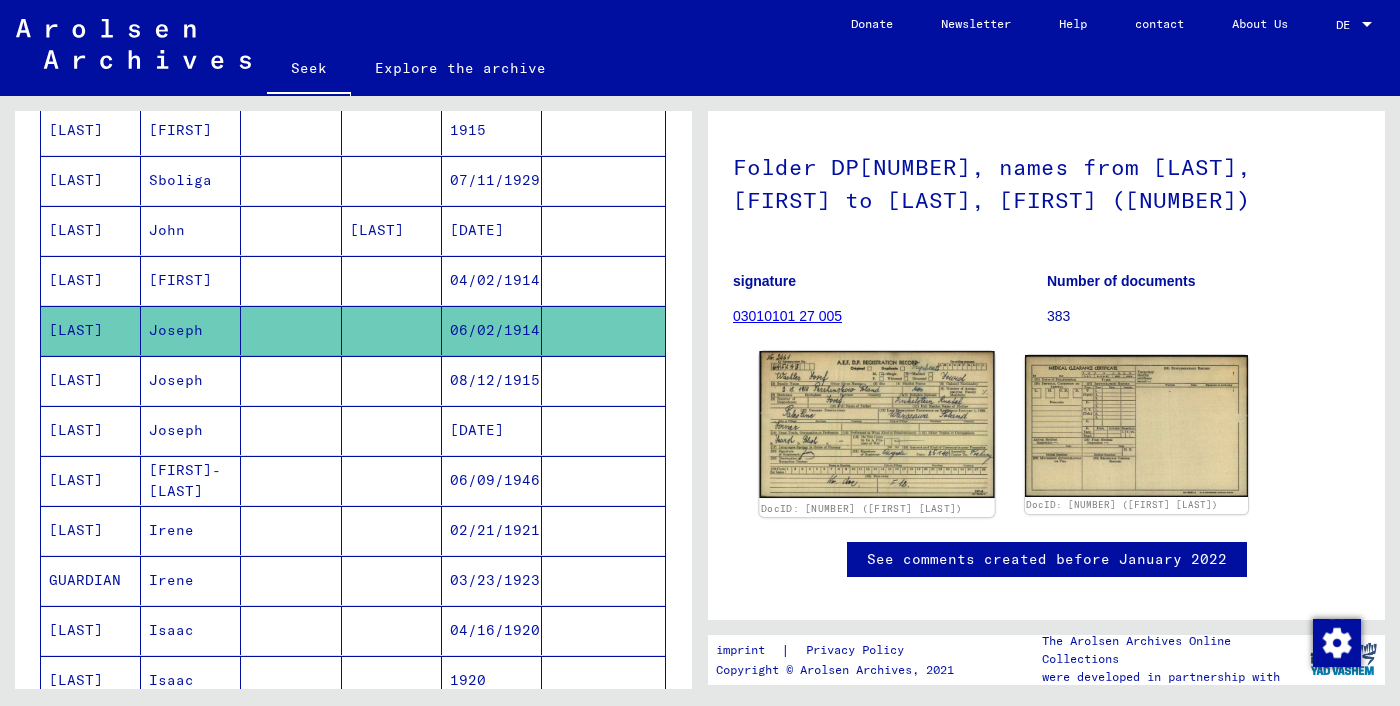 click 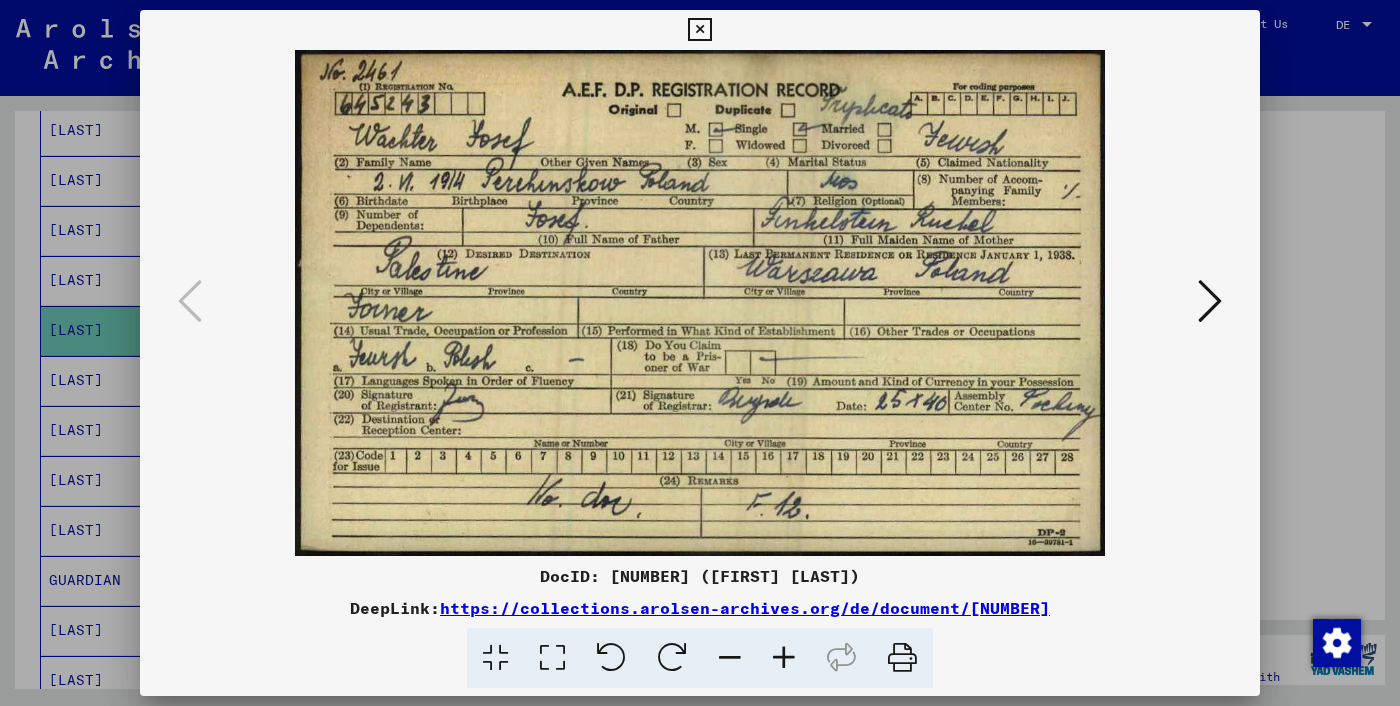 click at bounding box center (1210, 301) 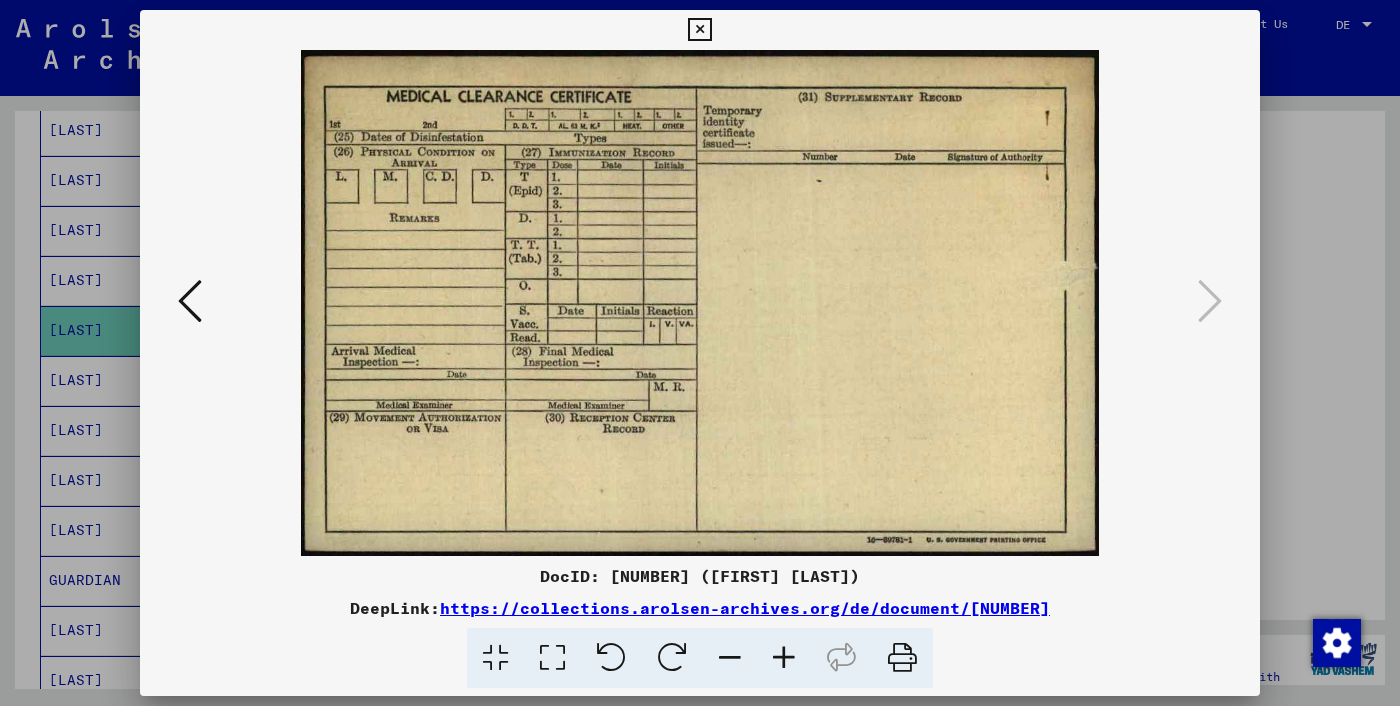 click at bounding box center [700, 353] 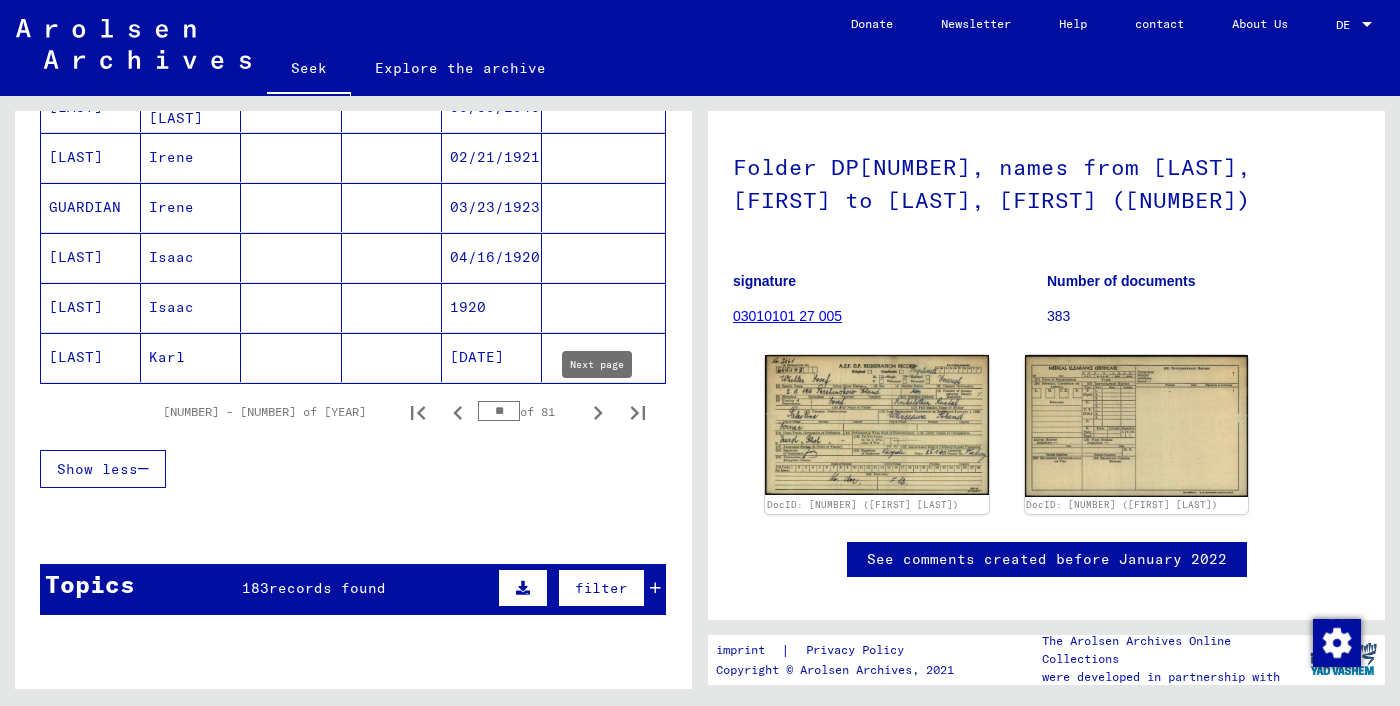 click 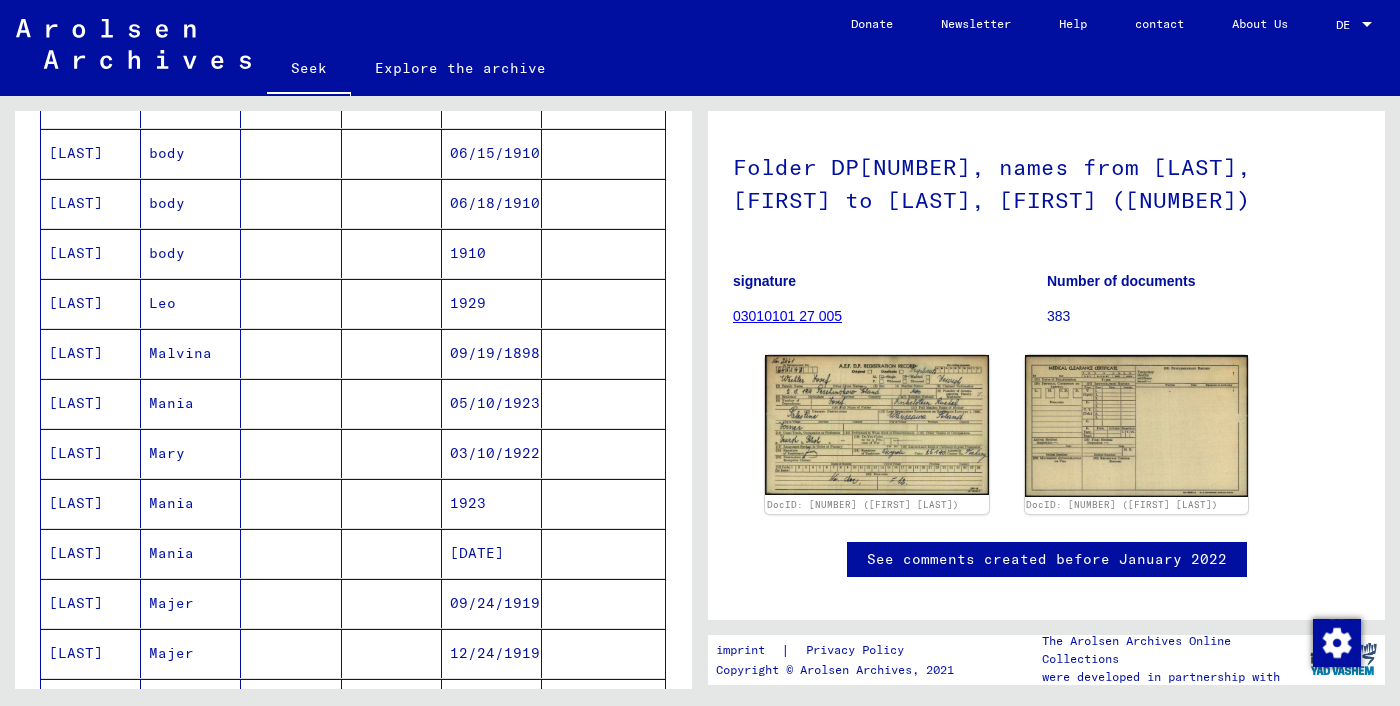 scroll, scrollTop: 1165, scrollLeft: 0, axis: vertical 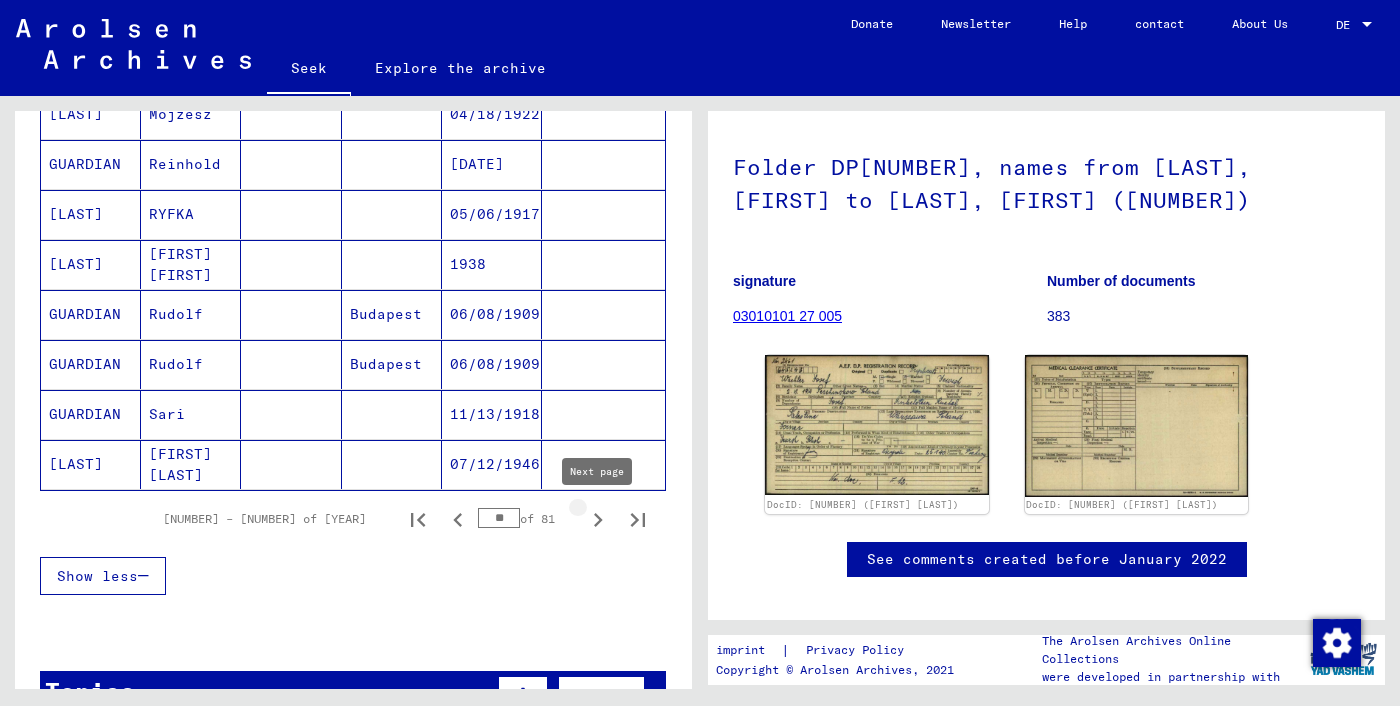 click 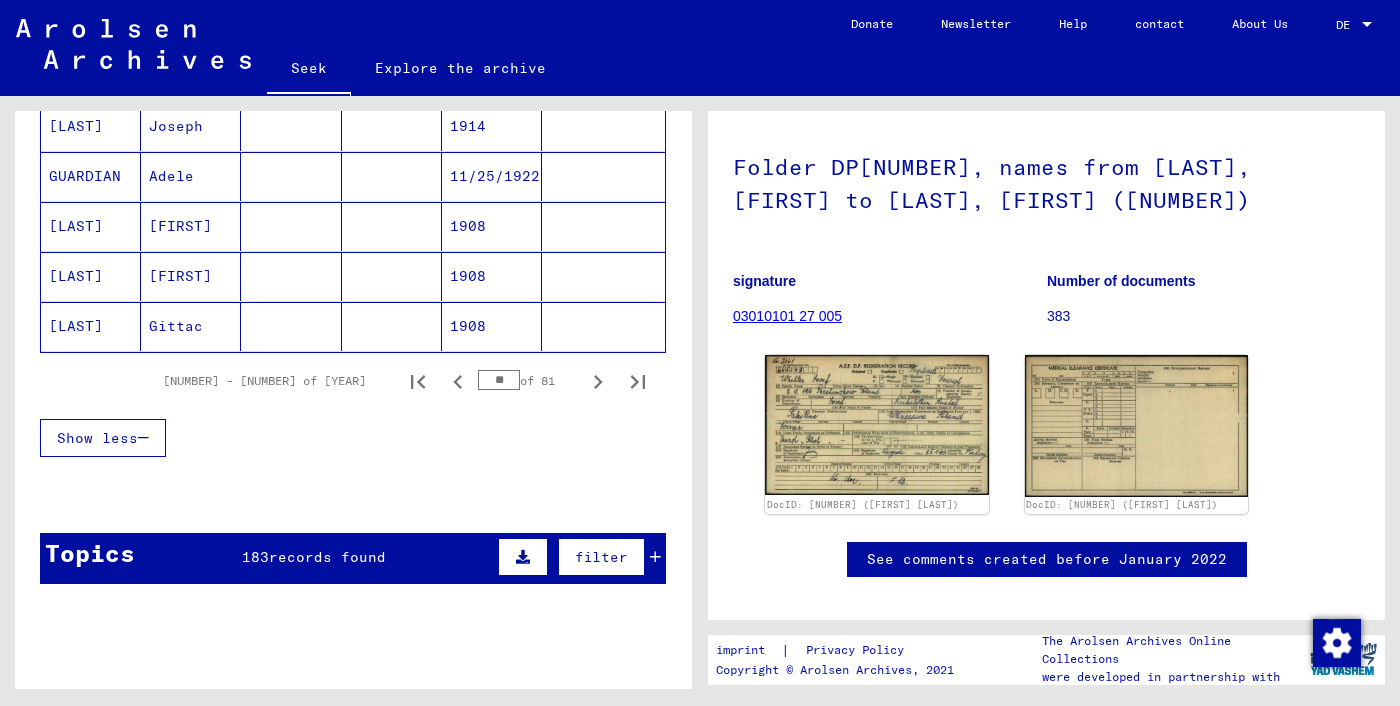 scroll, scrollTop: 1268, scrollLeft: 0, axis: vertical 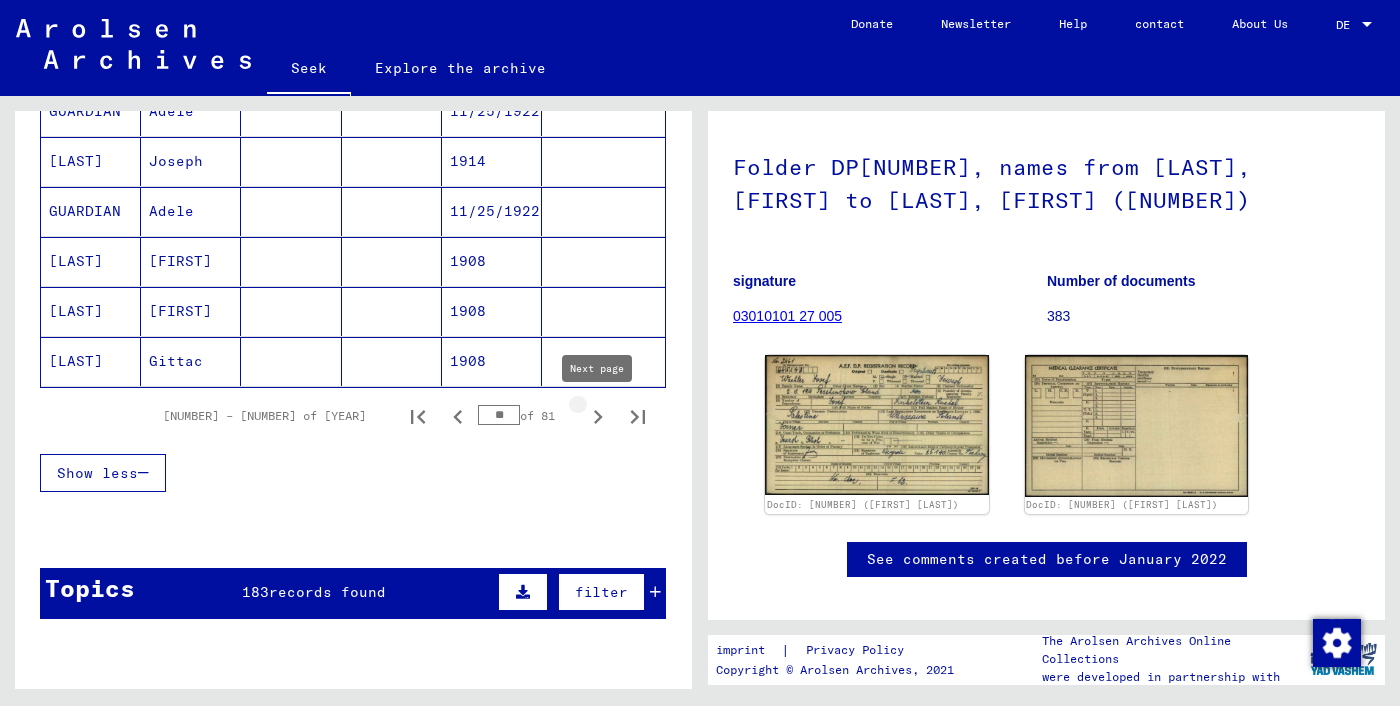 click 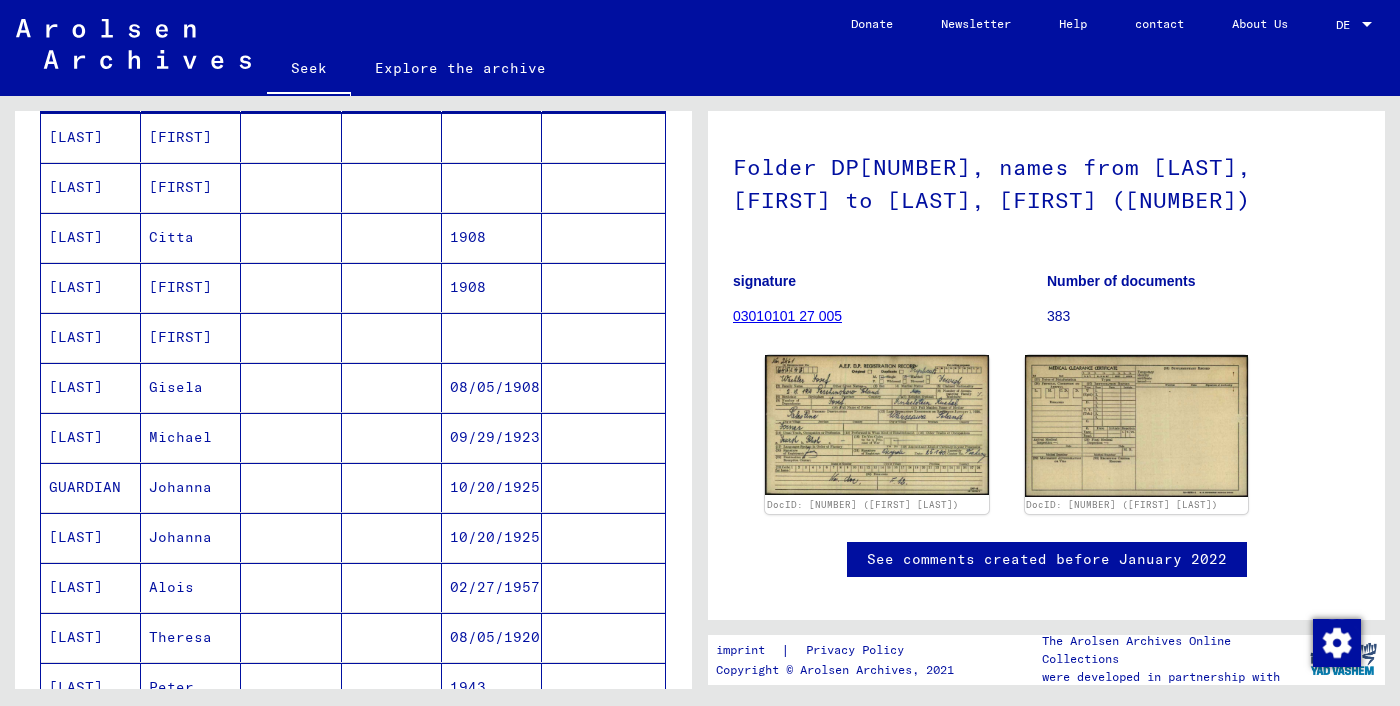 scroll, scrollTop: 1269, scrollLeft: 0, axis: vertical 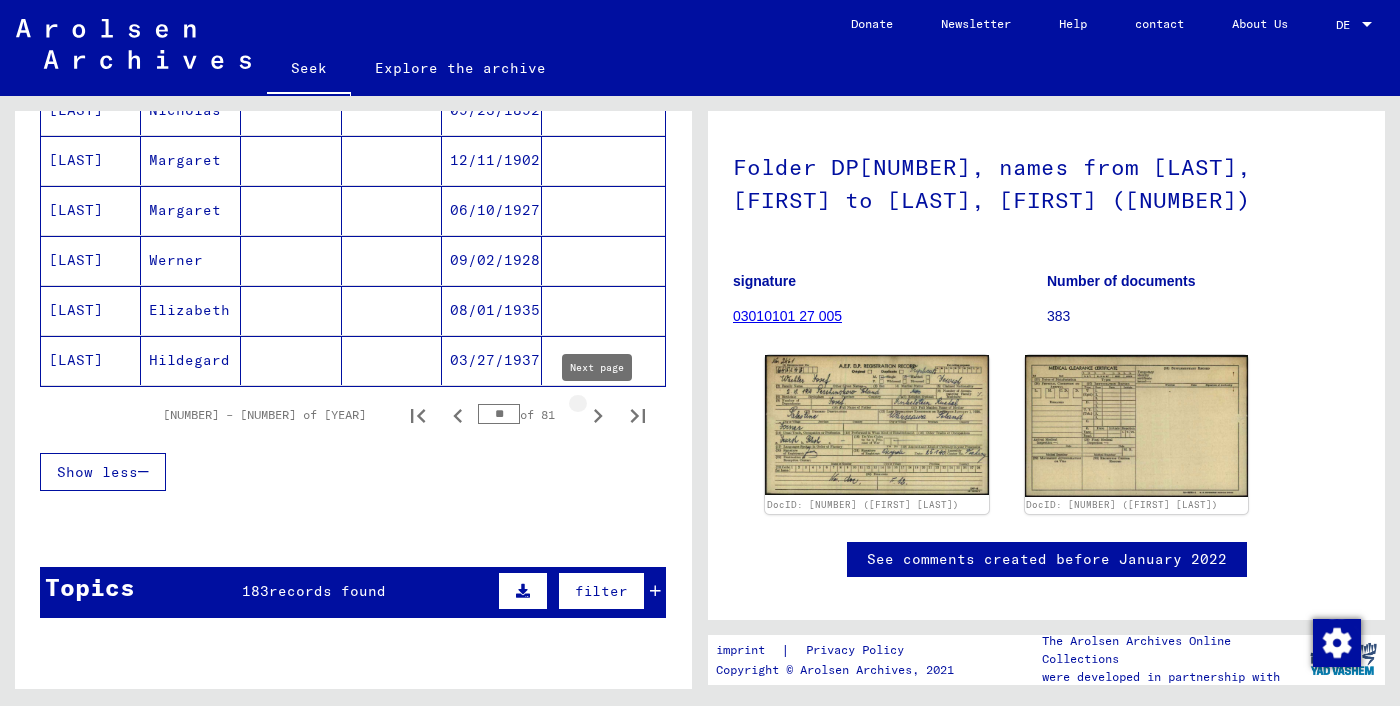 click 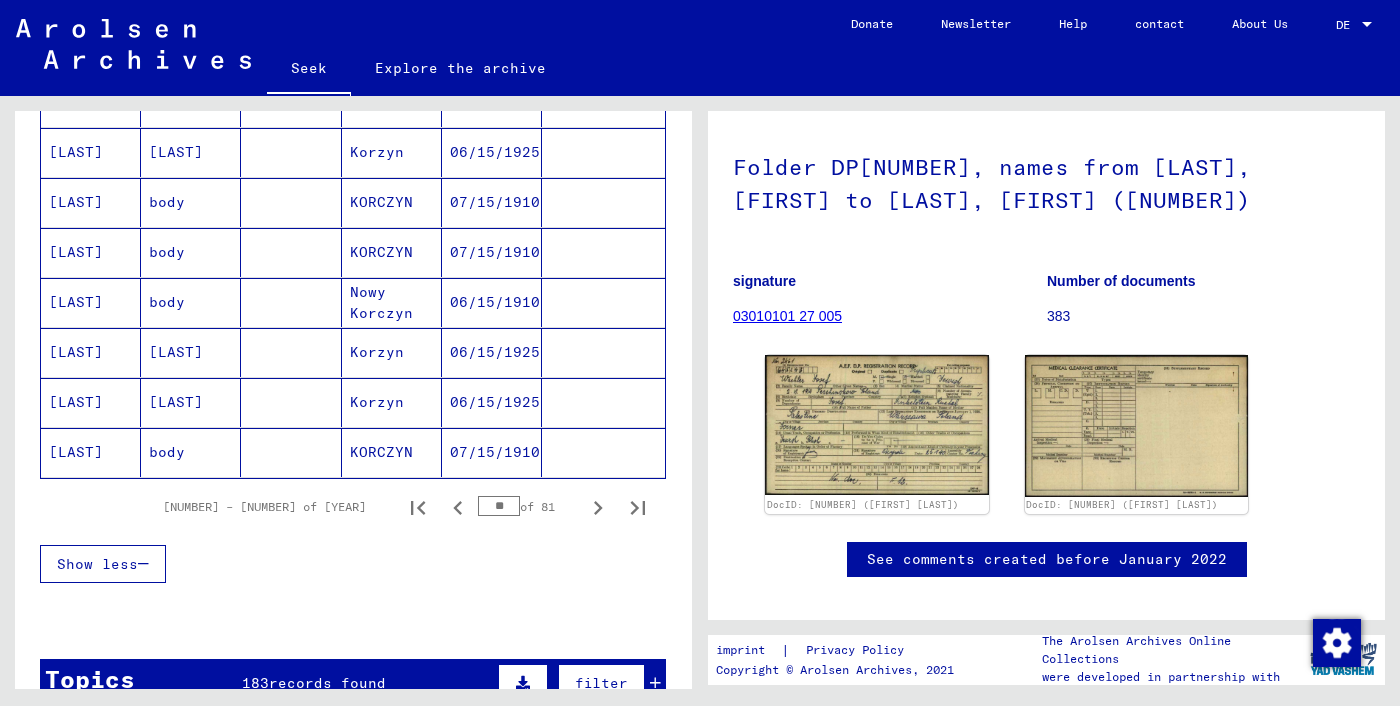 scroll, scrollTop: 1175, scrollLeft: 0, axis: vertical 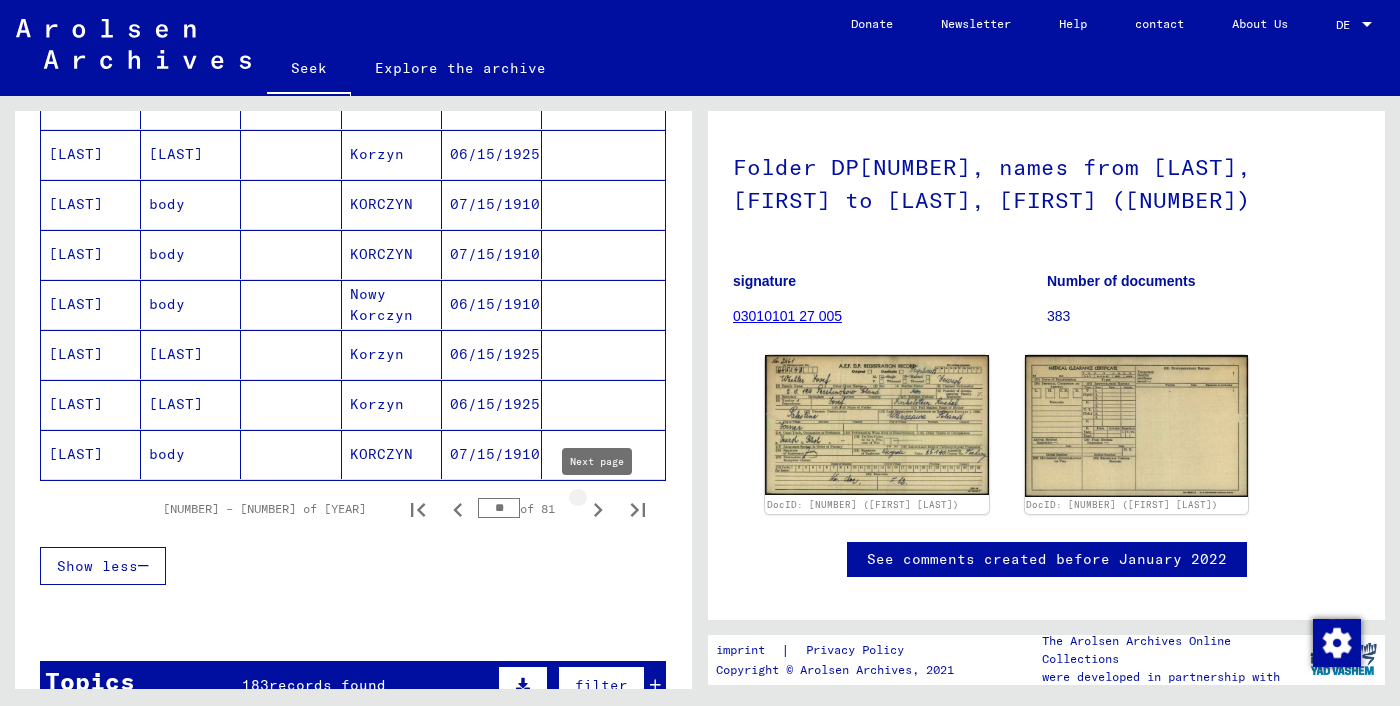 click 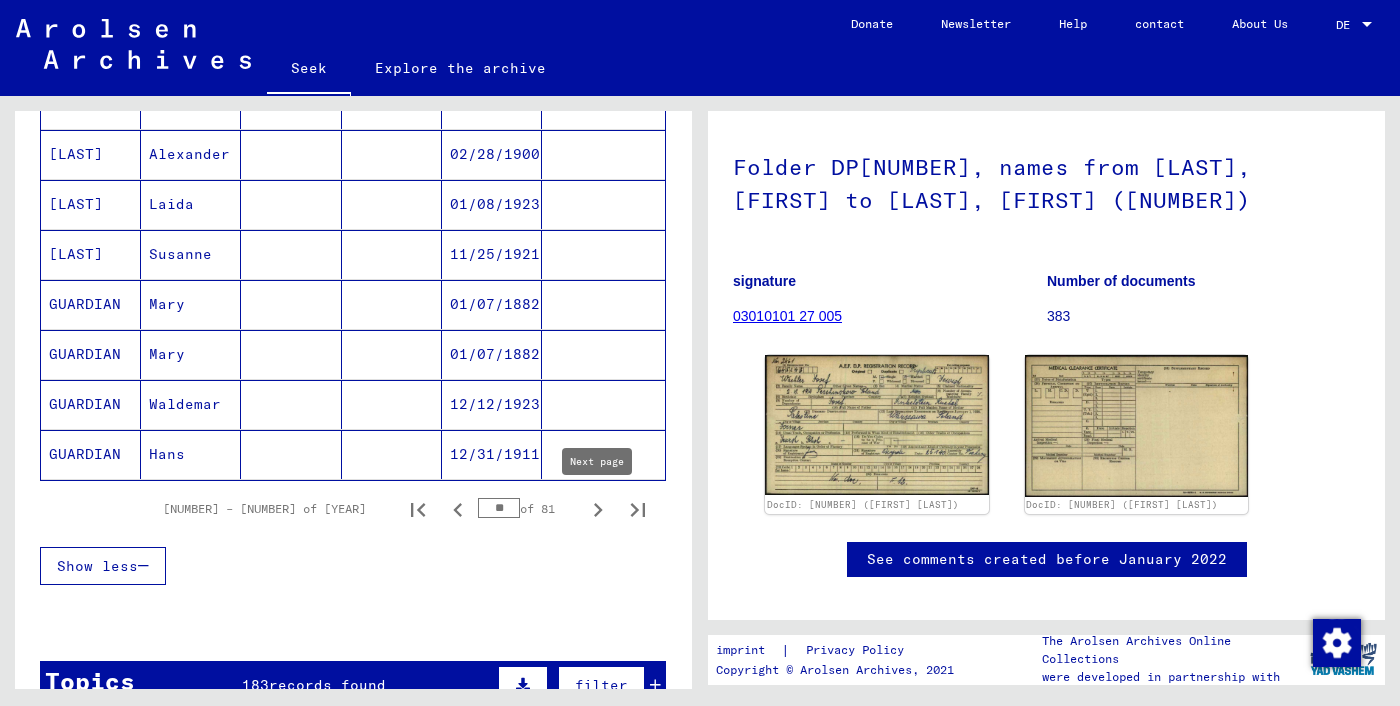click 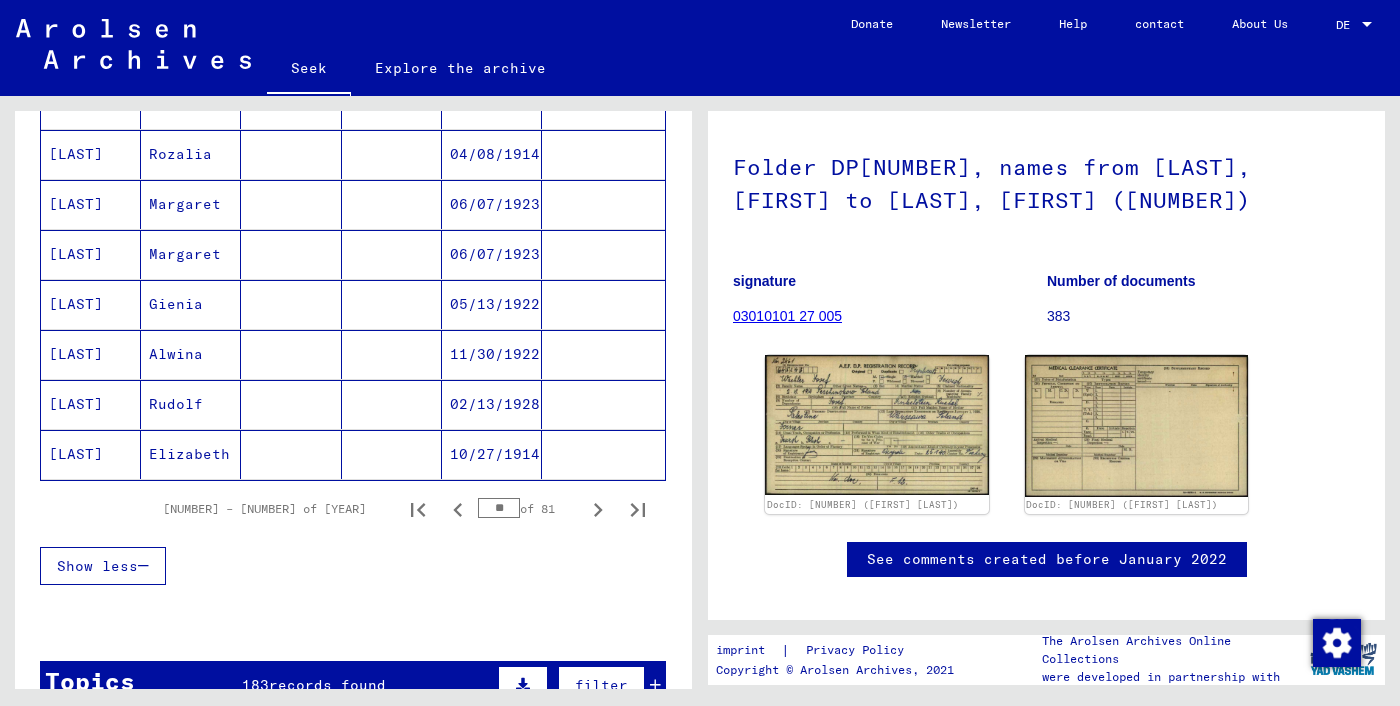 click 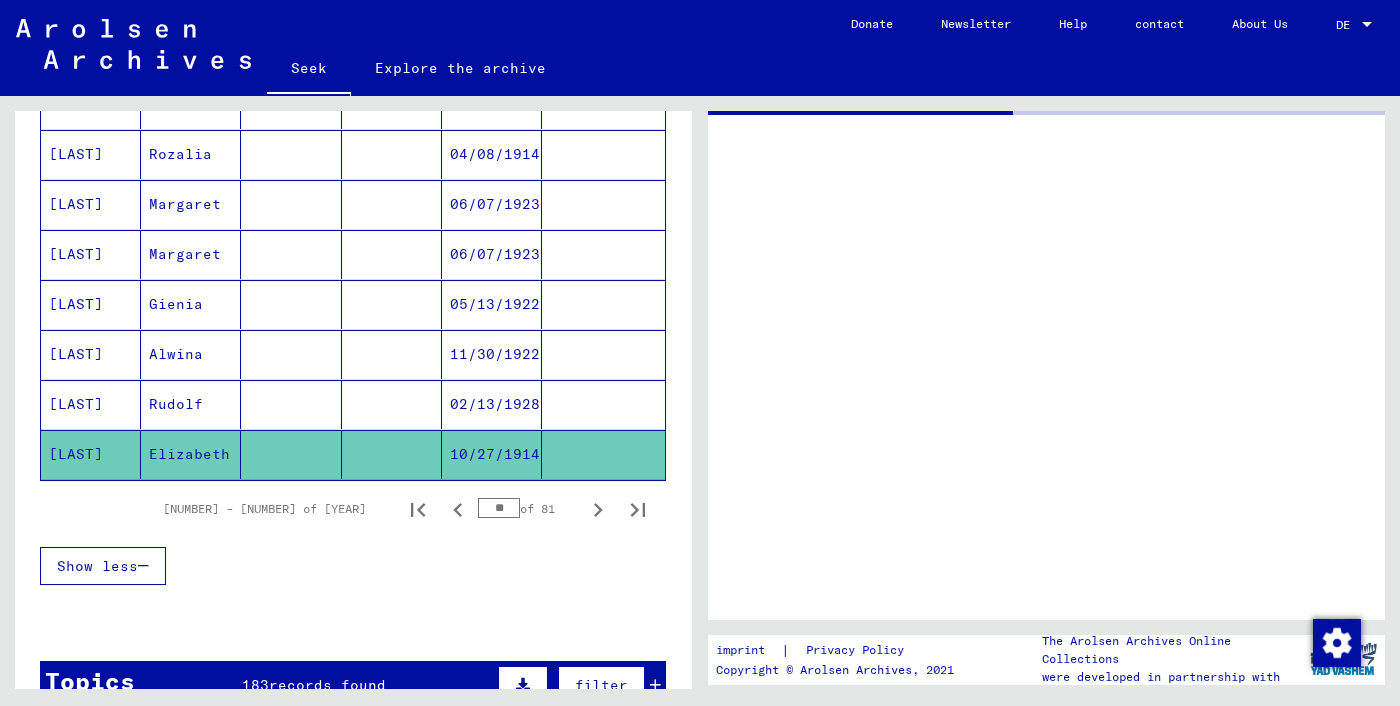 scroll, scrollTop: 0, scrollLeft: 0, axis: both 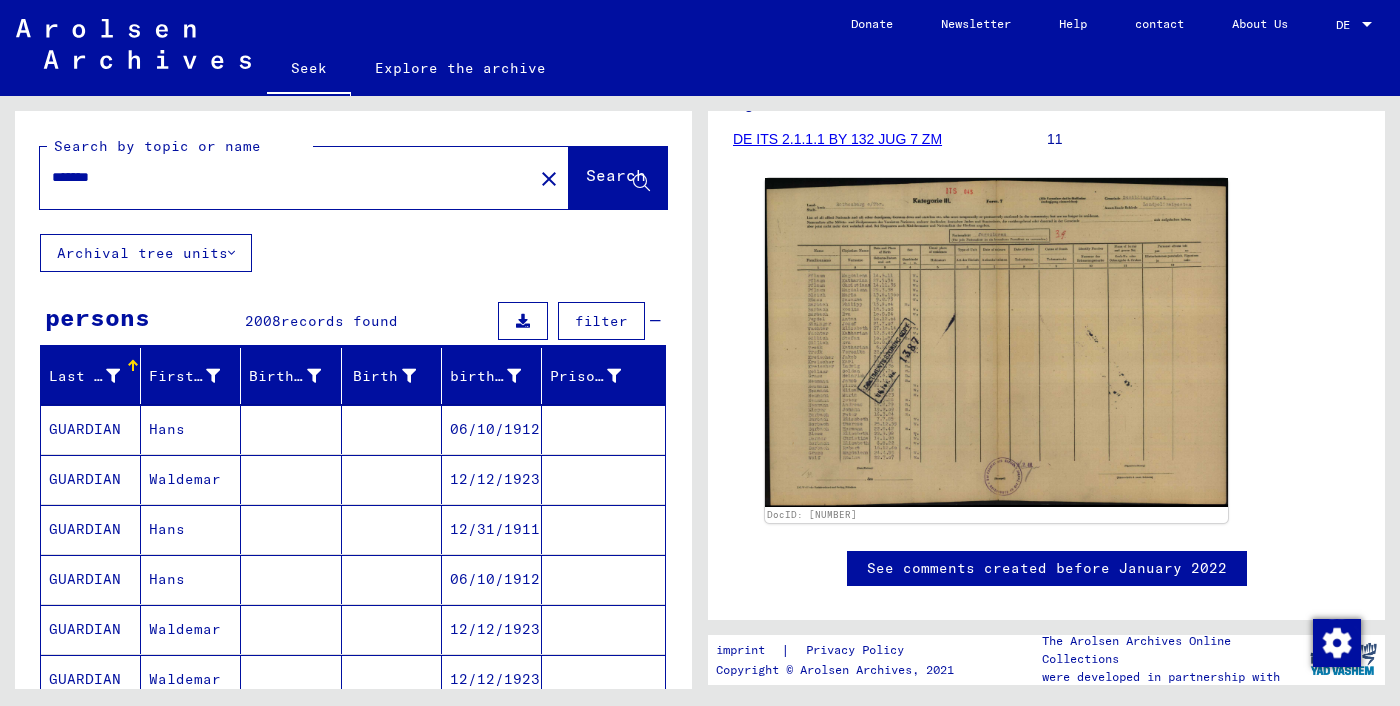 click on "Search by topic or name ******* close Search" 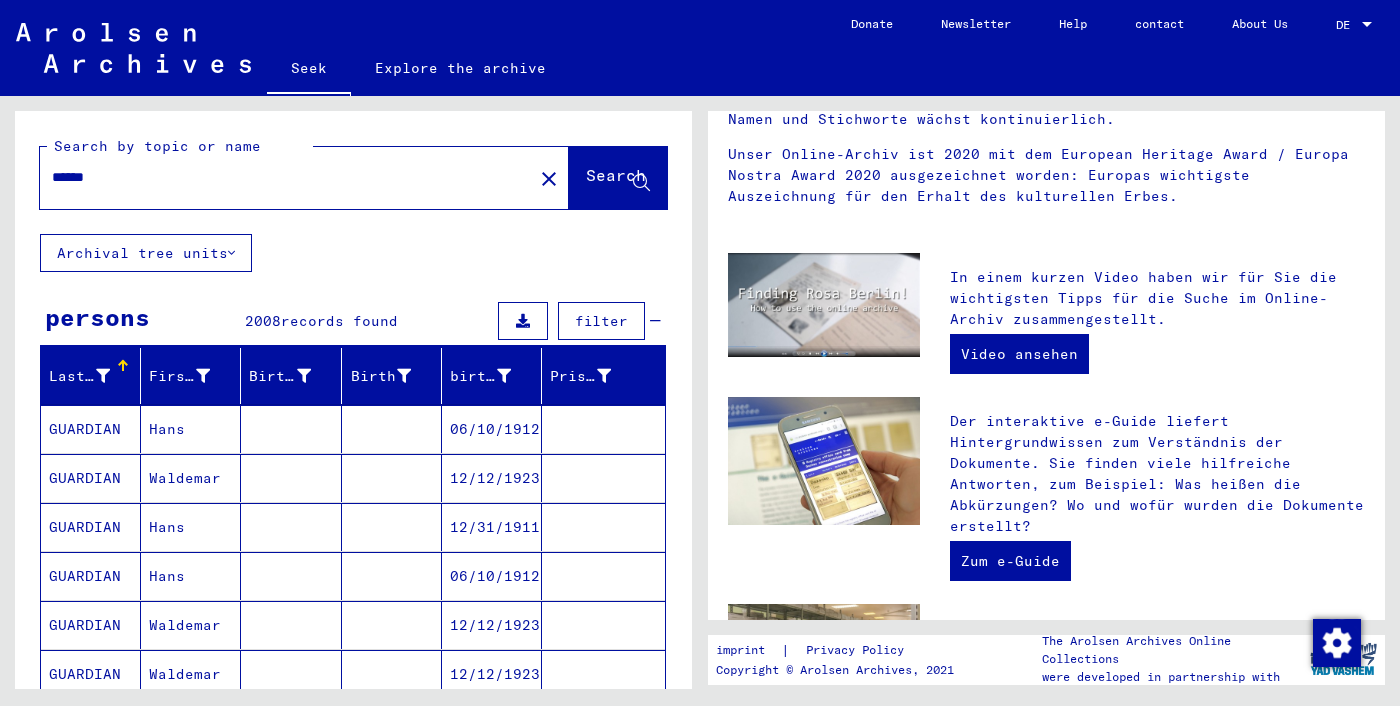 scroll, scrollTop: 0, scrollLeft: 0, axis: both 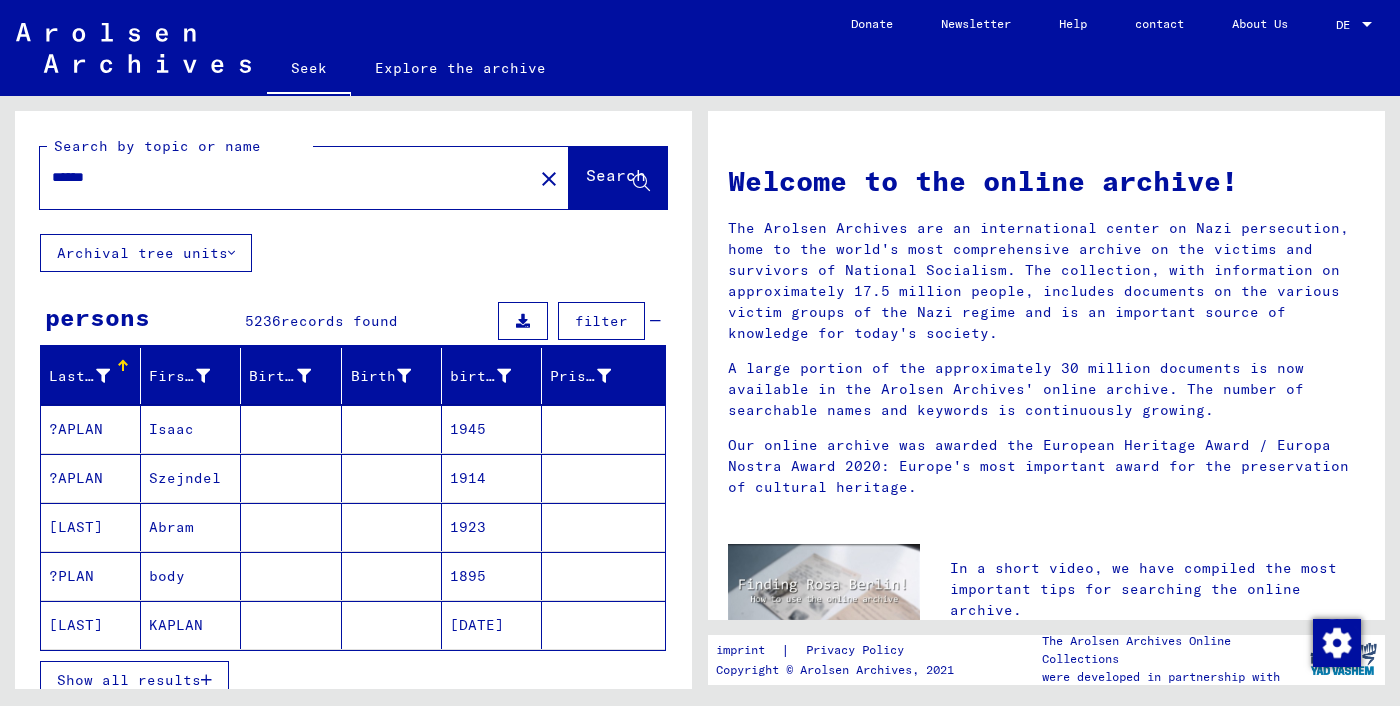 click on "Abram" at bounding box center (191, 576) 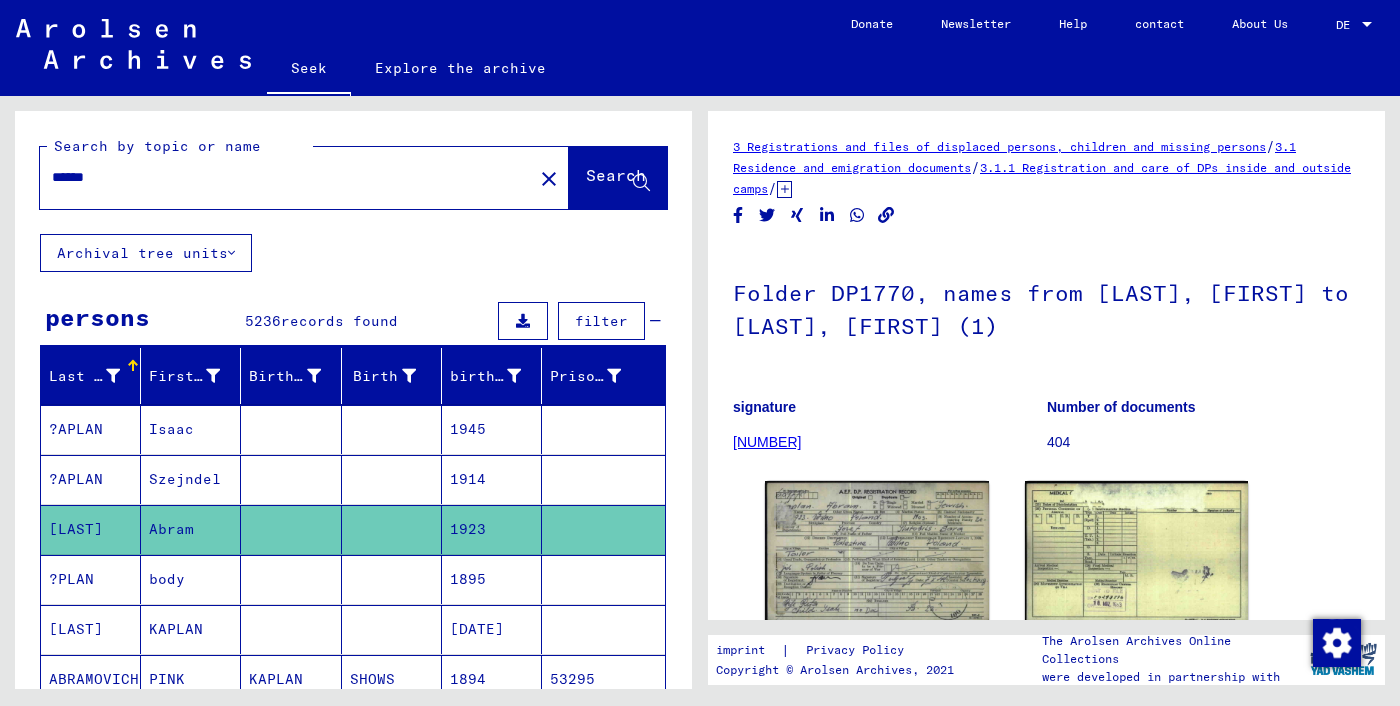 scroll, scrollTop: 0, scrollLeft: 0, axis: both 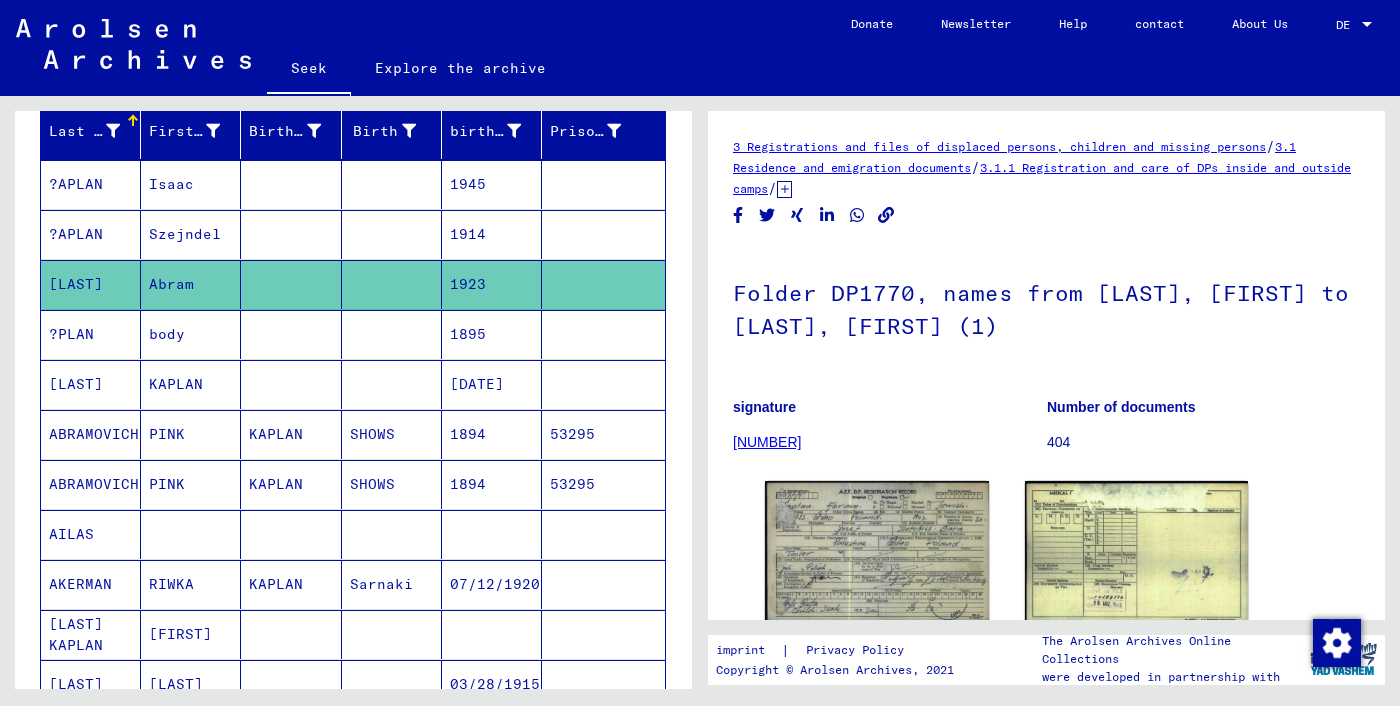 click at bounding box center [191, 584] 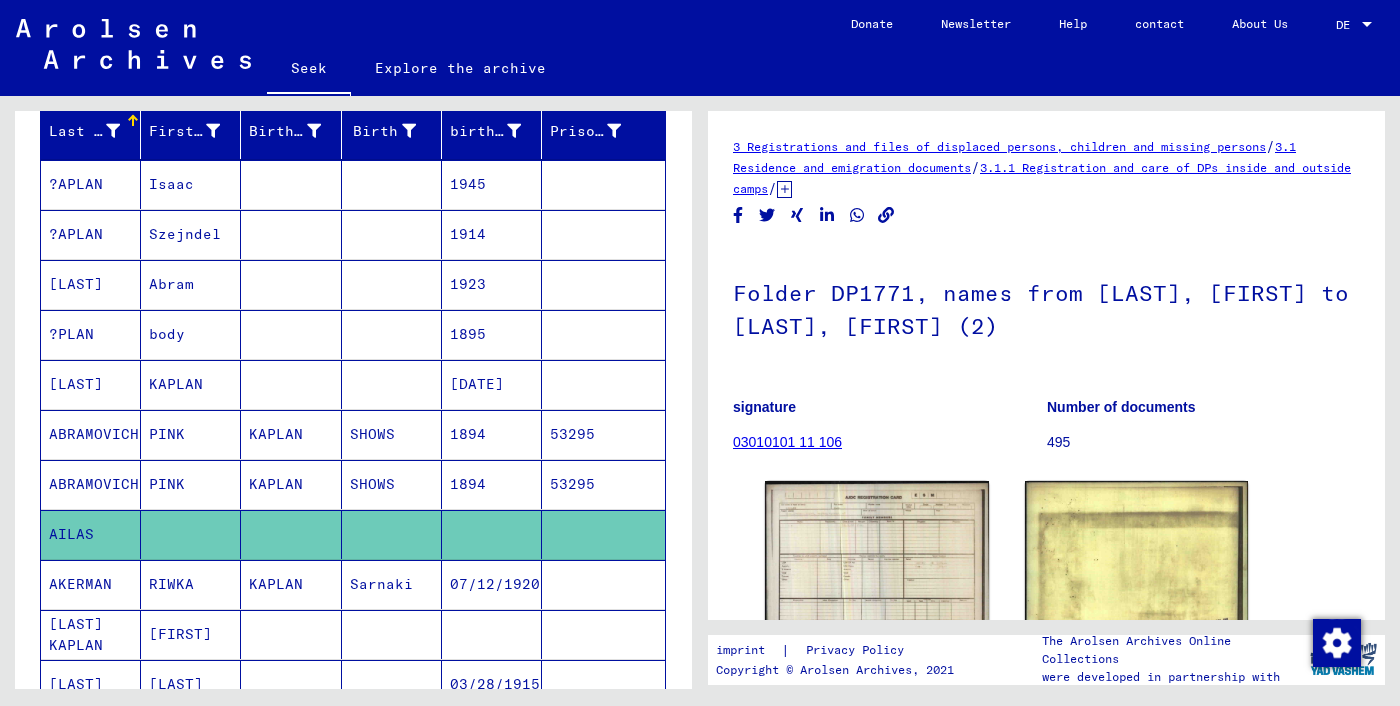 scroll, scrollTop: 0, scrollLeft: 0, axis: both 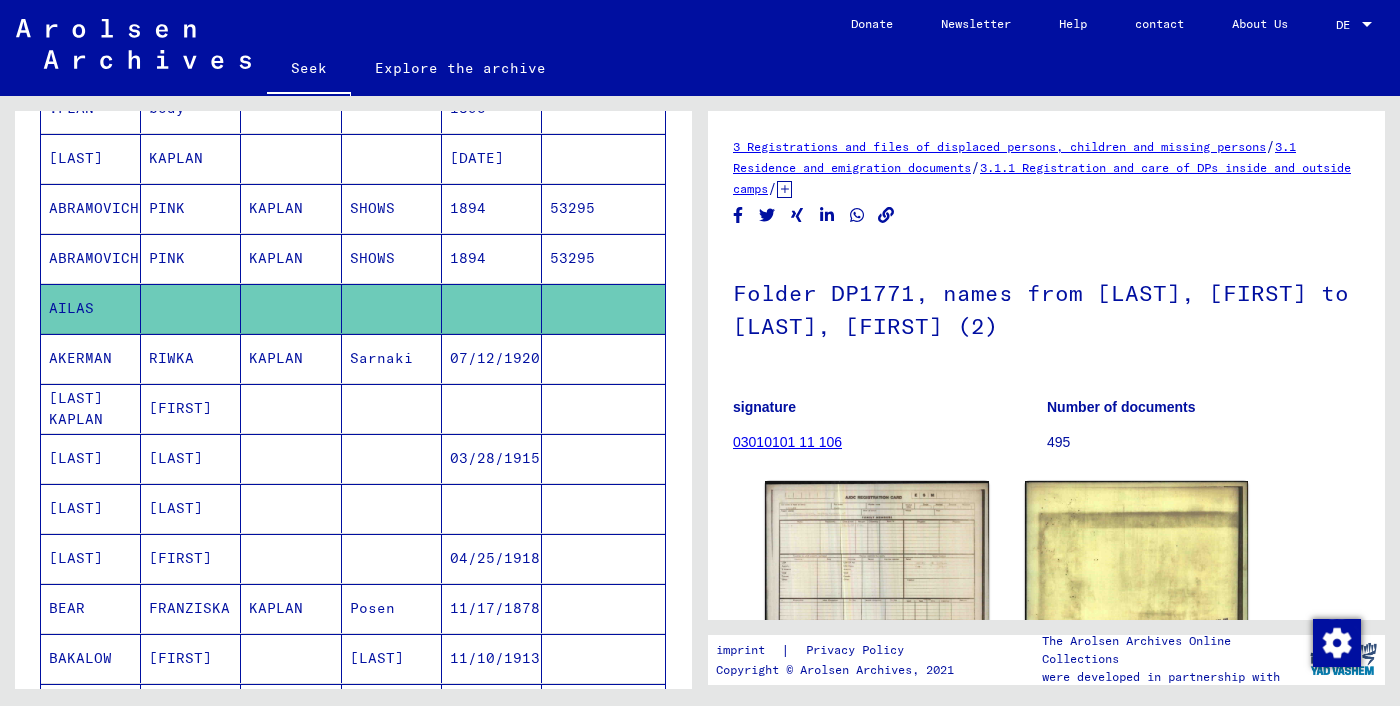click on "[LAST]" at bounding box center (191, 558) 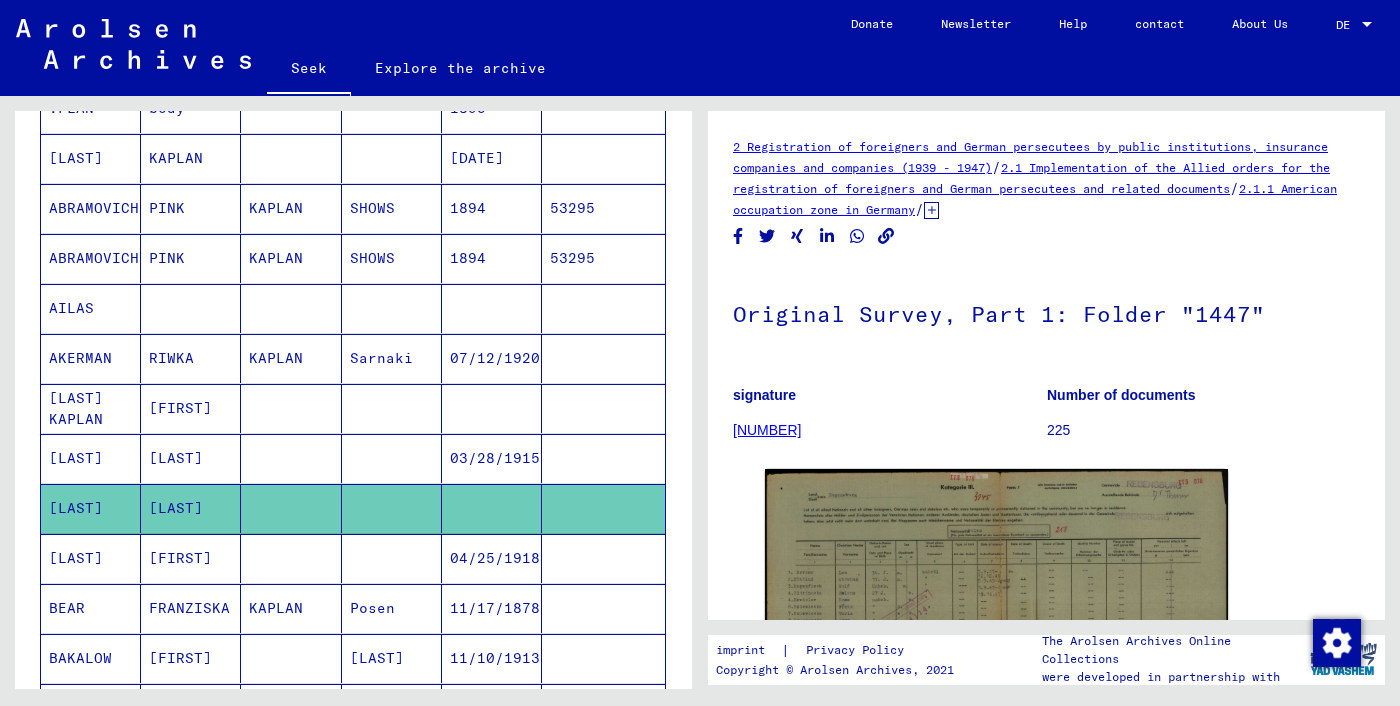 scroll, scrollTop: 0, scrollLeft: 0, axis: both 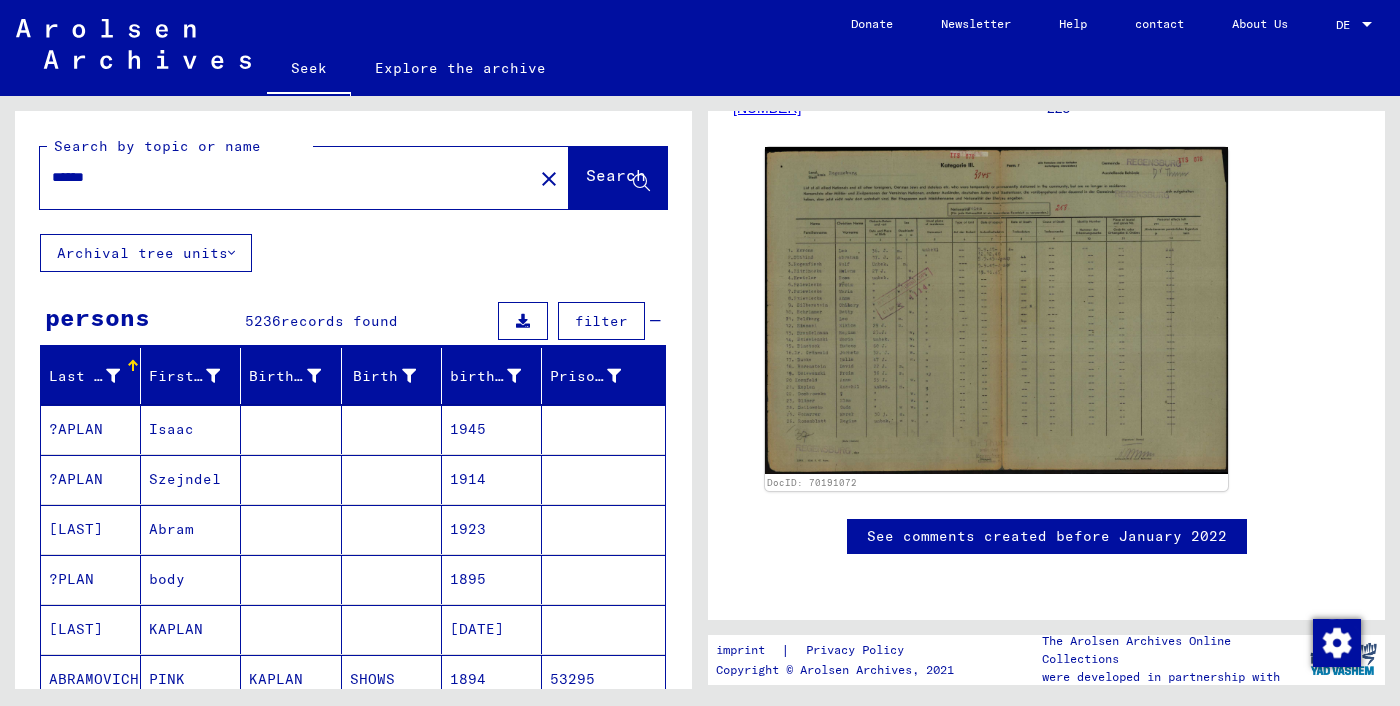 click on "******" 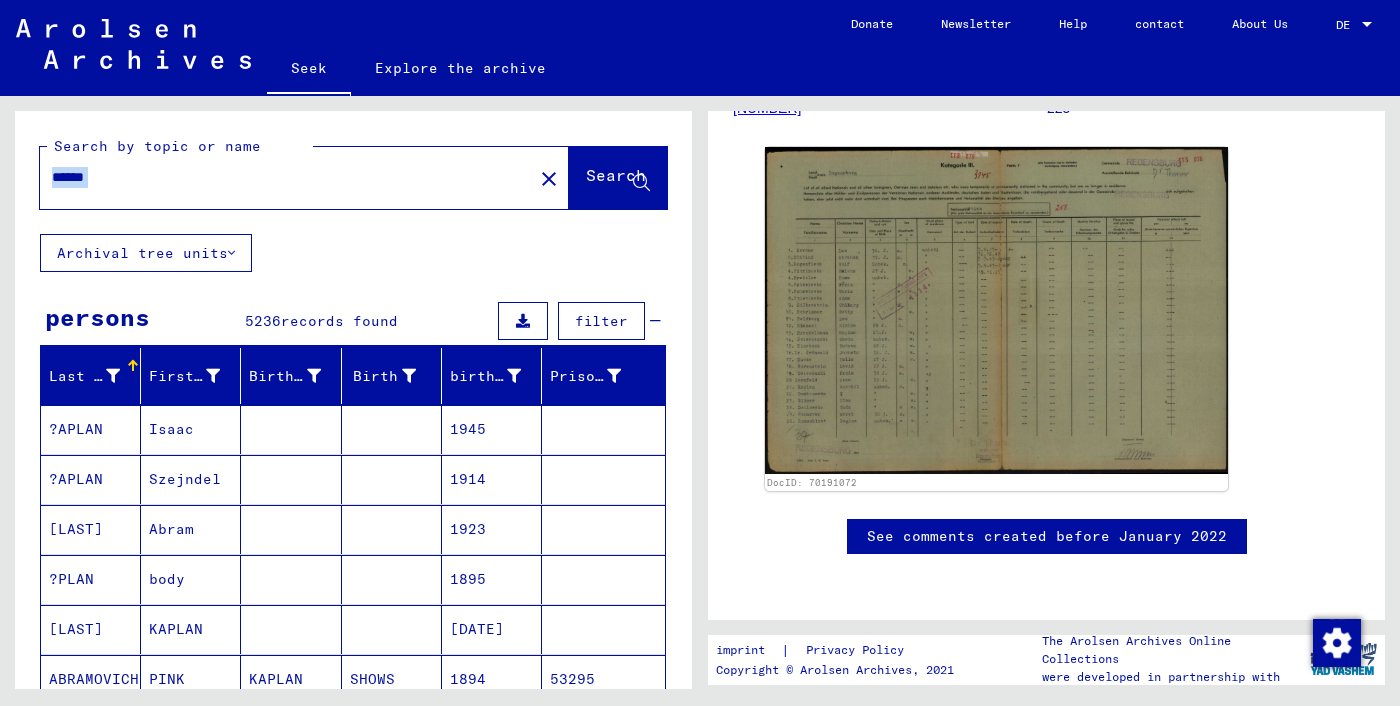 click on "******" 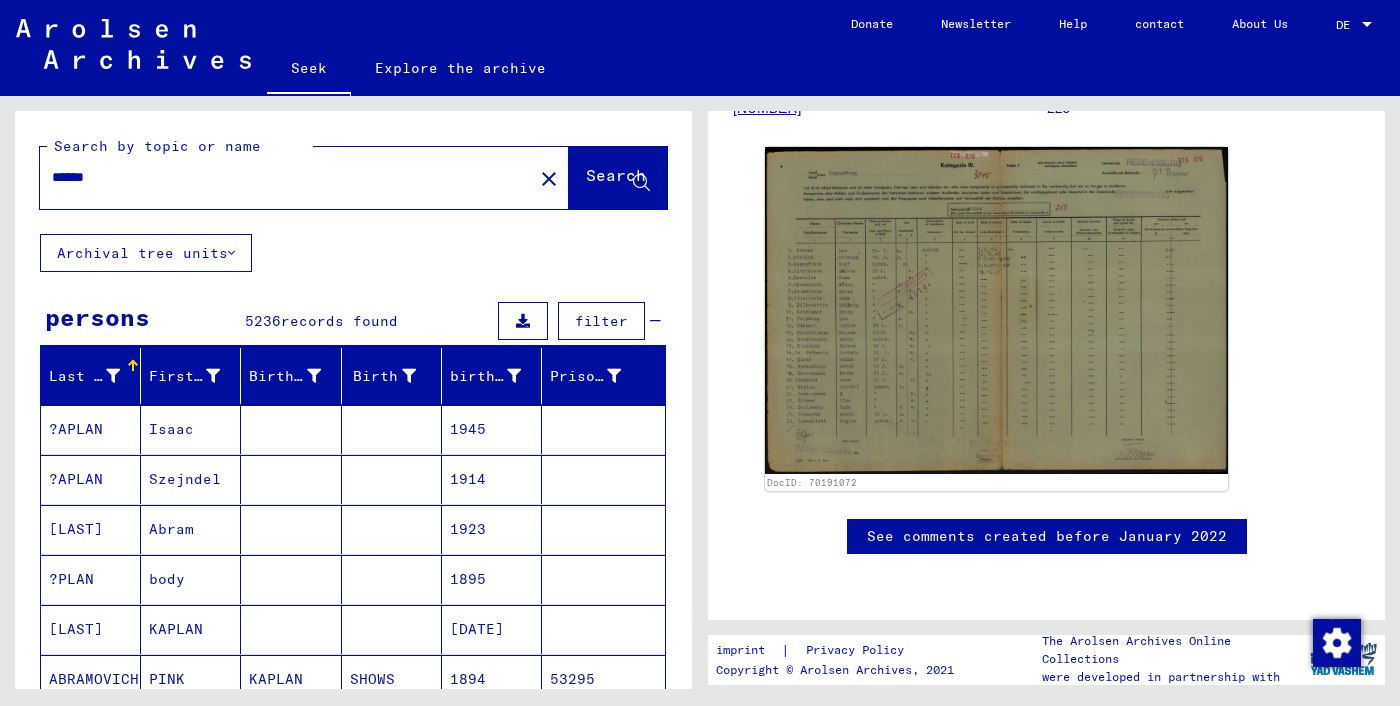 click on "******" at bounding box center (286, 177) 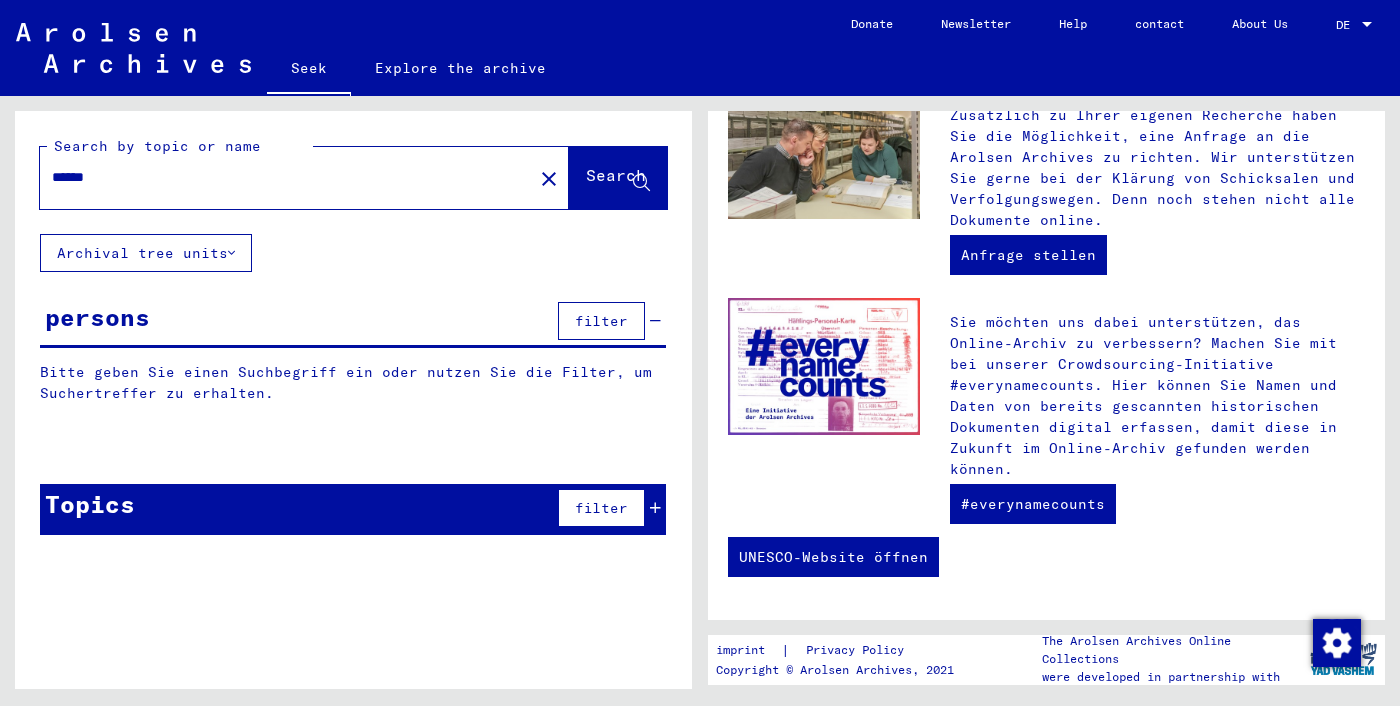 scroll, scrollTop: 0, scrollLeft: 0, axis: both 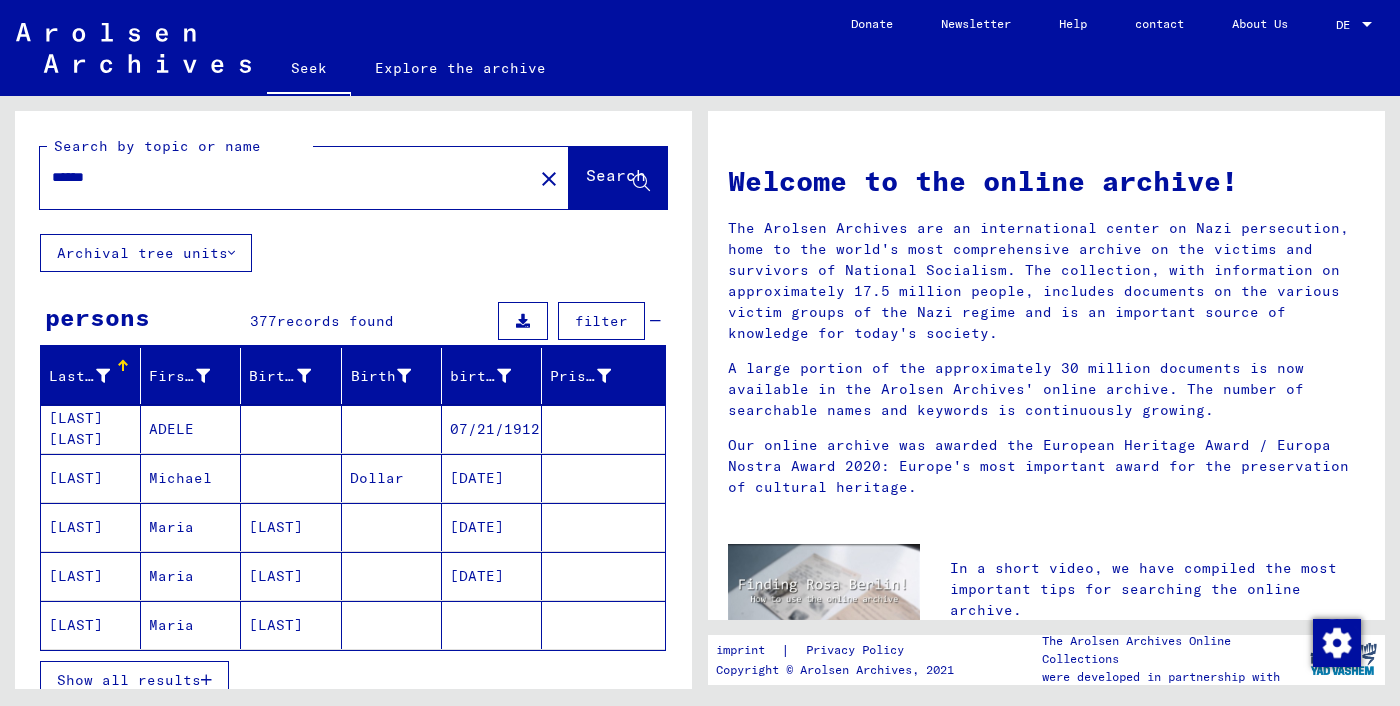 click on "[LAST] [LAST]" at bounding box center (91, 478) 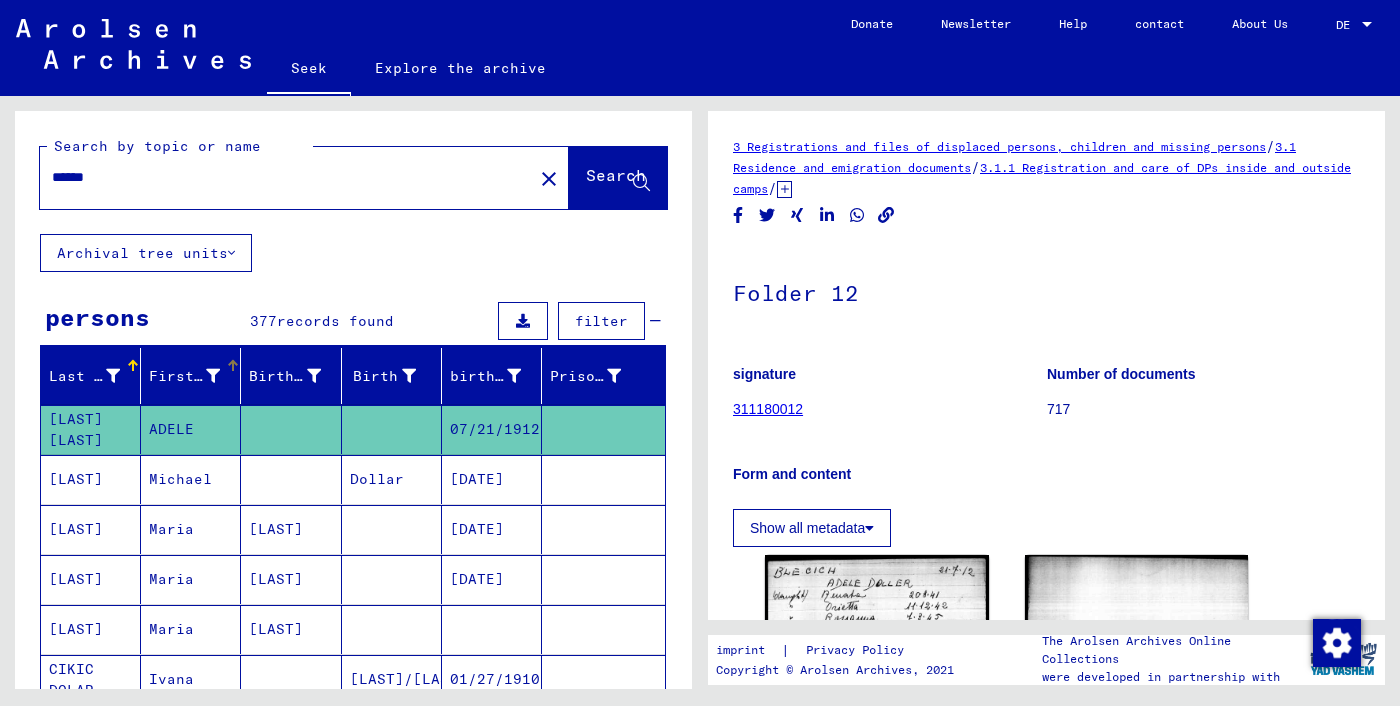scroll, scrollTop: 0, scrollLeft: 0, axis: both 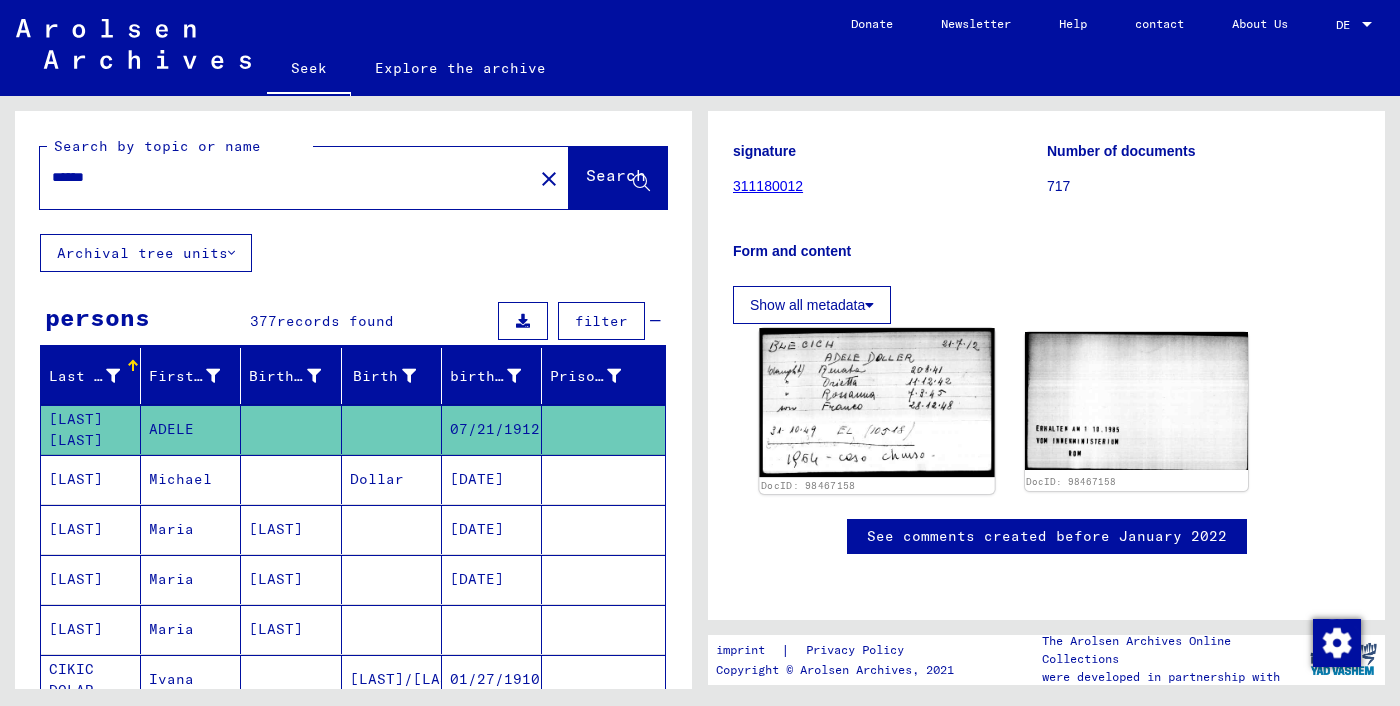 click 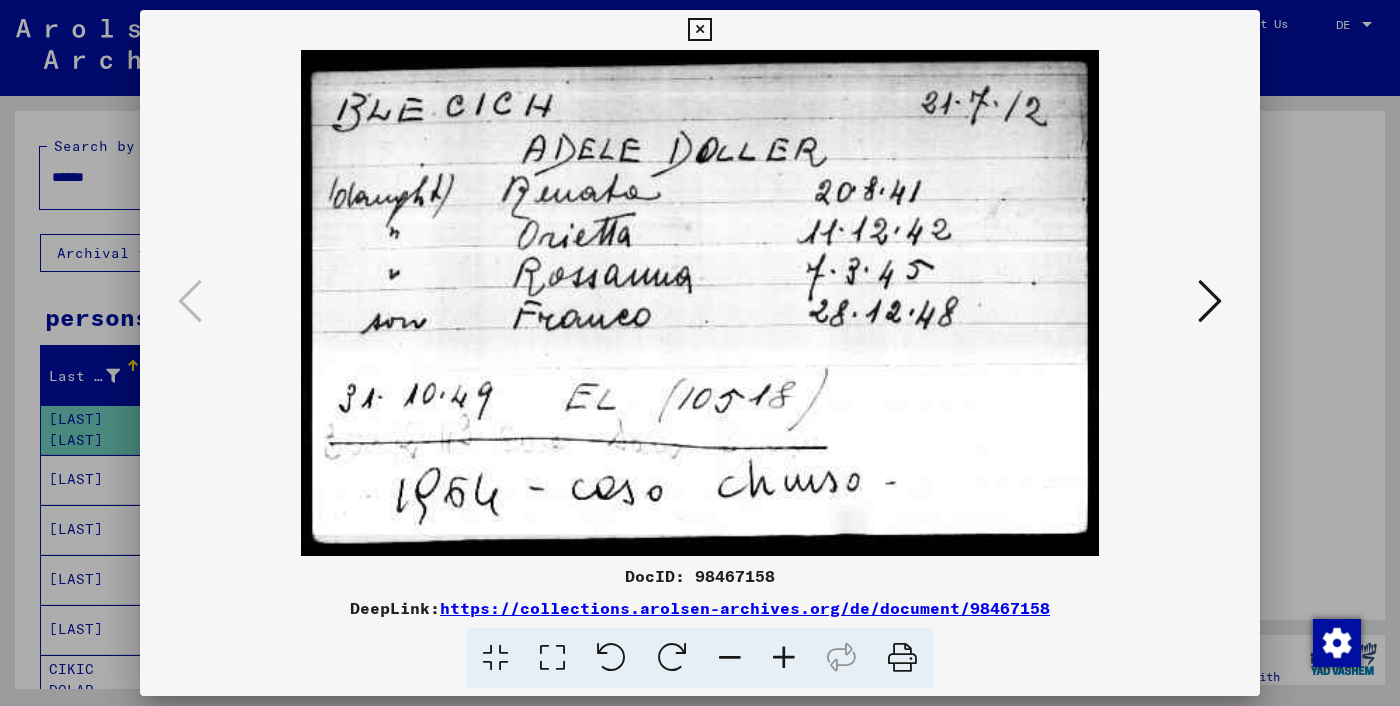 click at bounding box center [700, 303] 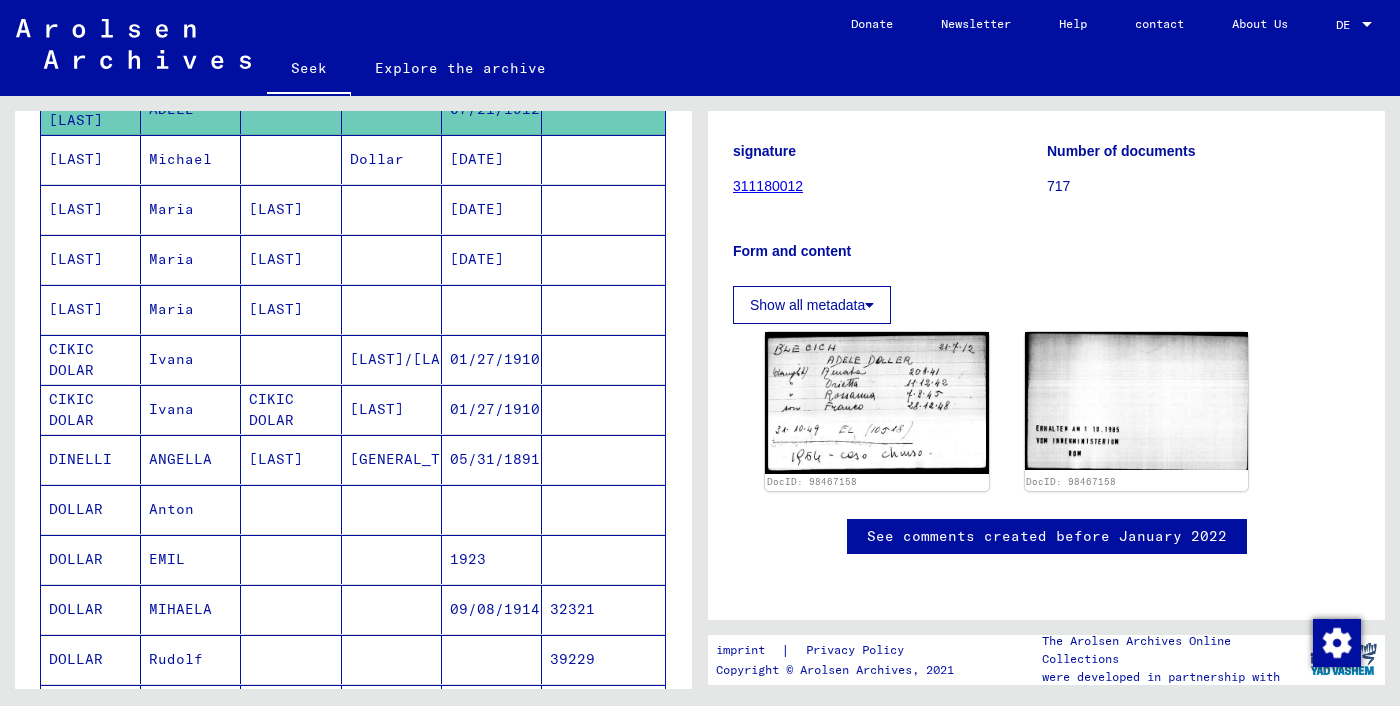 scroll, scrollTop: 372, scrollLeft: 0, axis: vertical 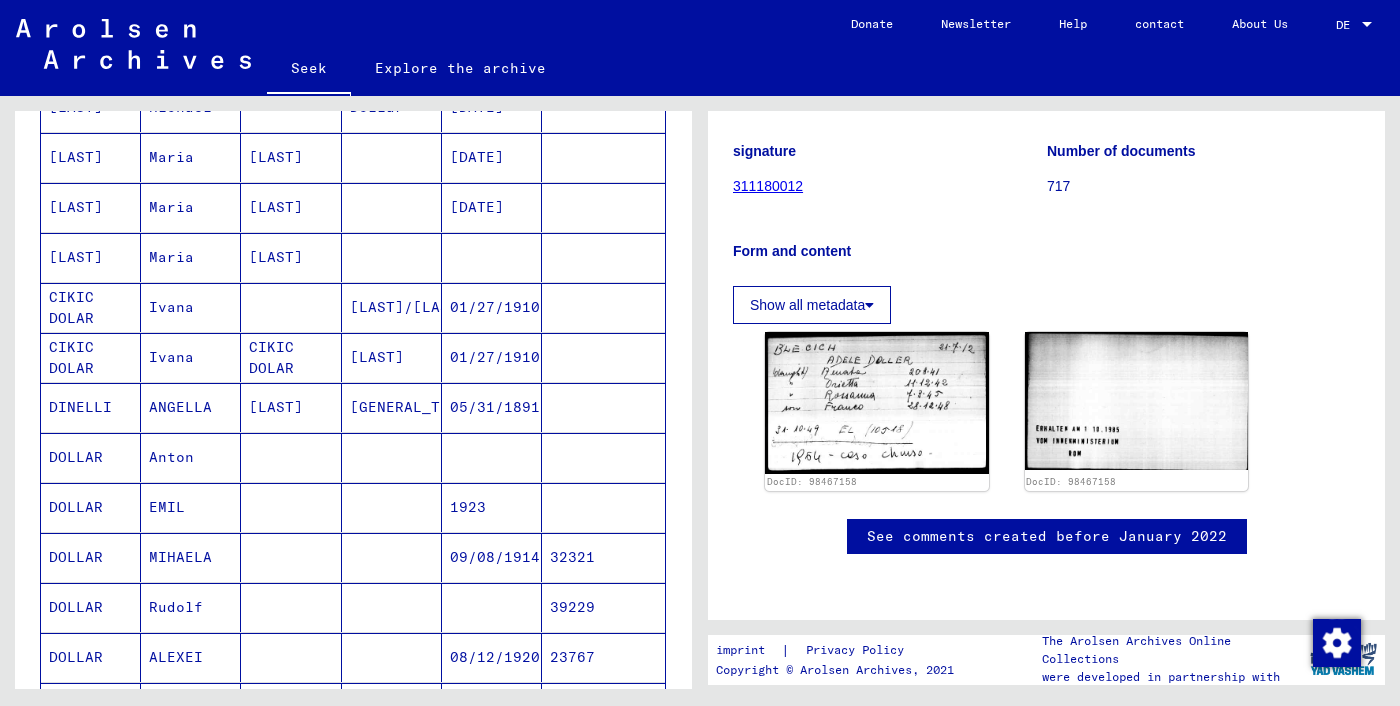 click on "ANGELLA" at bounding box center [171, 457] 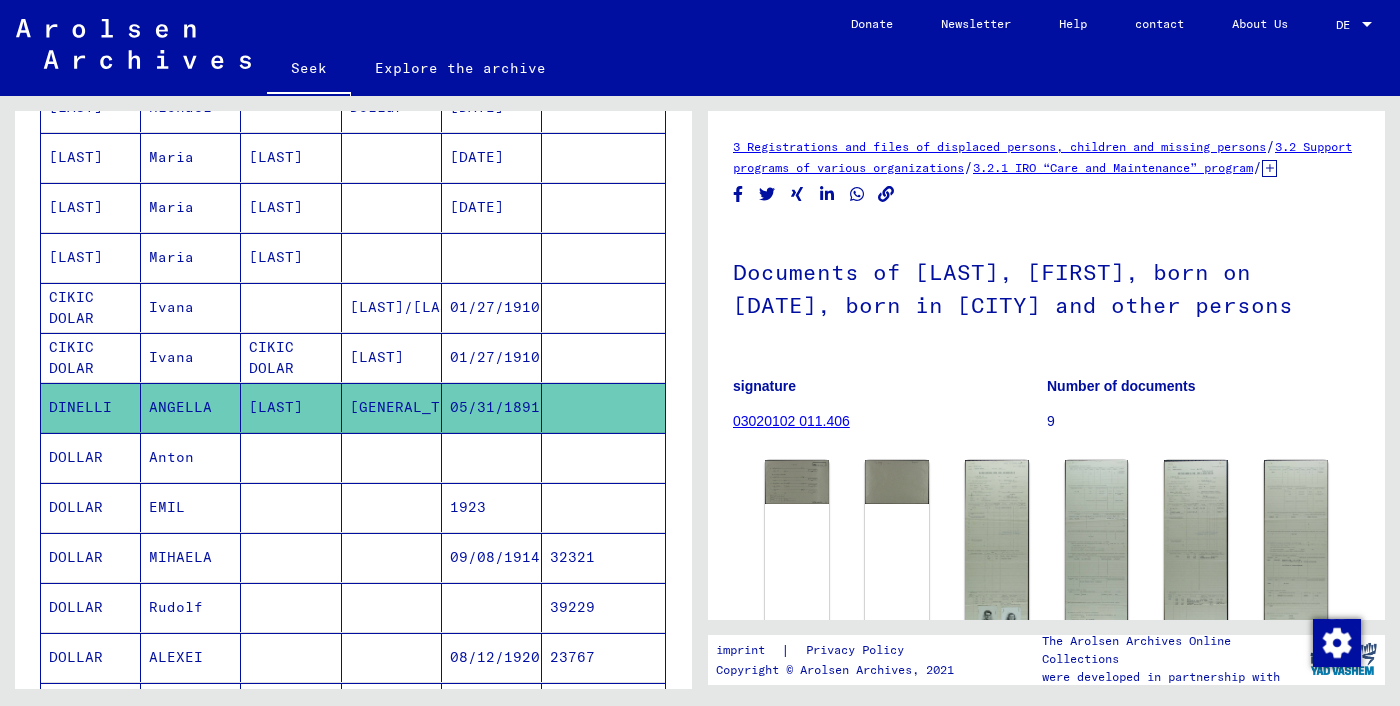scroll, scrollTop: 0, scrollLeft: 0, axis: both 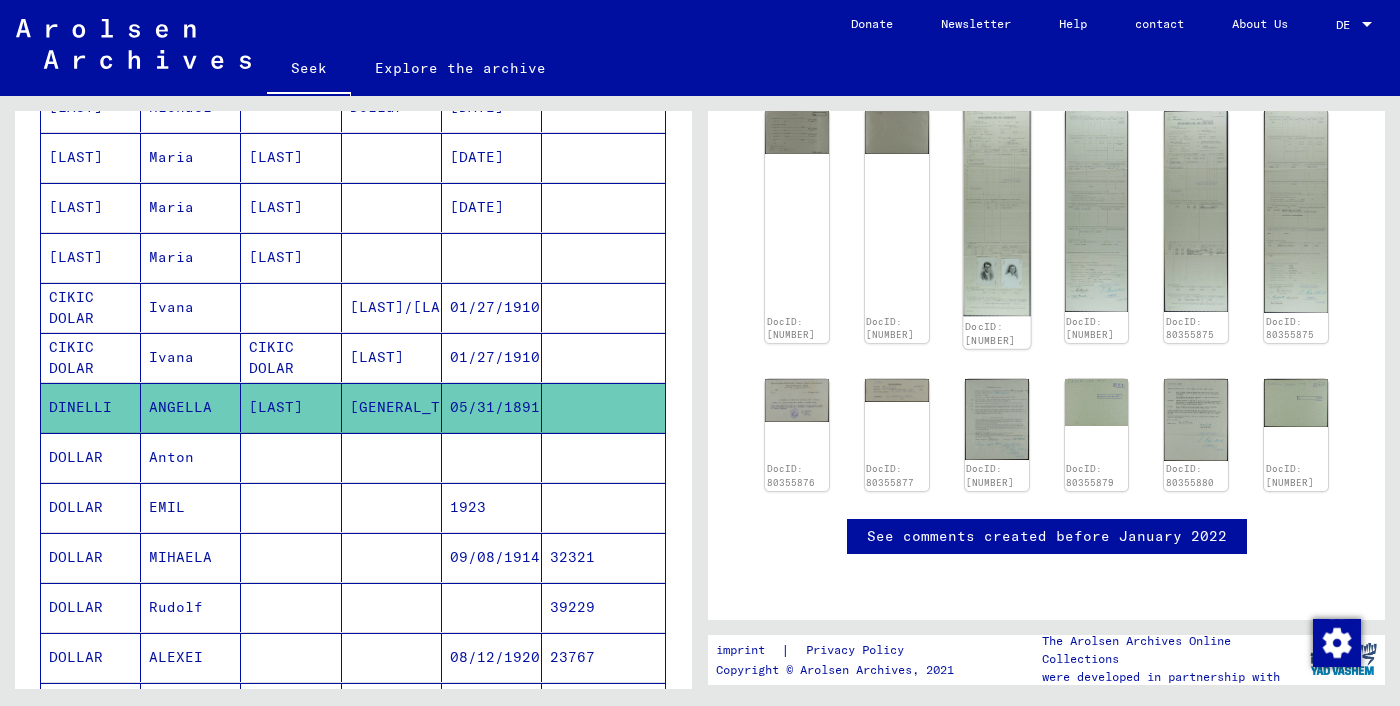 click 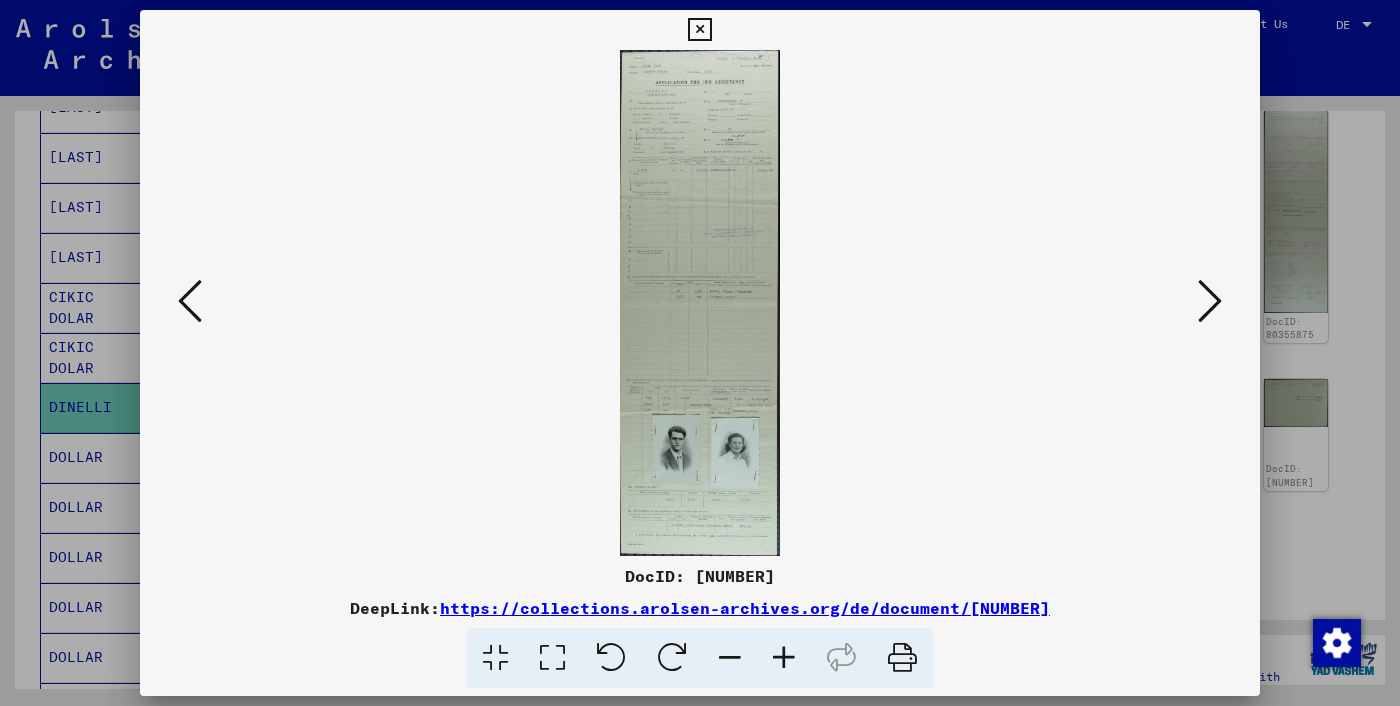 click at bounding box center [190, 301] 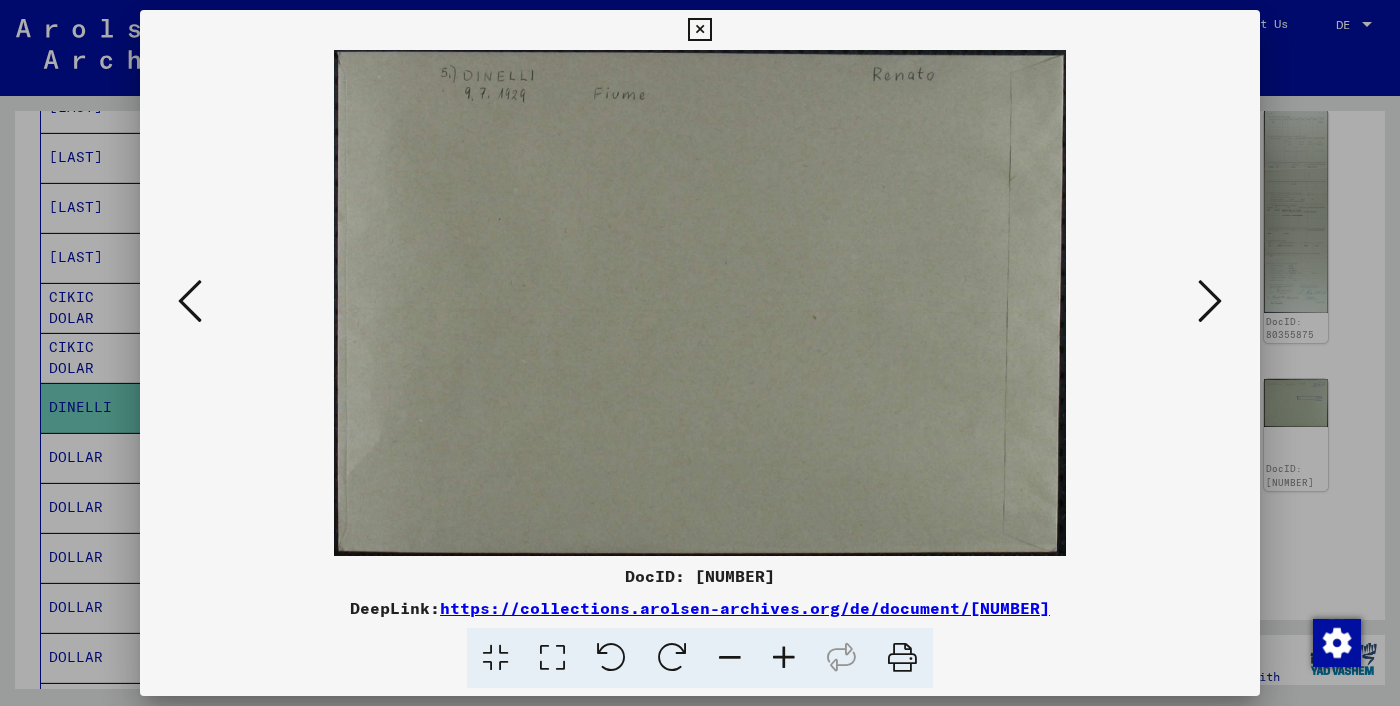 click at bounding box center [190, 301] 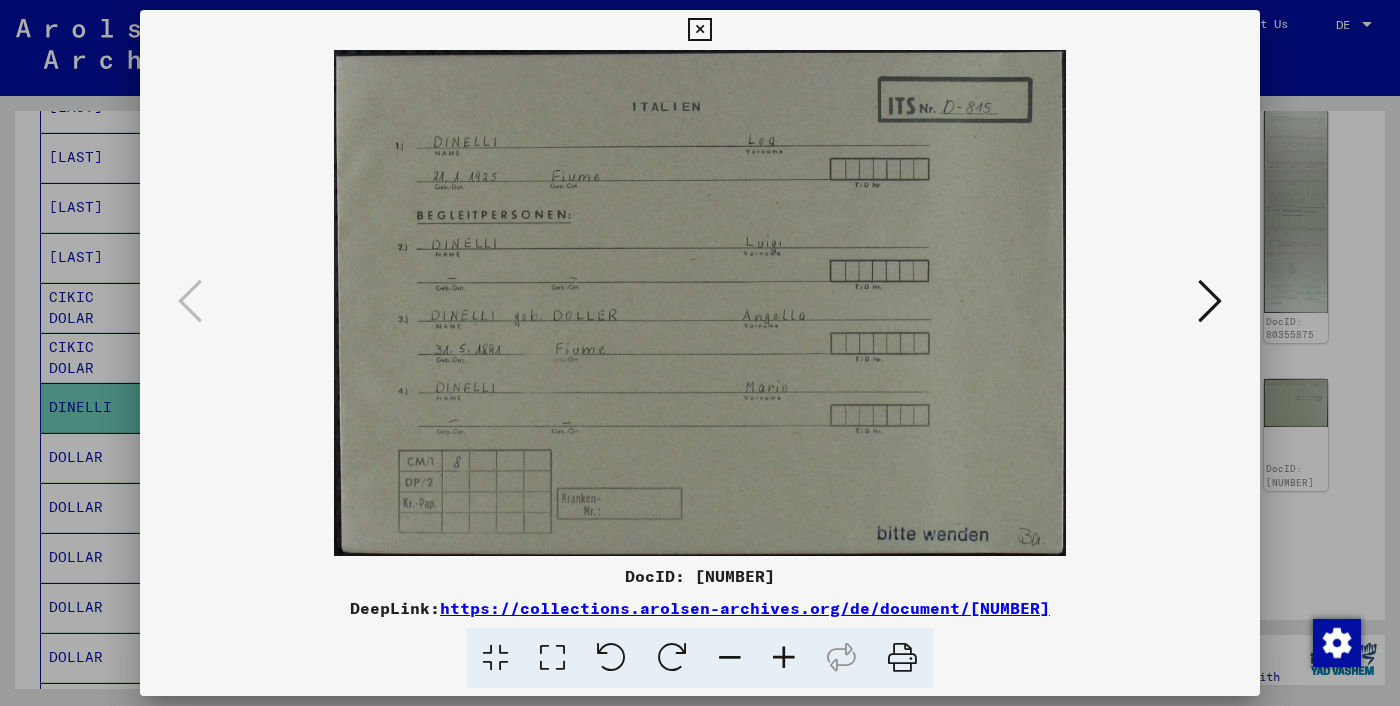 click at bounding box center [1210, 301] 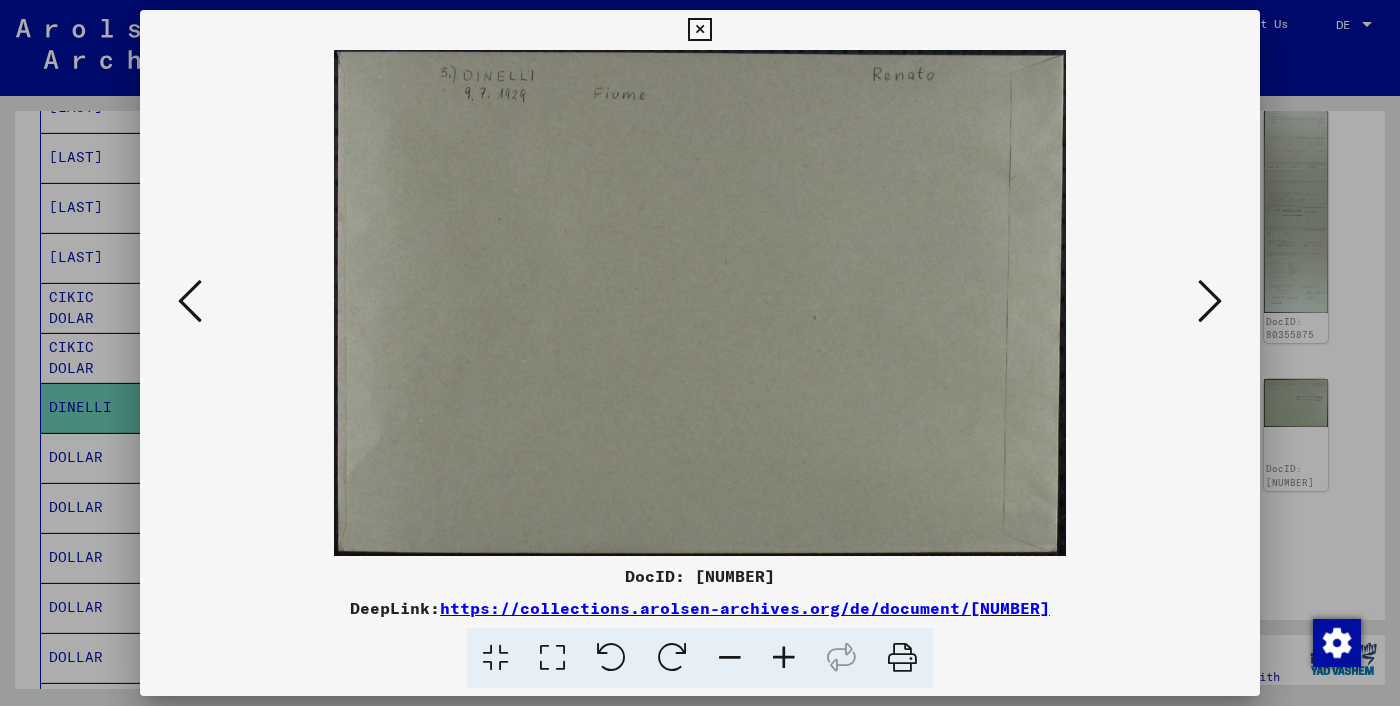 click at bounding box center (1210, 301) 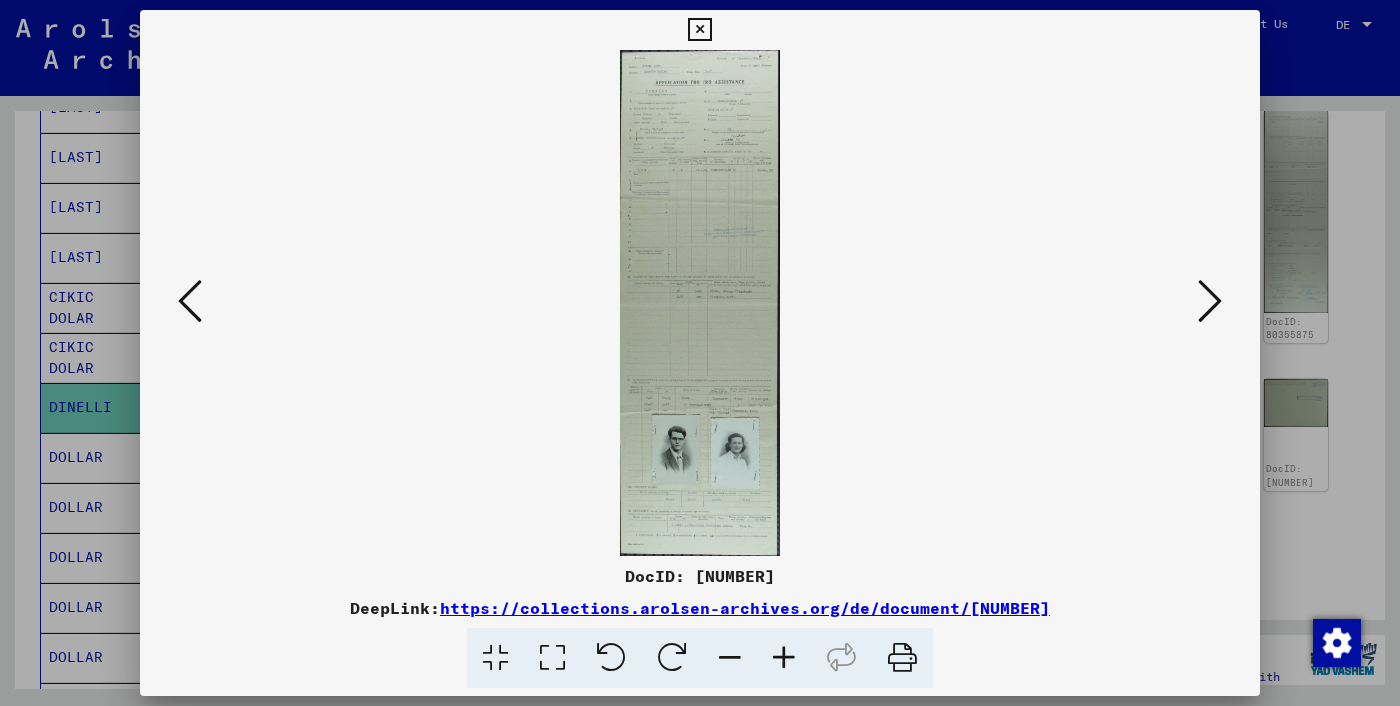 click at bounding box center (1210, 301) 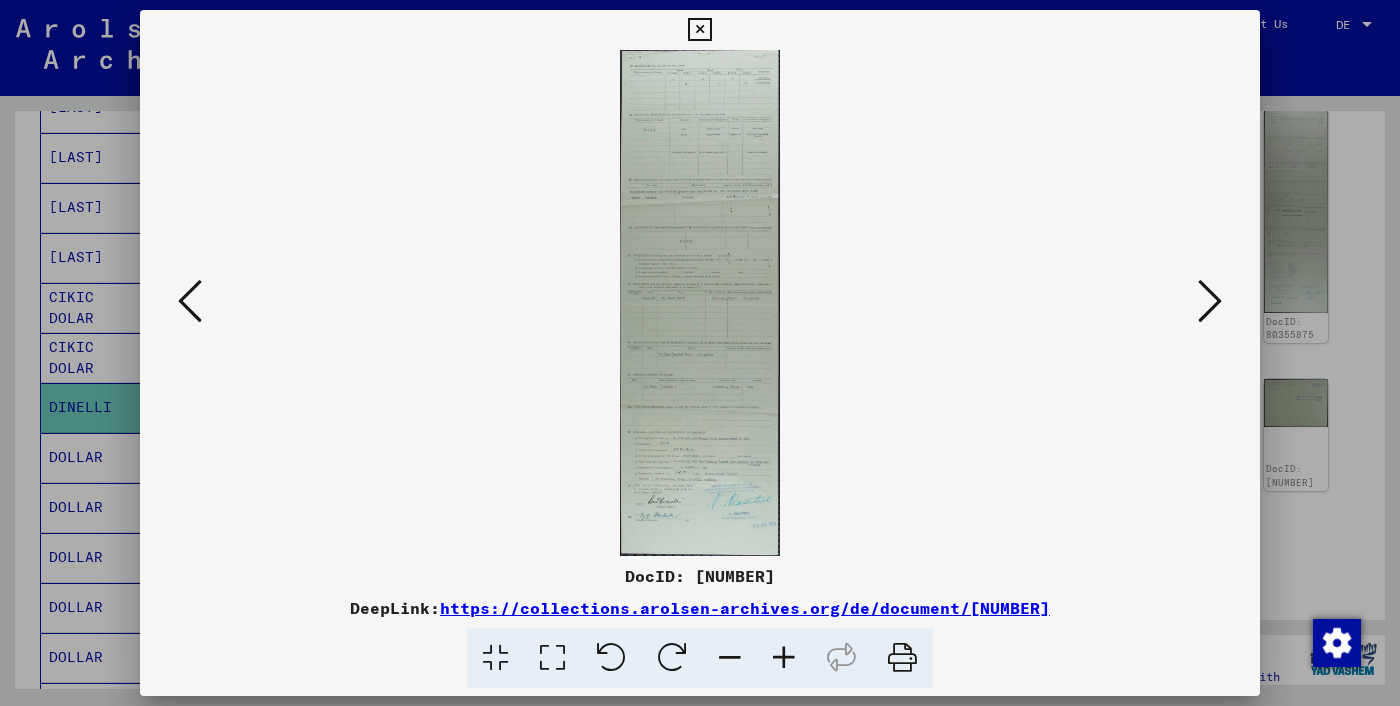 click at bounding box center [1210, 301] 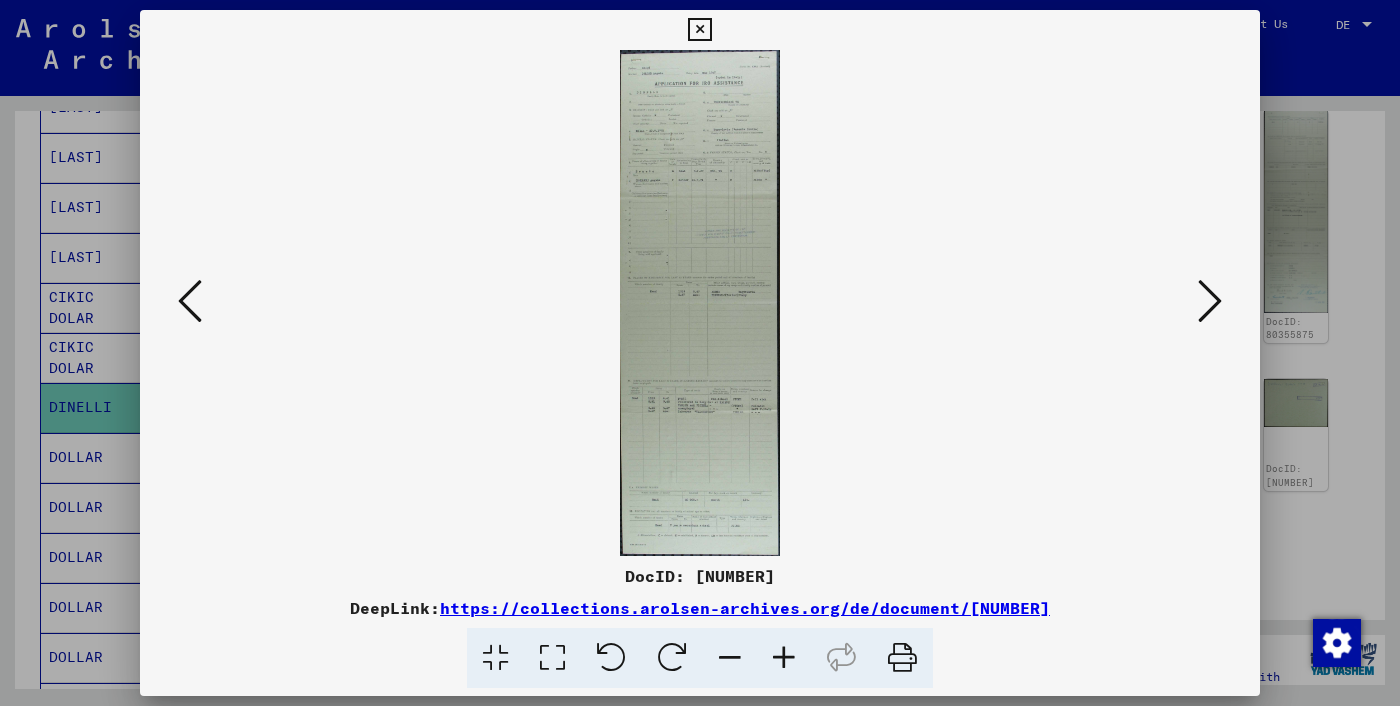 click at bounding box center (1210, 301) 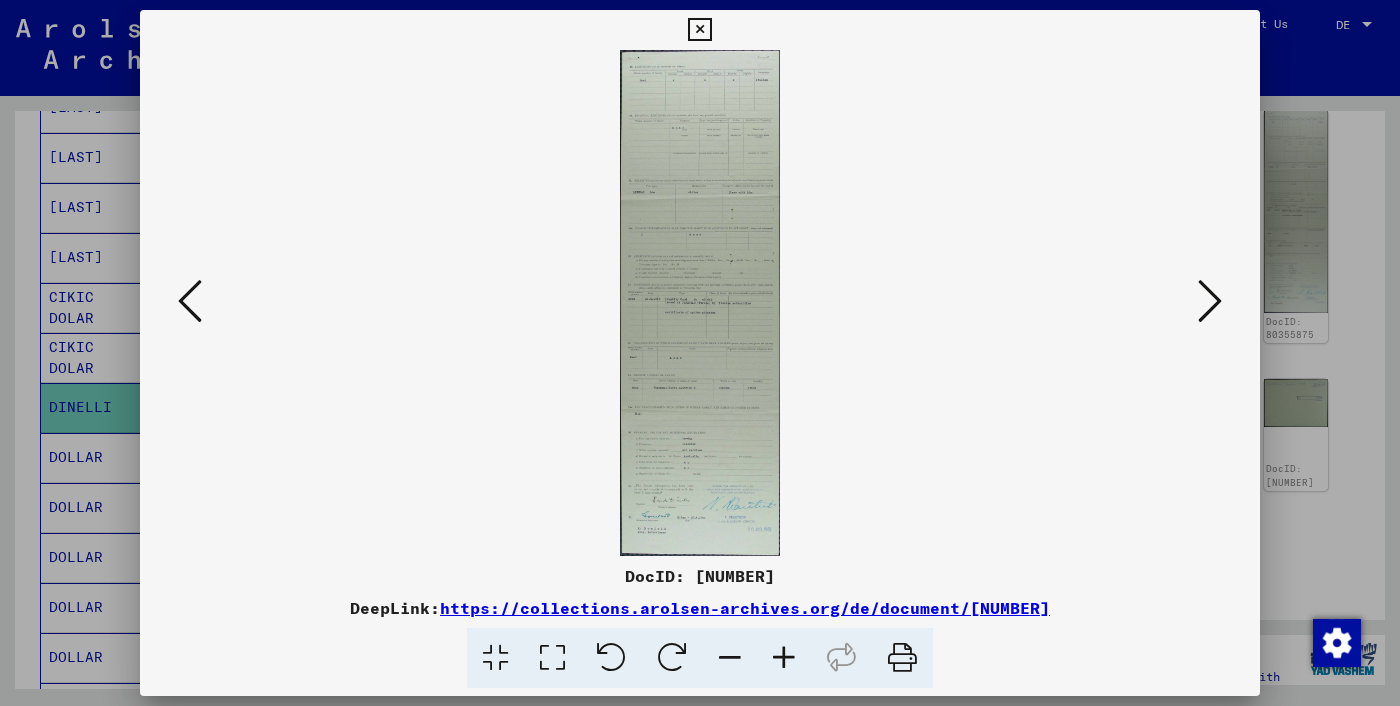 click at bounding box center [1210, 301] 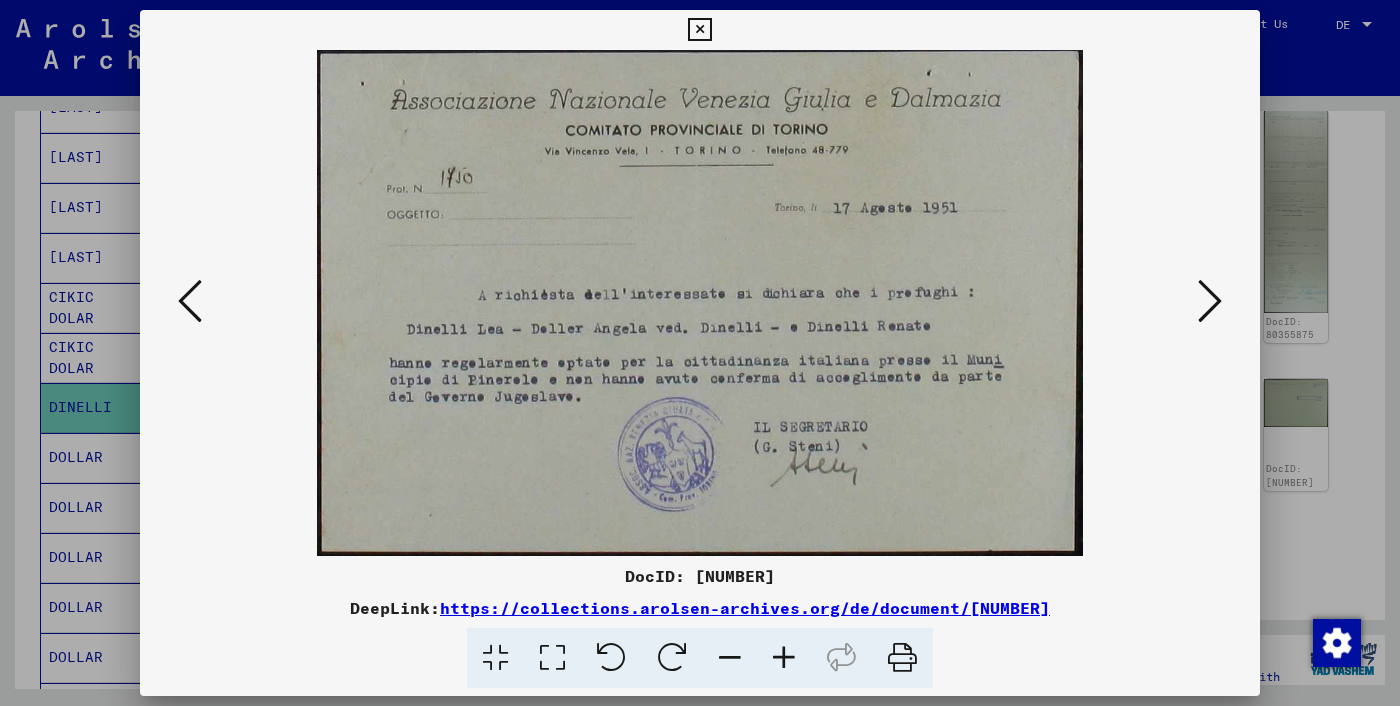 click at bounding box center [1210, 301] 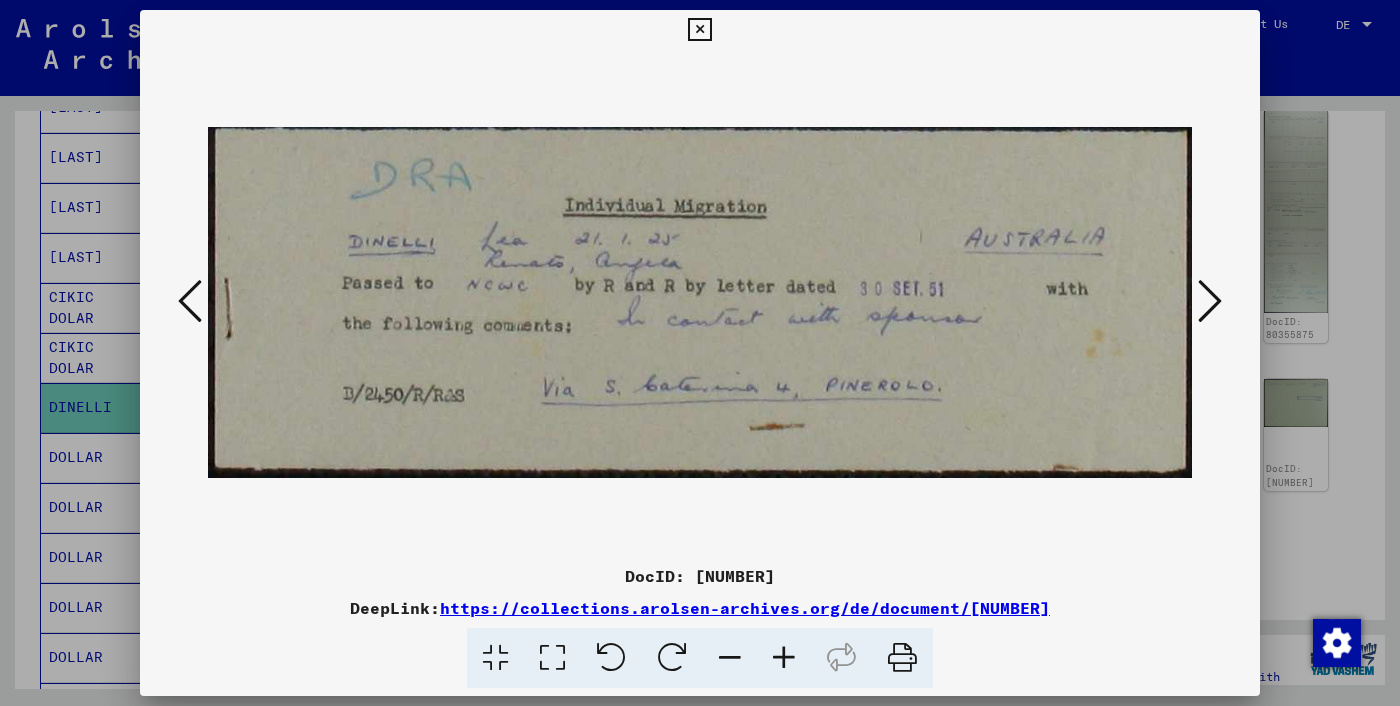 click at bounding box center [1210, 301] 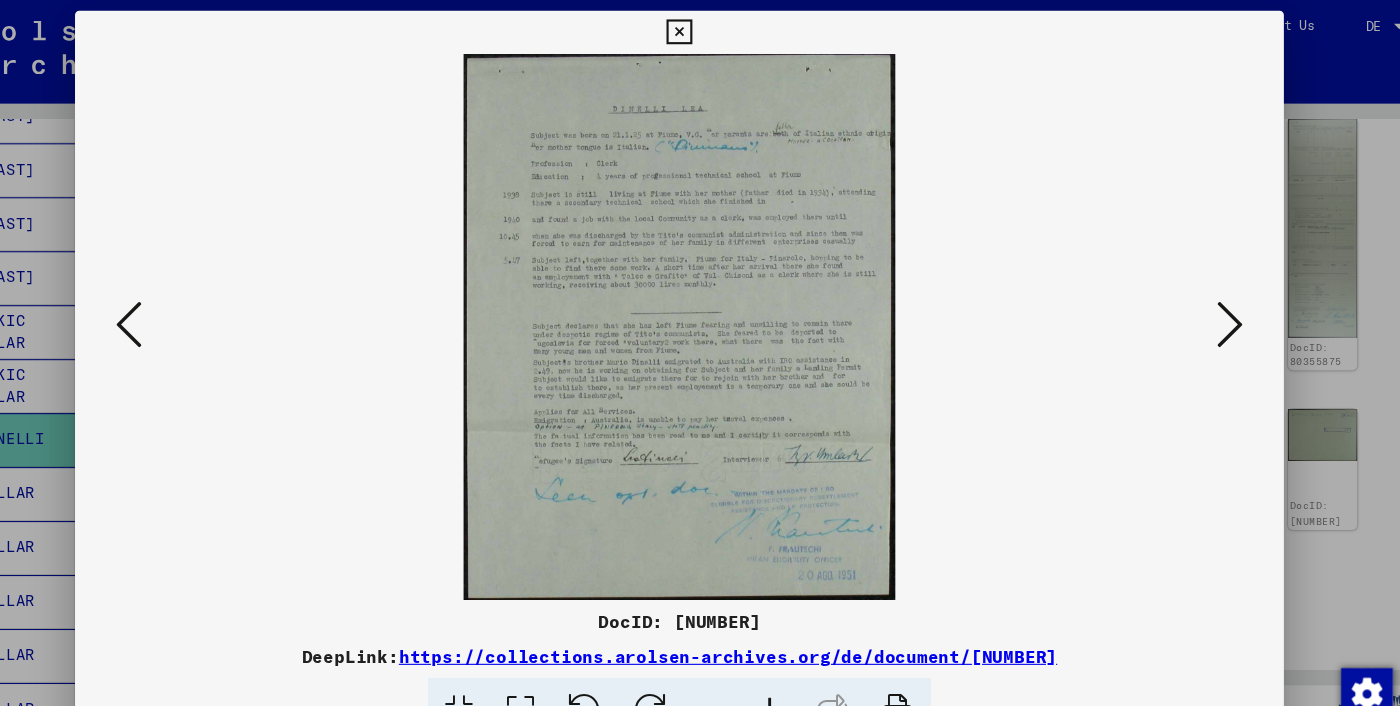 click at bounding box center [1210, 301] 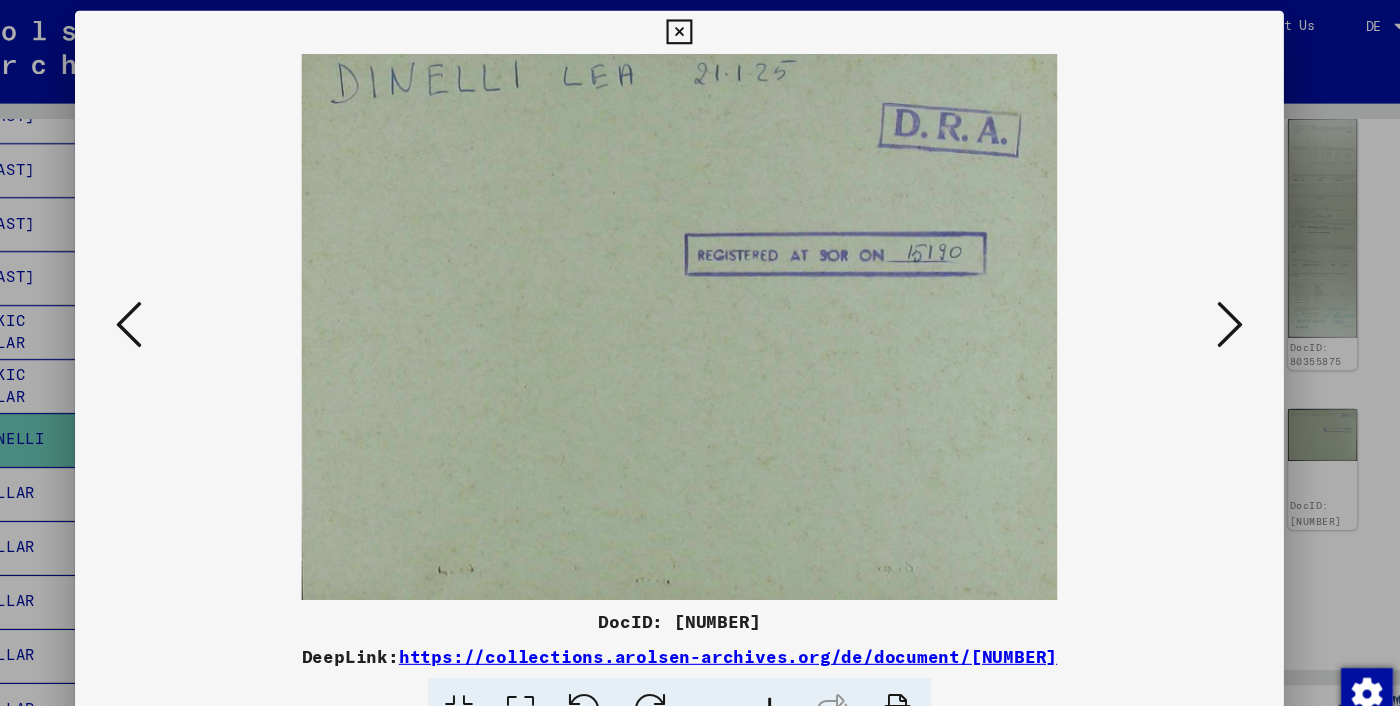 click at bounding box center (1210, 301) 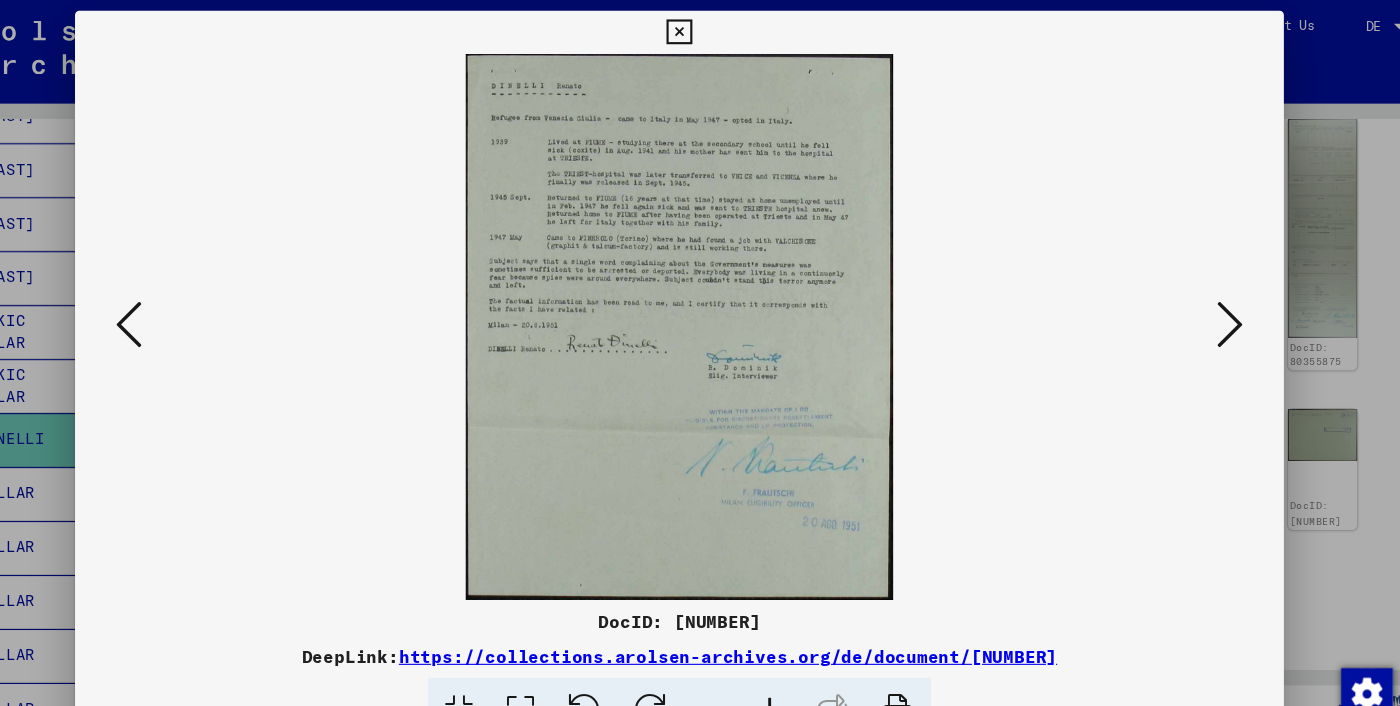 click at bounding box center (1210, 301) 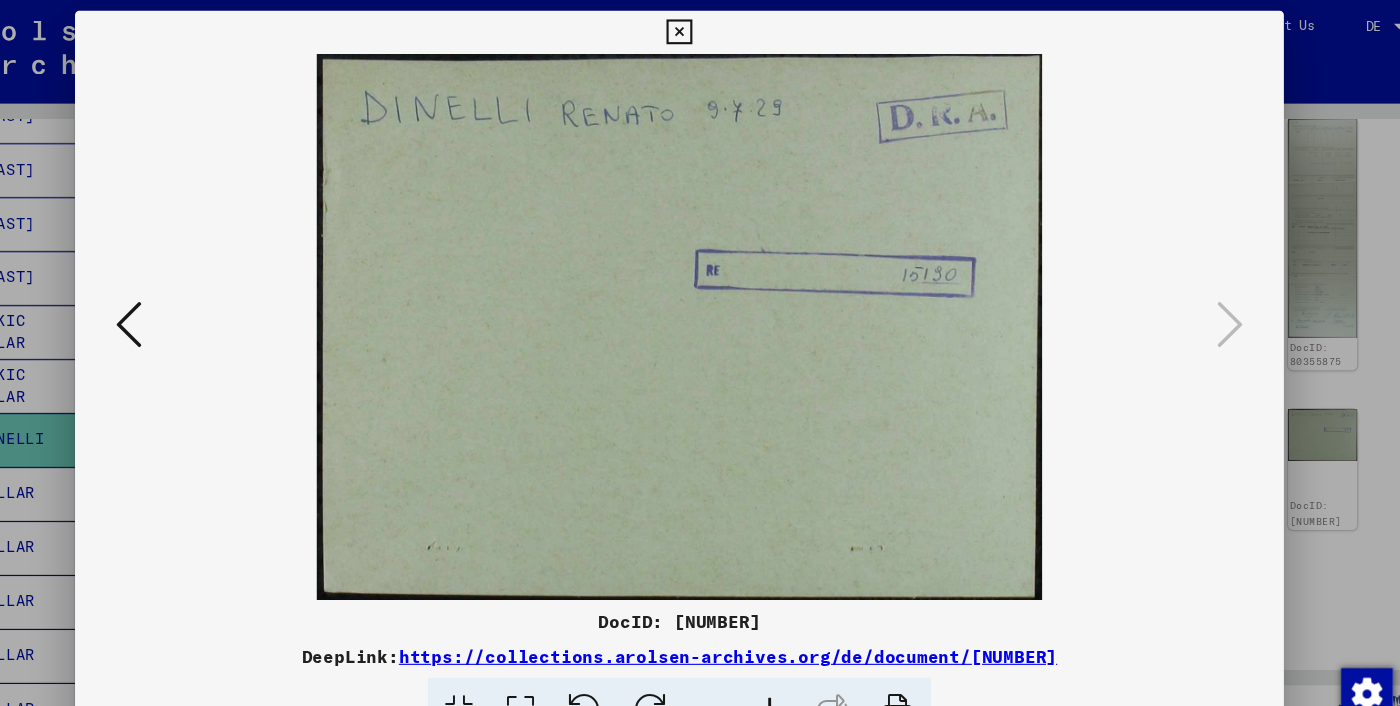 click at bounding box center (700, 353) 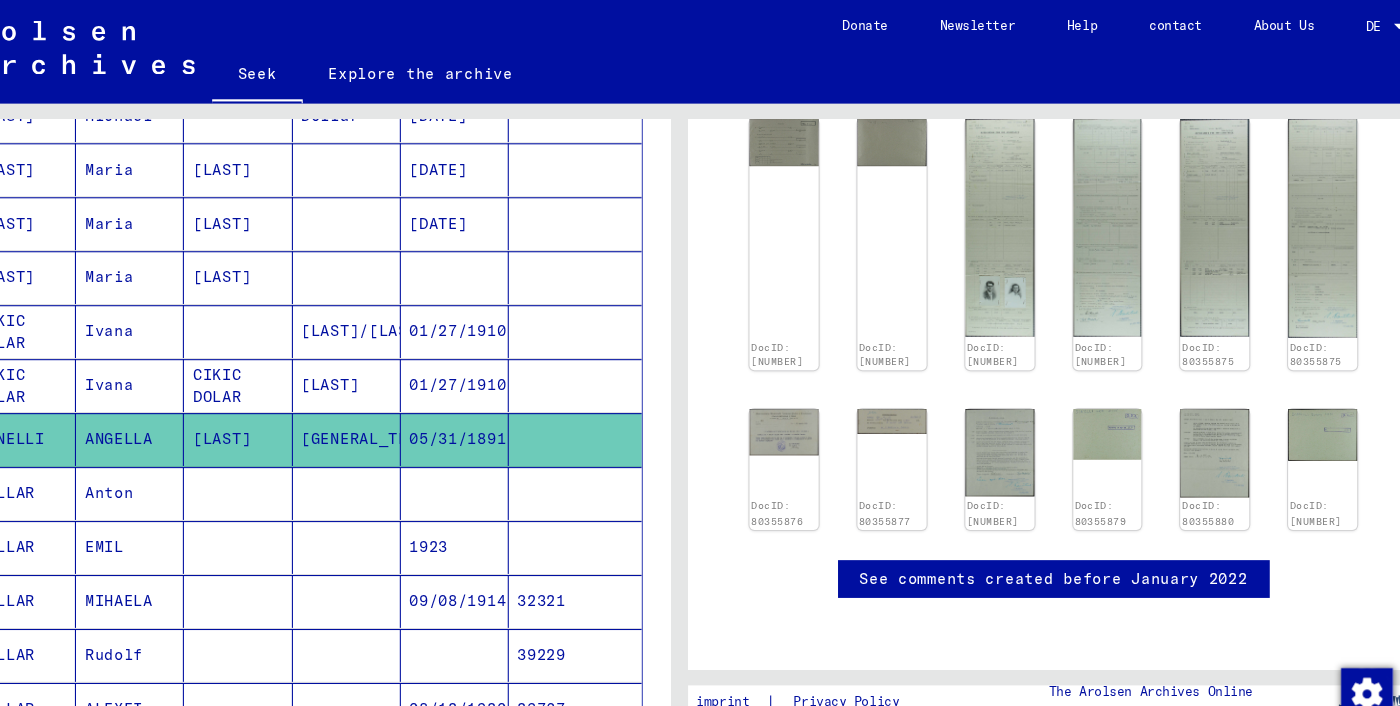 click at bounding box center [291, 357] 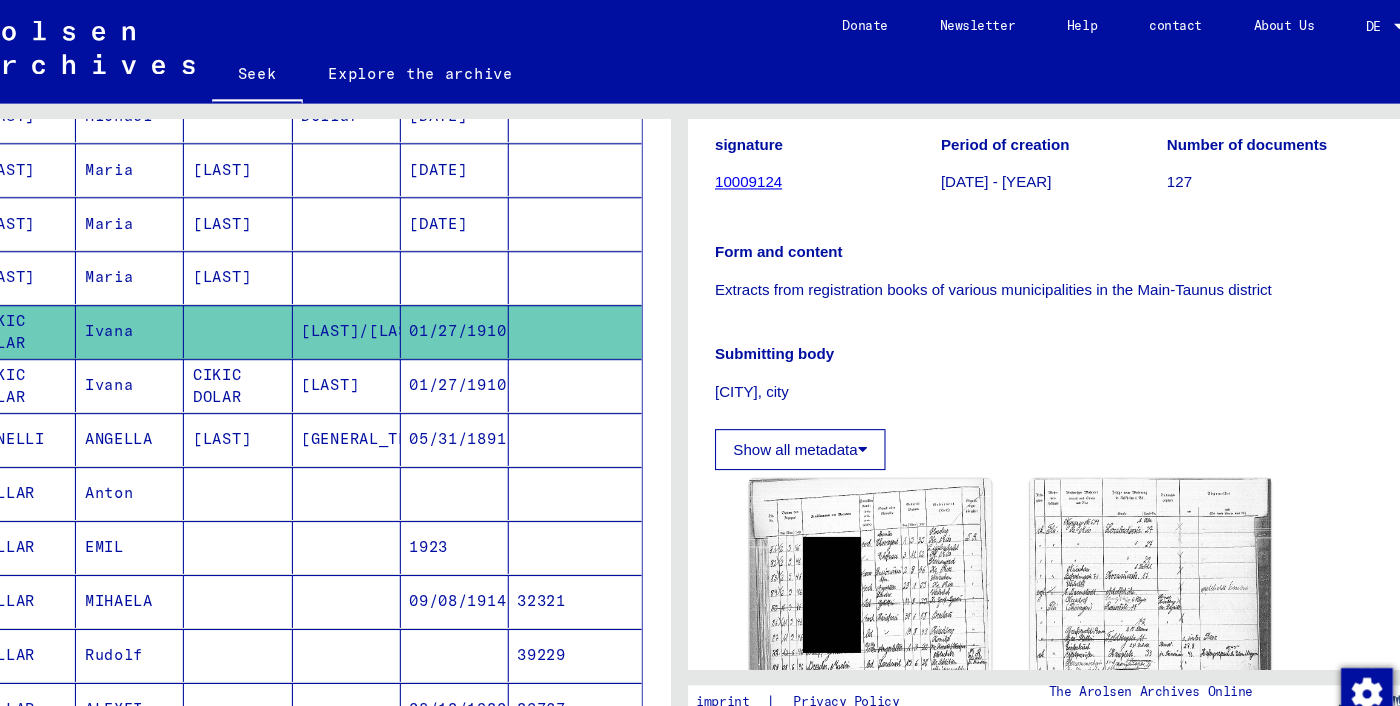 scroll, scrollTop: 560, scrollLeft: 0, axis: vertical 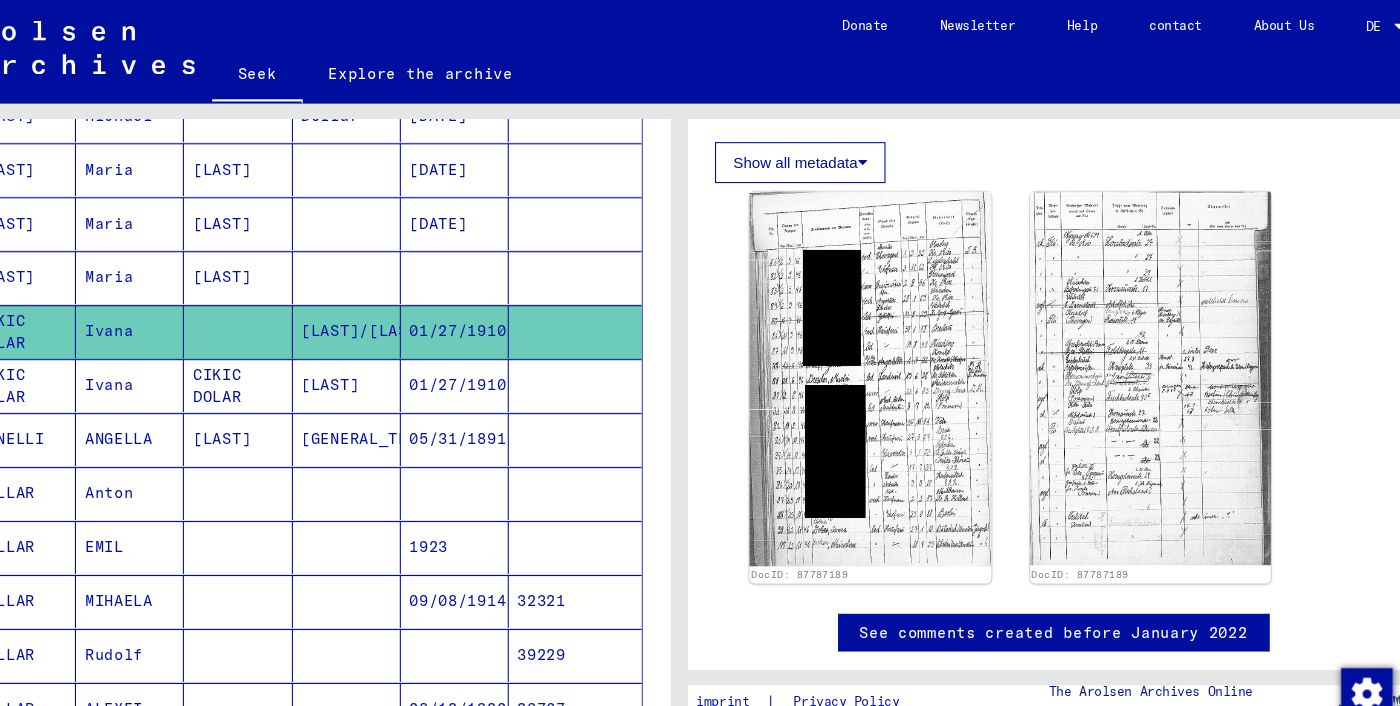 click on "01/27/1910" at bounding box center [495, 407] 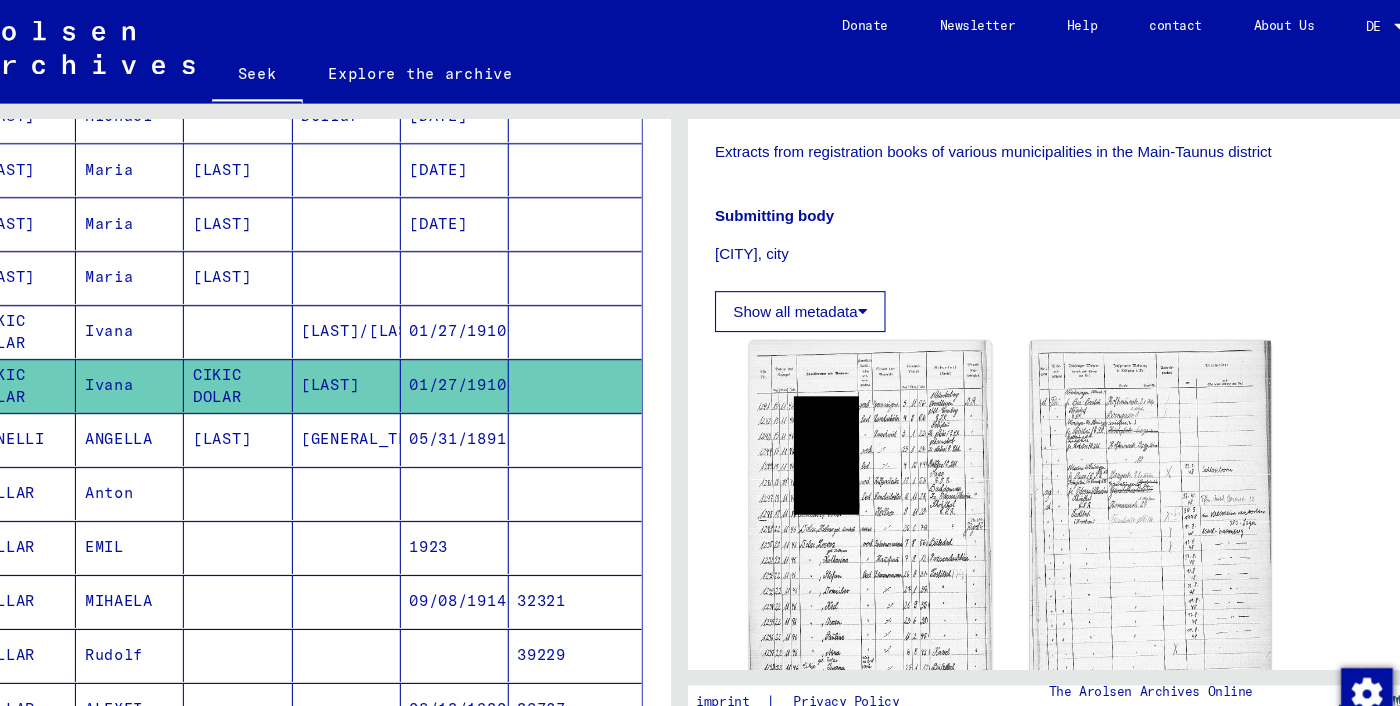scroll, scrollTop: 632, scrollLeft: 0, axis: vertical 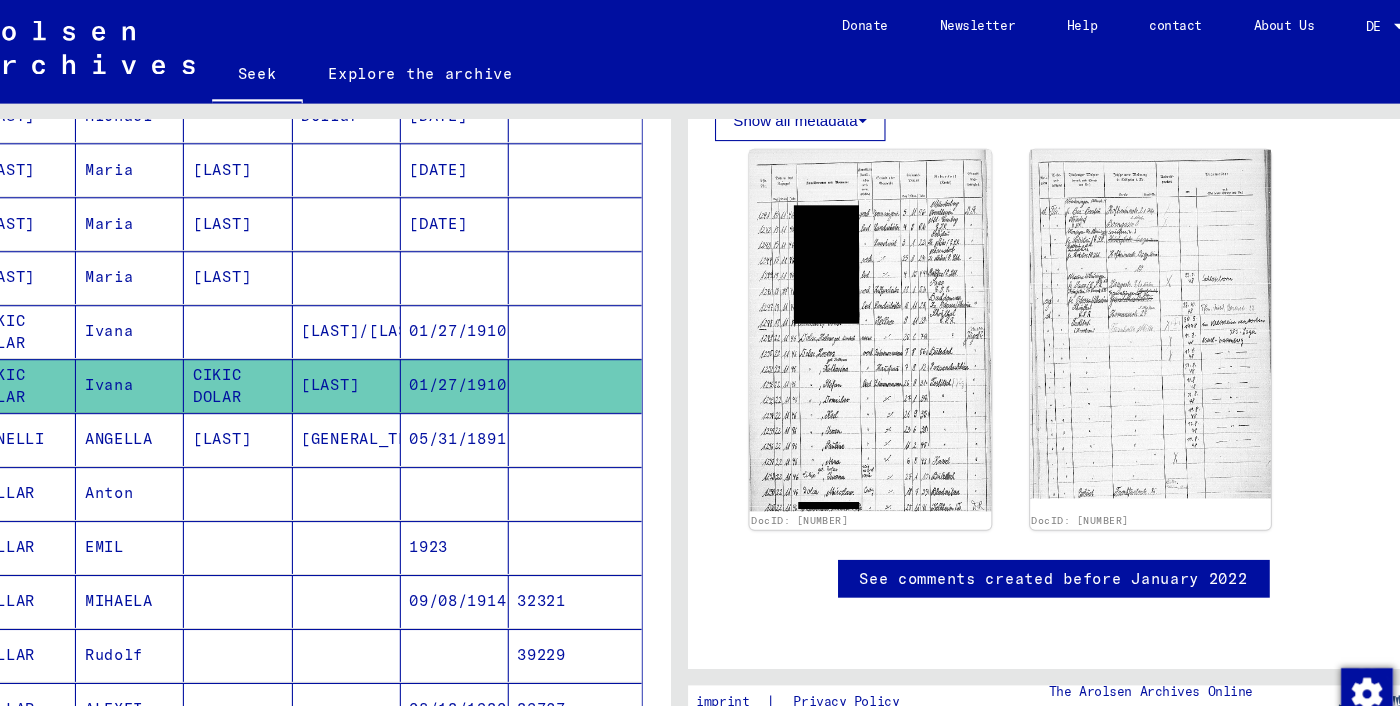 click on "1923" at bounding box center (492, 557) 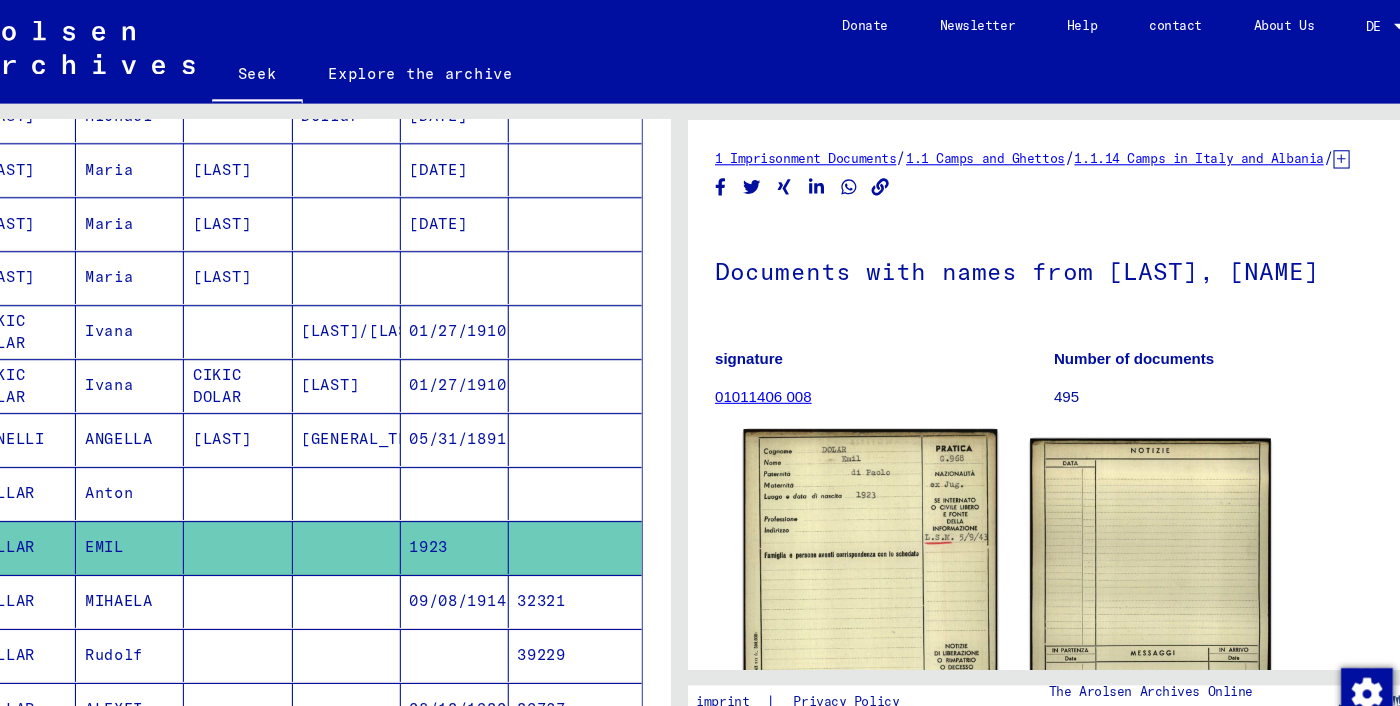 scroll, scrollTop: 394, scrollLeft: 0, axis: vertical 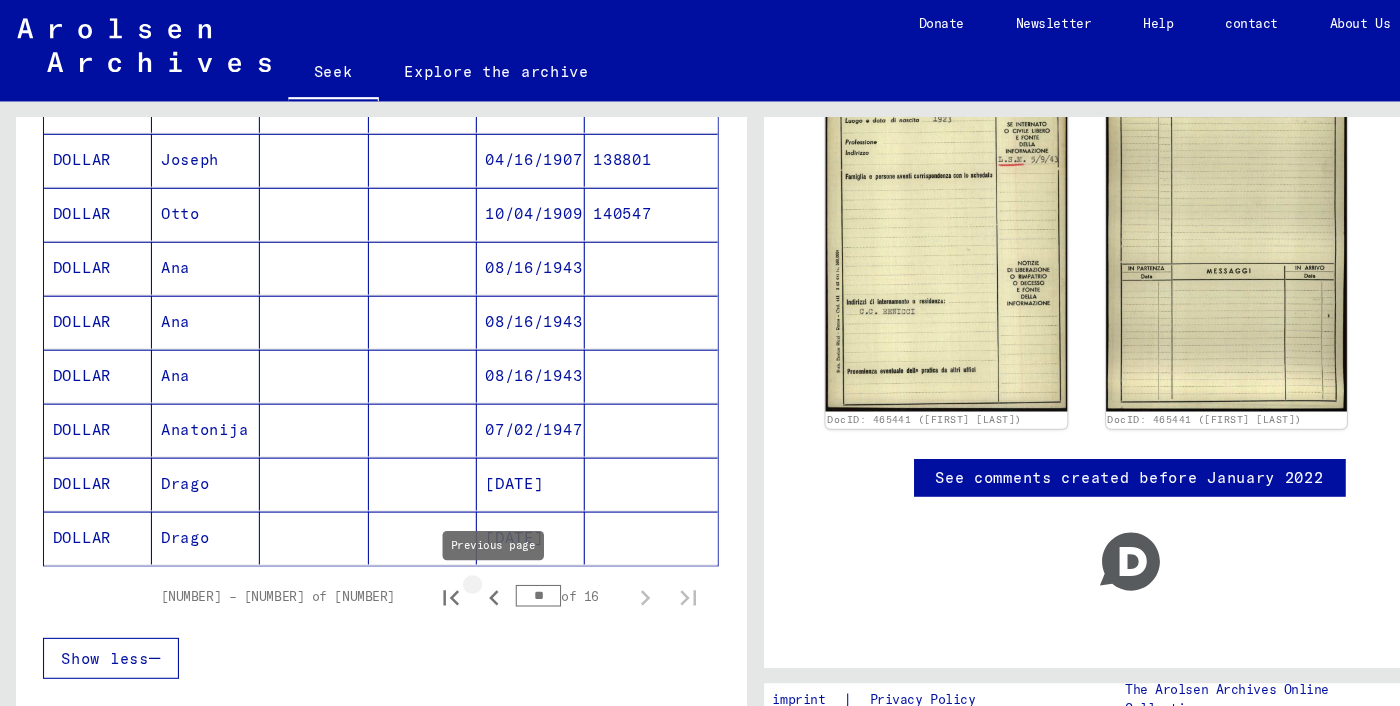 click 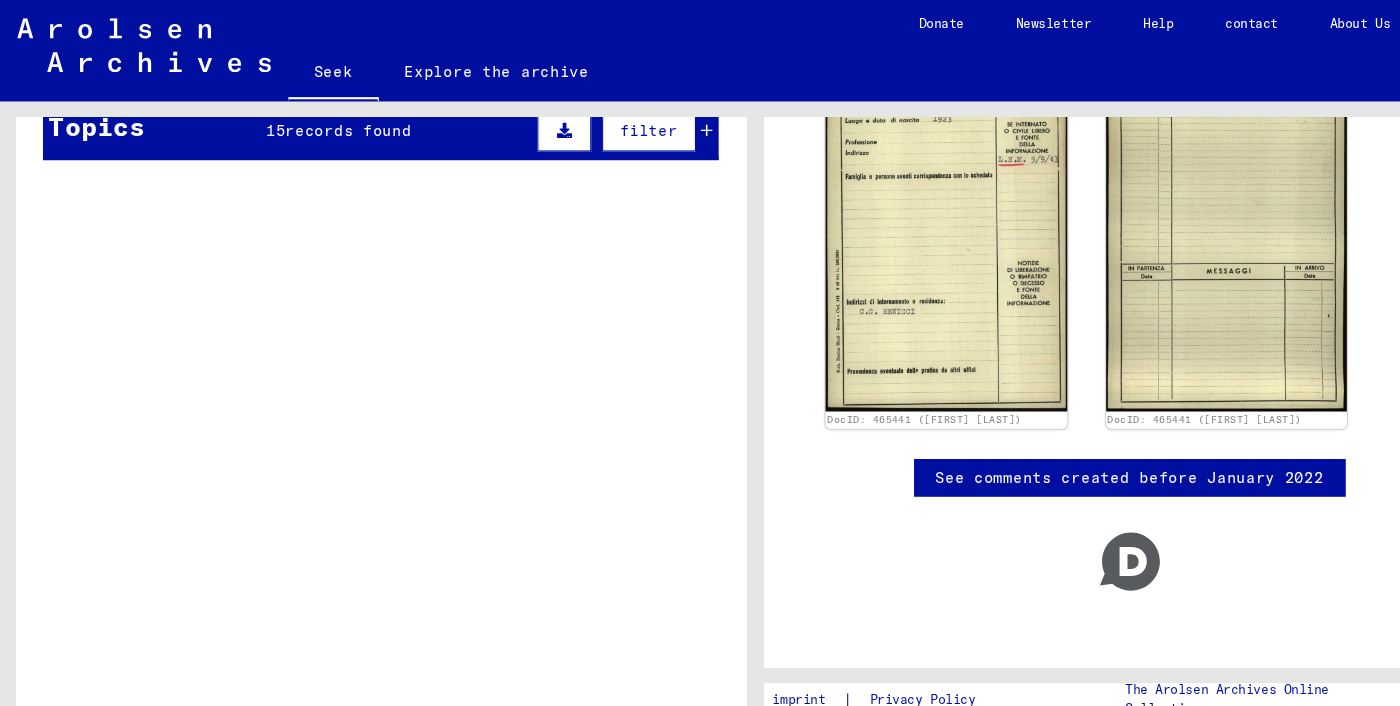scroll, scrollTop: 0, scrollLeft: 0, axis: both 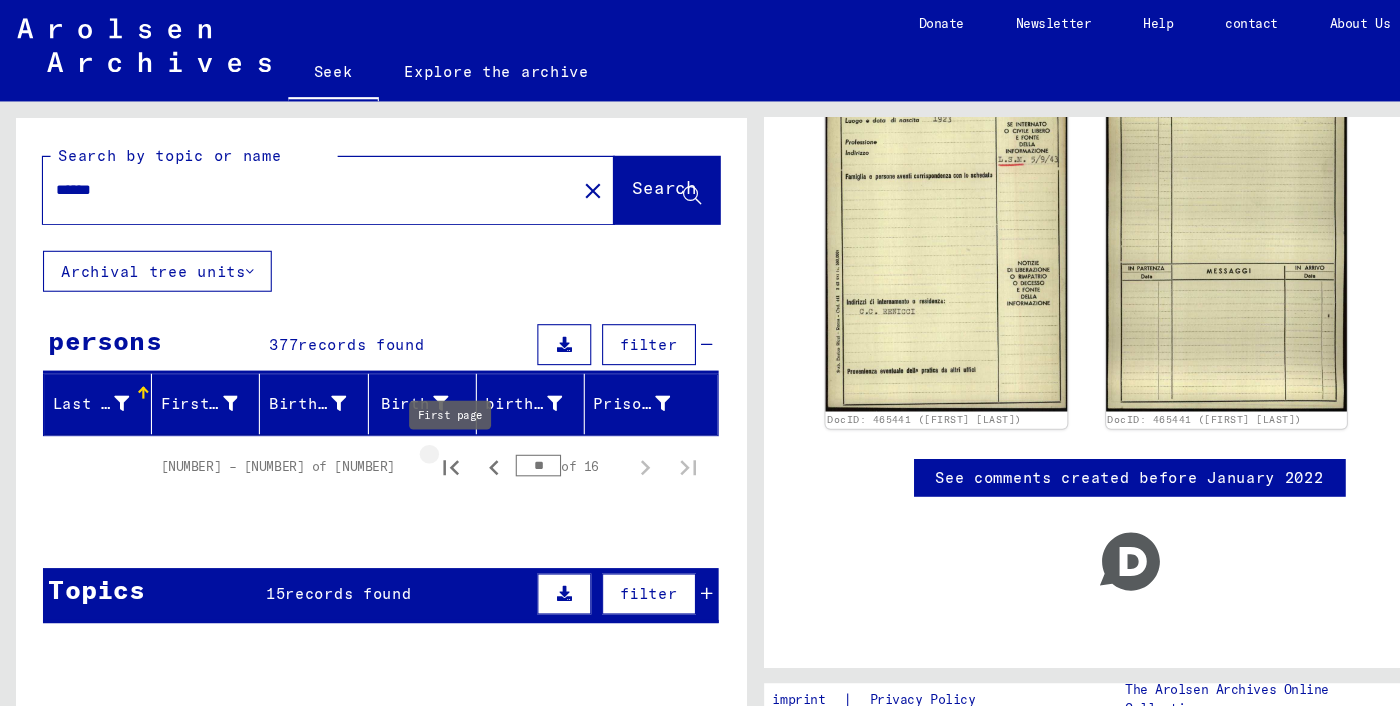 click 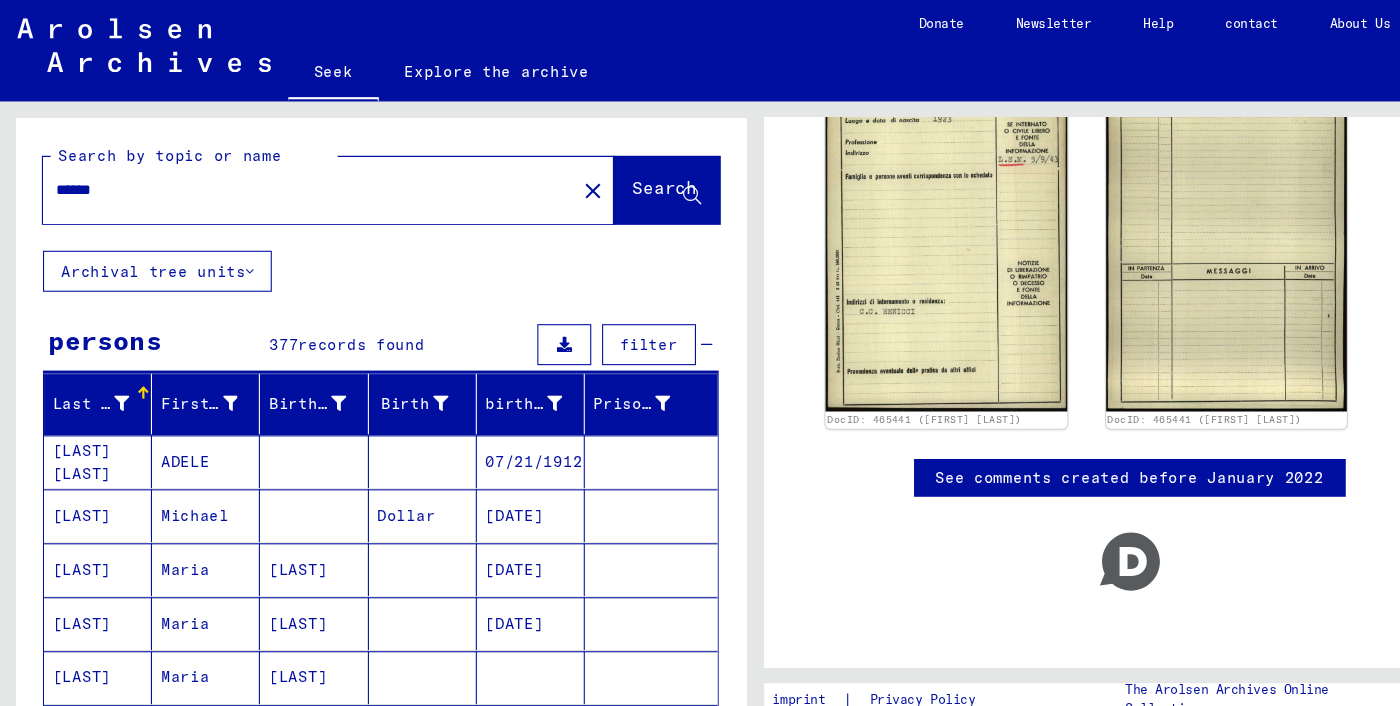 click on "Dollar" 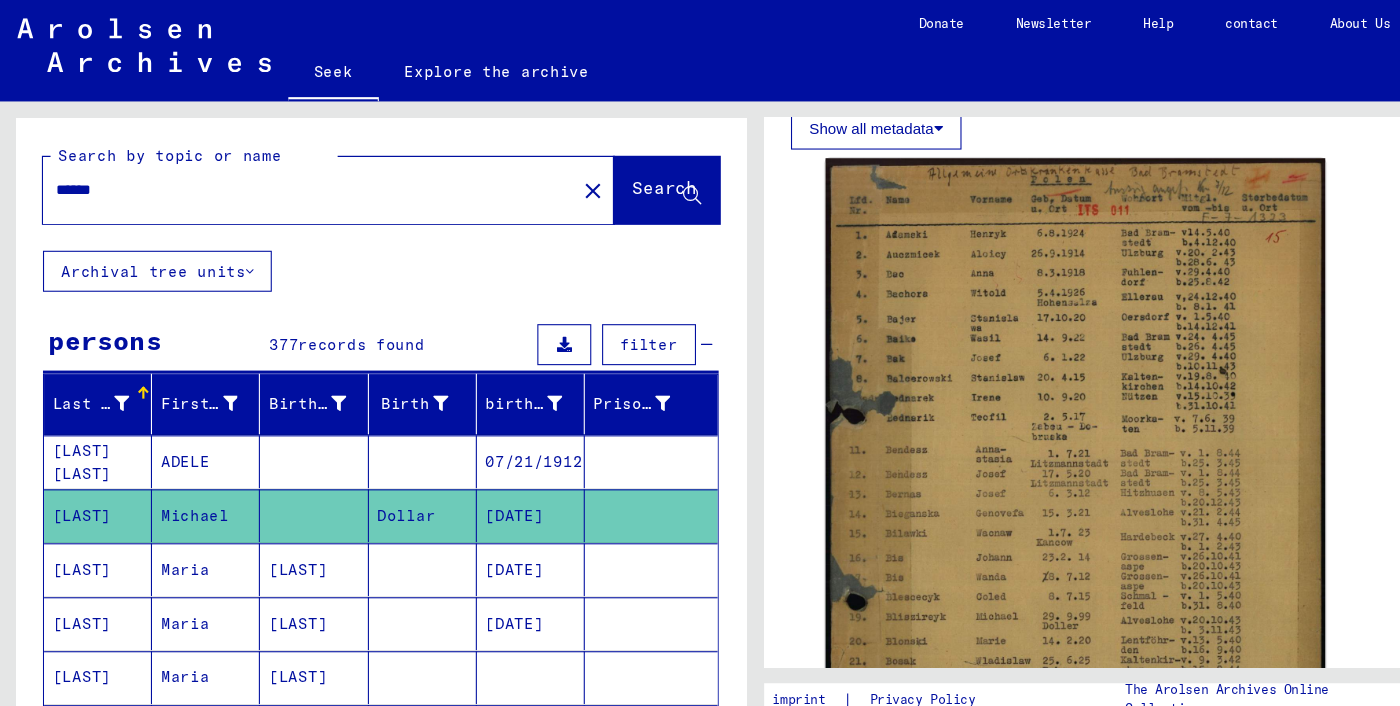 scroll, scrollTop: 725, scrollLeft: 0, axis: vertical 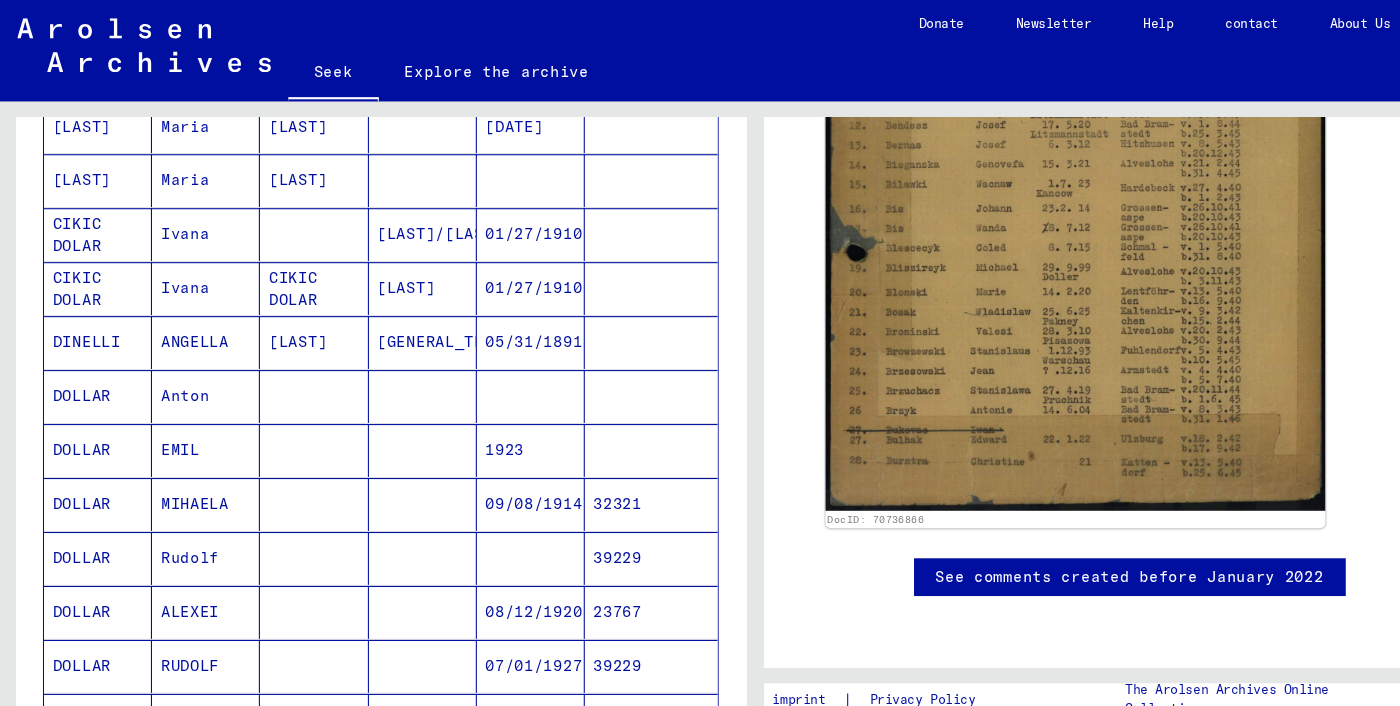 click on "[LAST]" at bounding box center (291, 369) 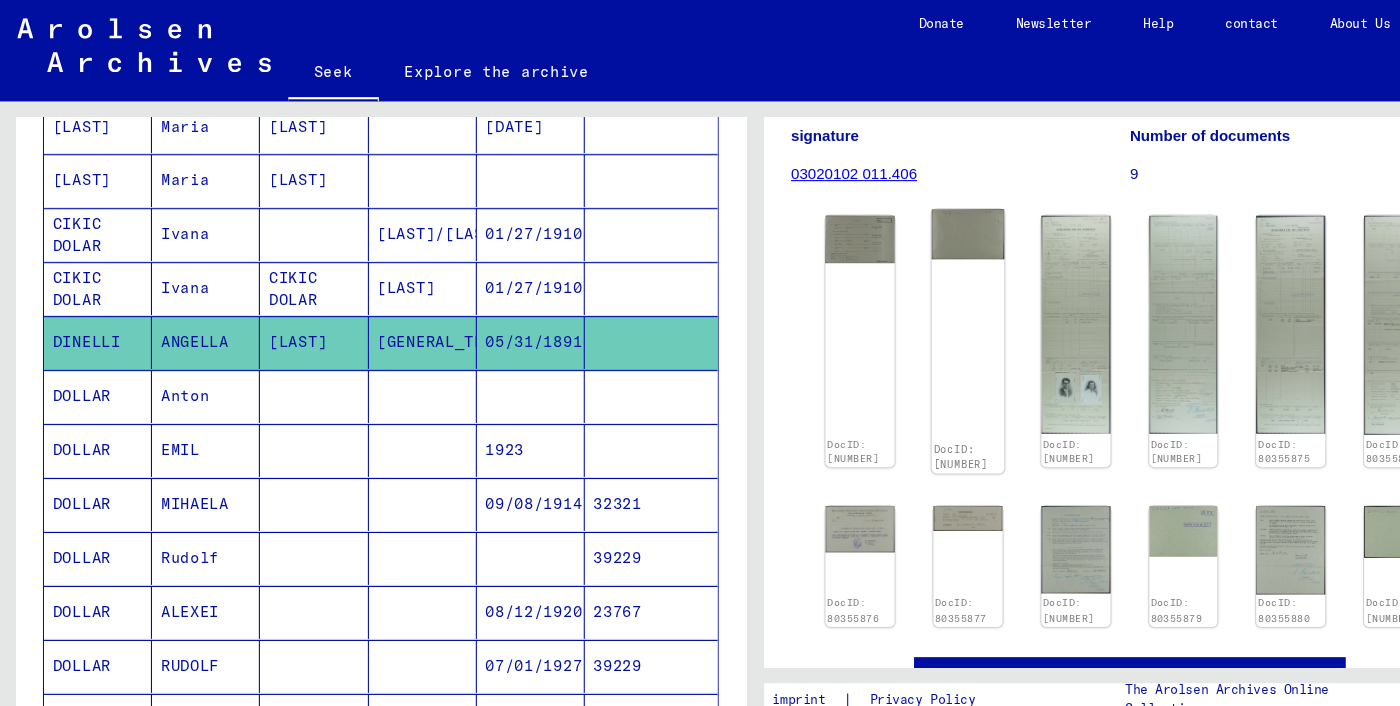 scroll, scrollTop: 259, scrollLeft: 0, axis: vertical 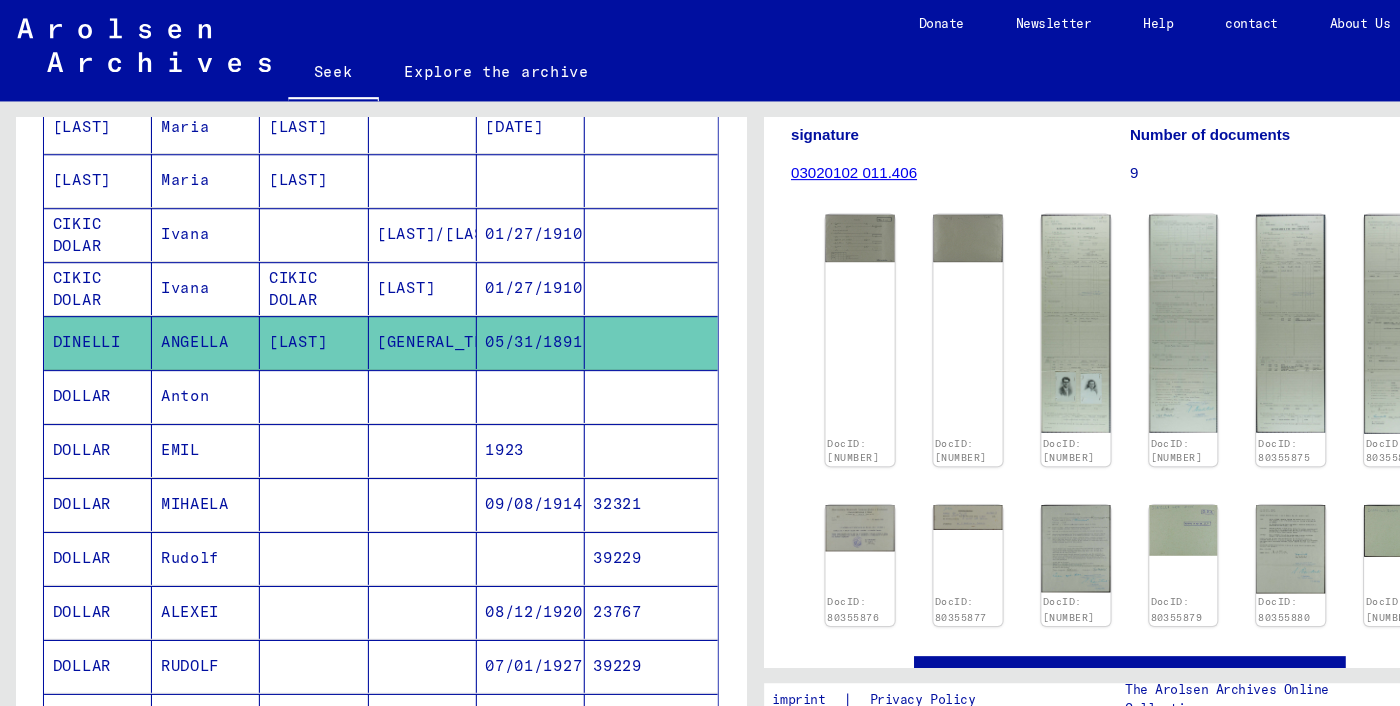 click on "CIKIC DOLAR" at bounding box center (276, 319) 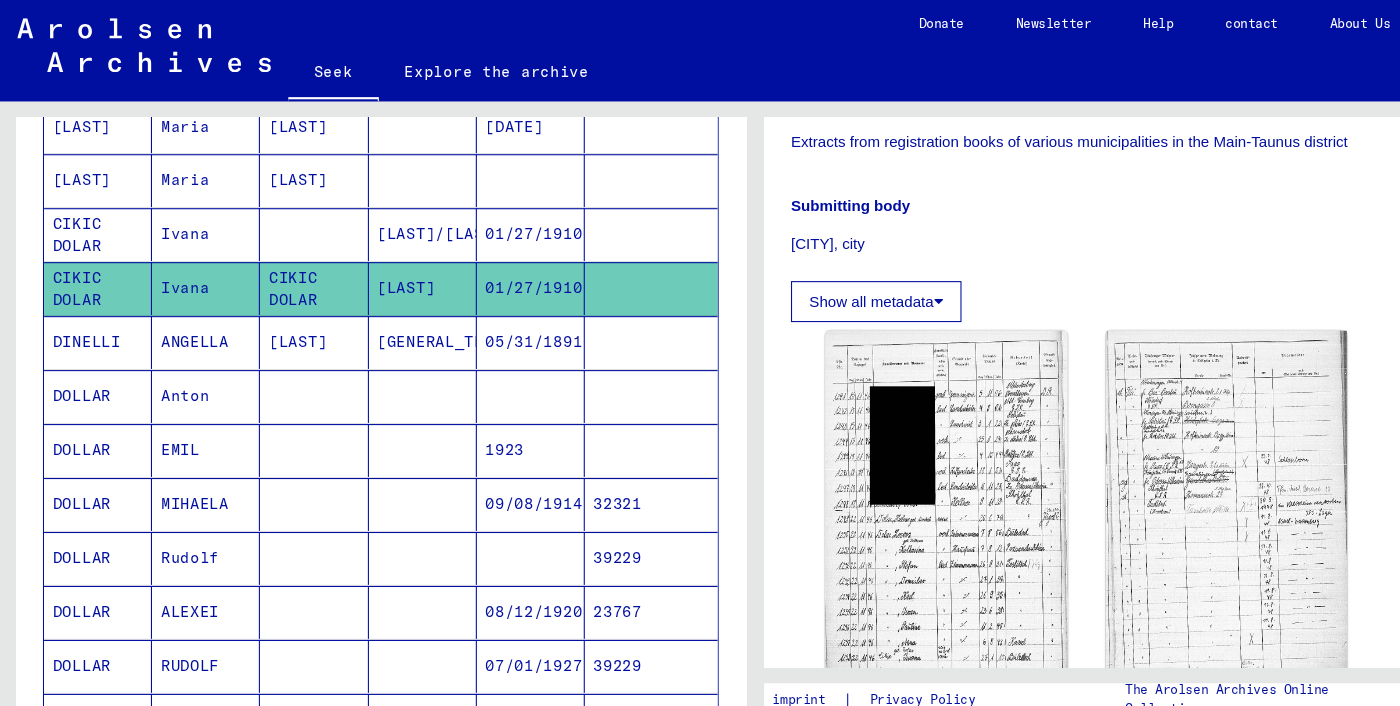 scroll, scrollTop: 632, scrollLeft: 0, axis: vertical 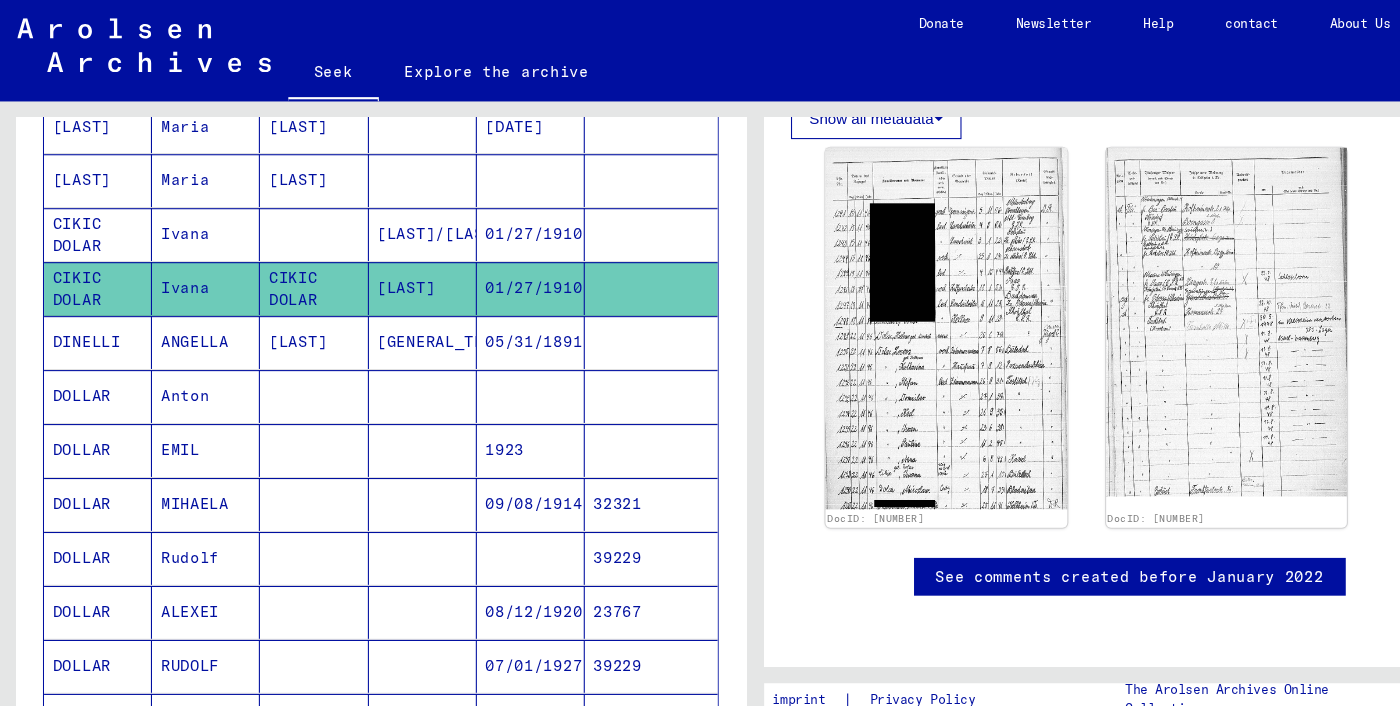 click at bounding box center (392, 569) 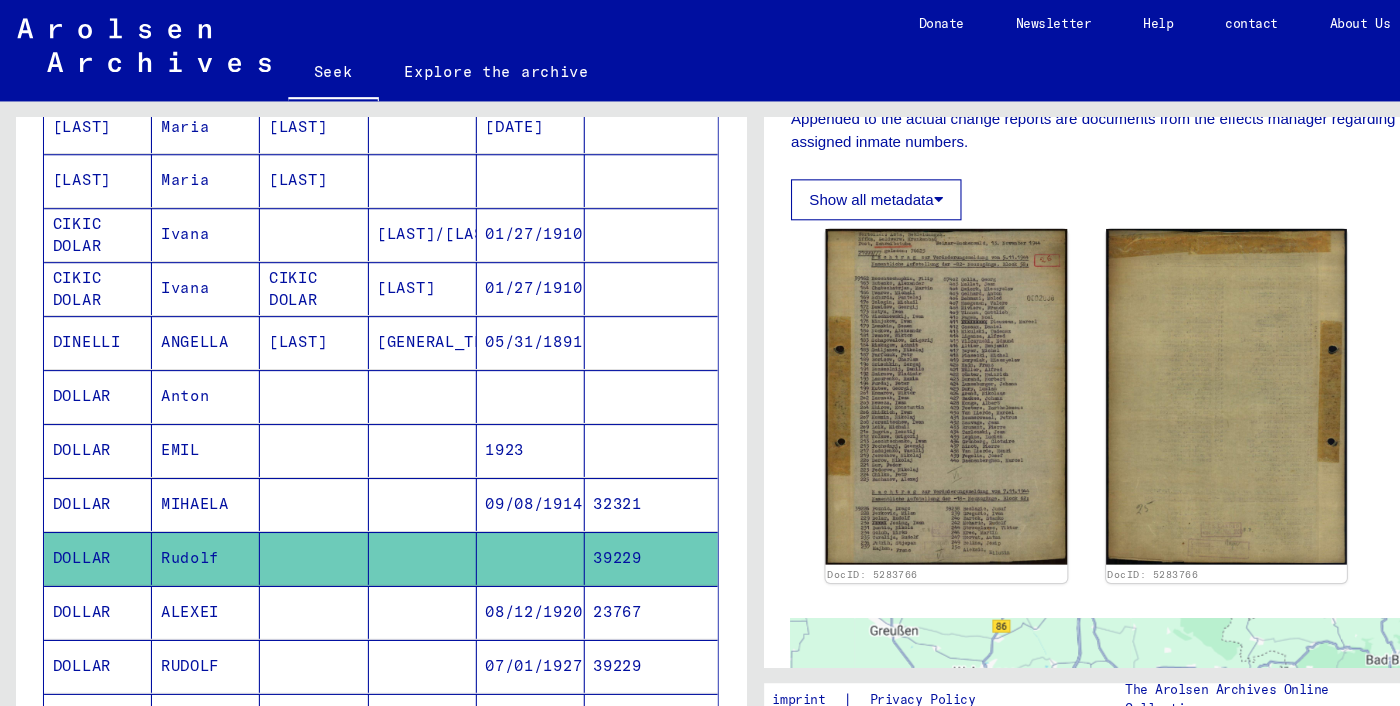 scroll, scrollTop: 847, scrollLeft: 0, axis: vertical 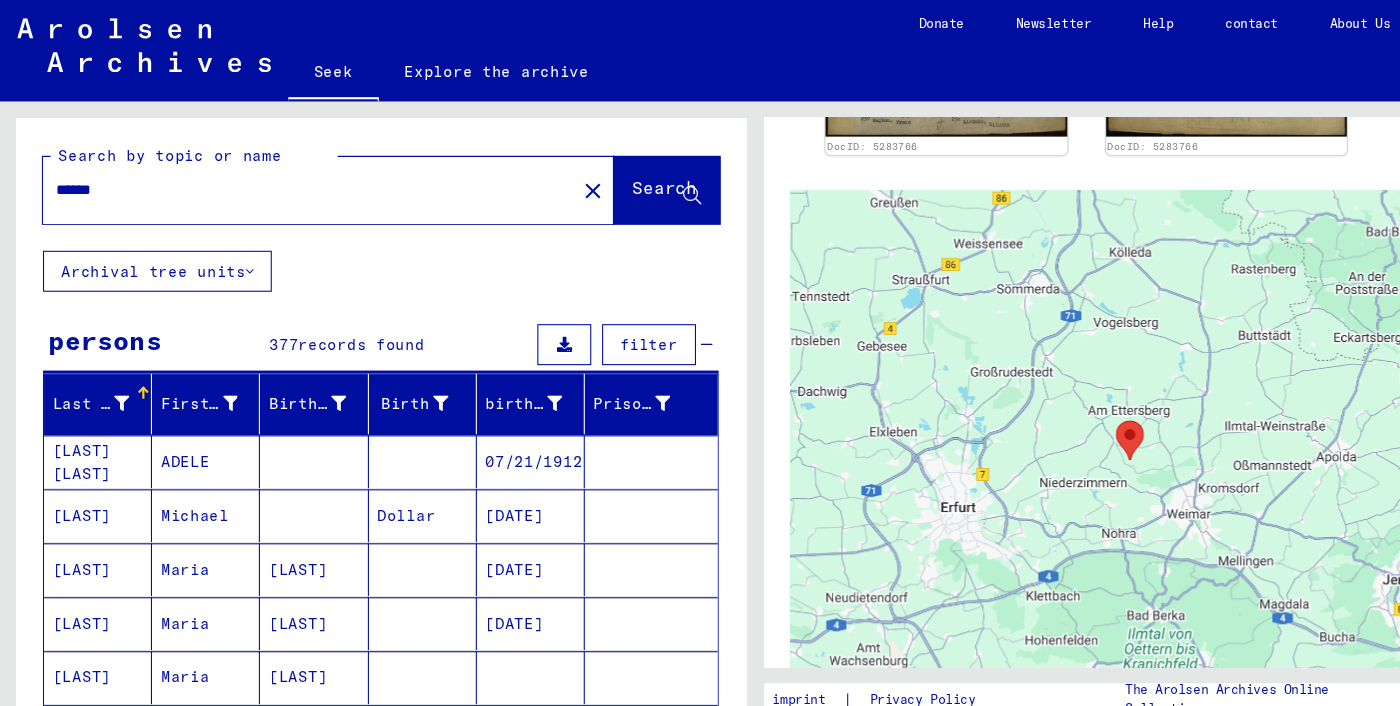 click on "******" at bounding box center [286, 177] 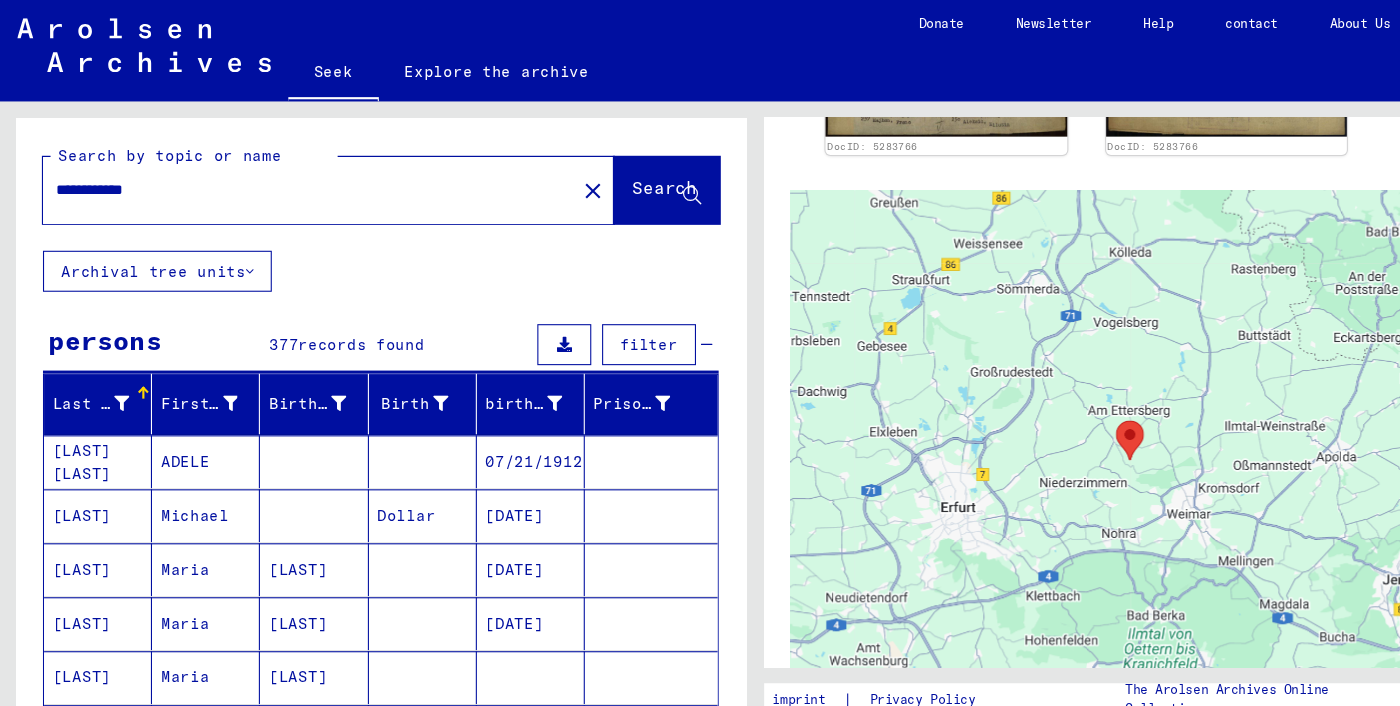 click on "**********" at bounding box center [286, 177] 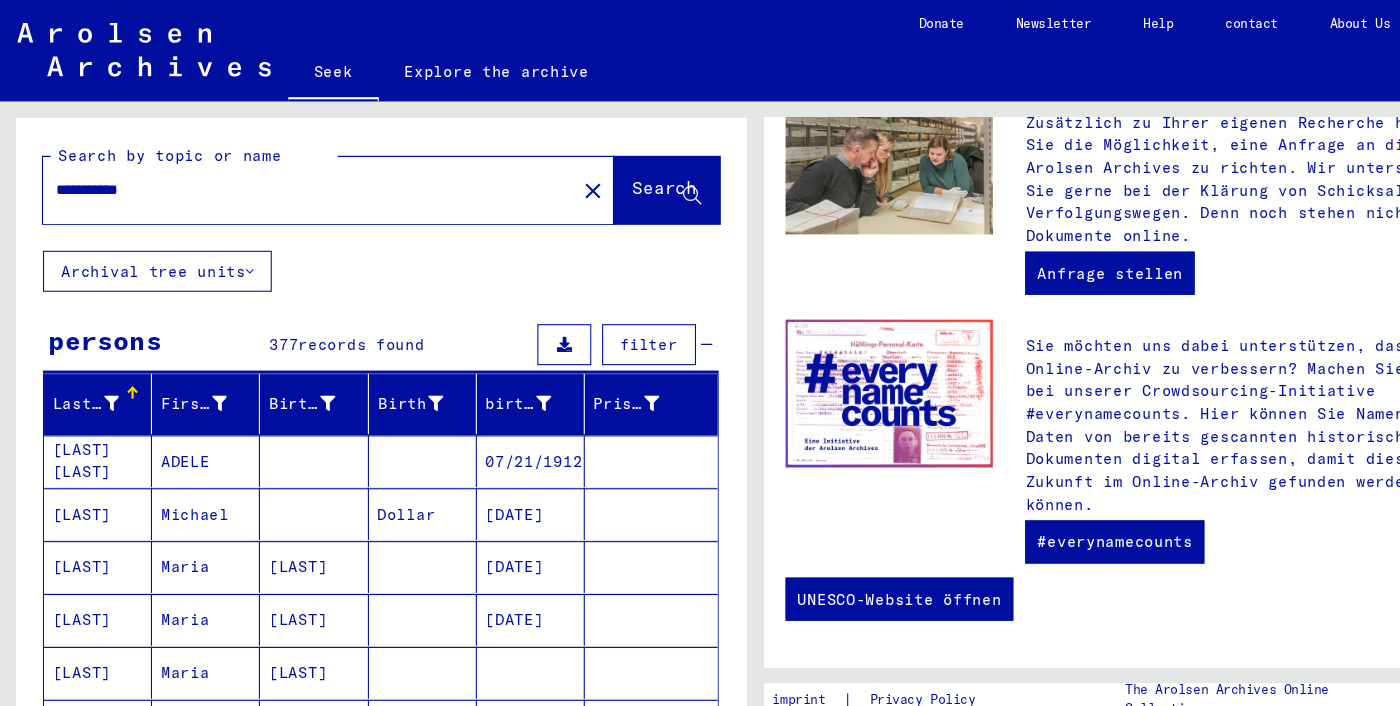 scroll, scrollTop: 0, scrollLeft: 0, axis: both 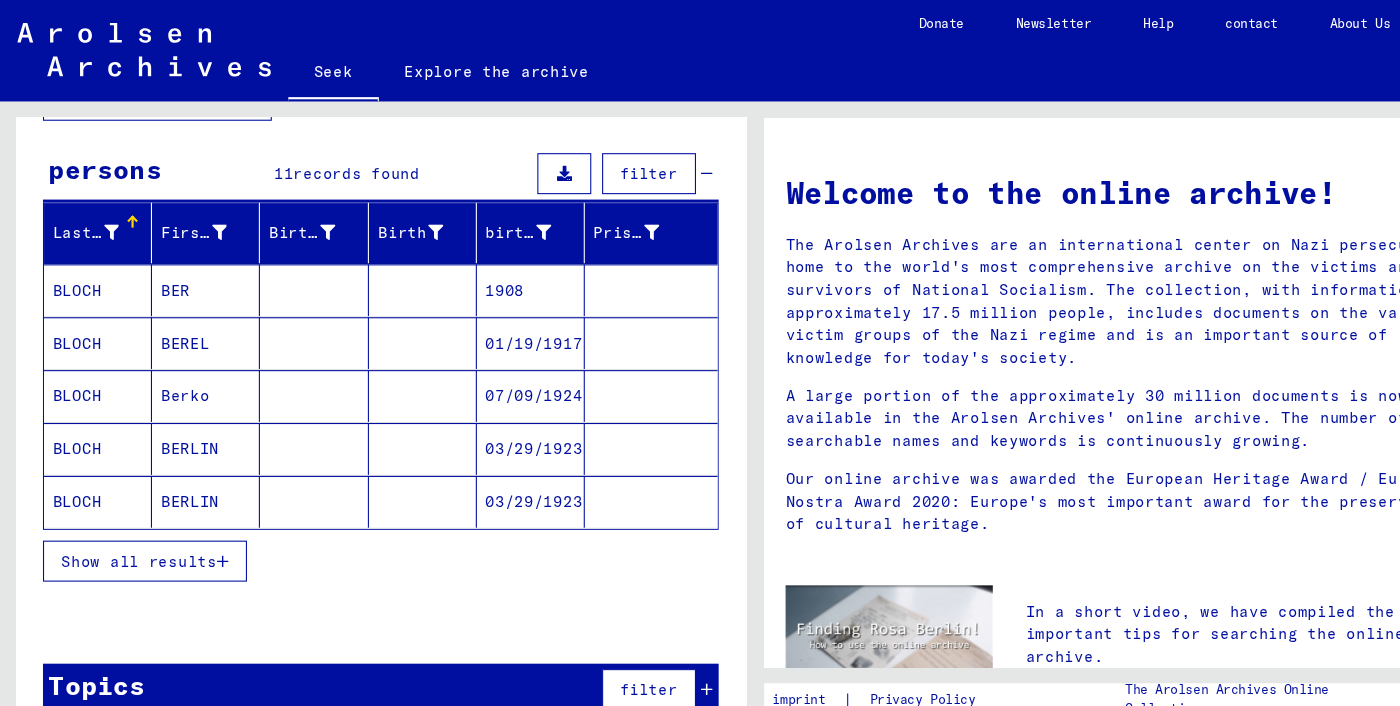click on "Show all results" at bounding box center (134, 522) 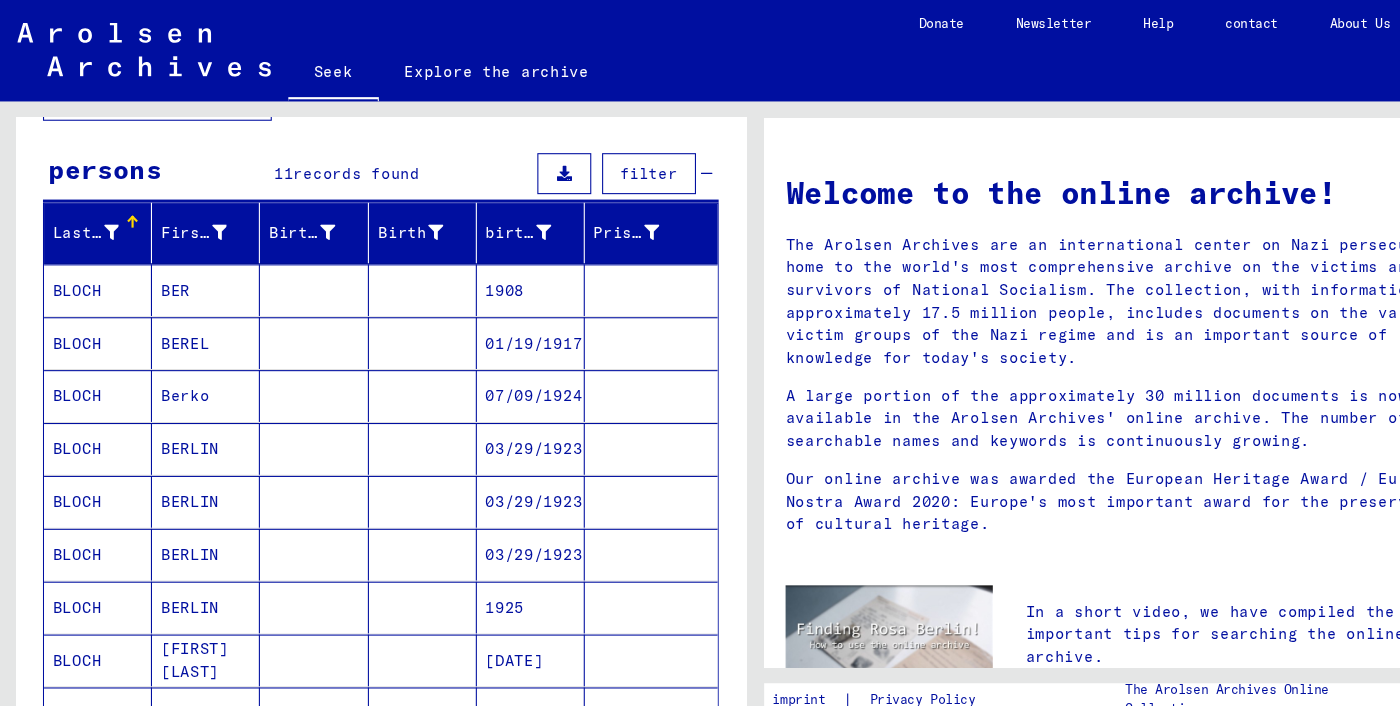 scroll, scrollTop: 508, scrollLeft: 0, axis: vertical 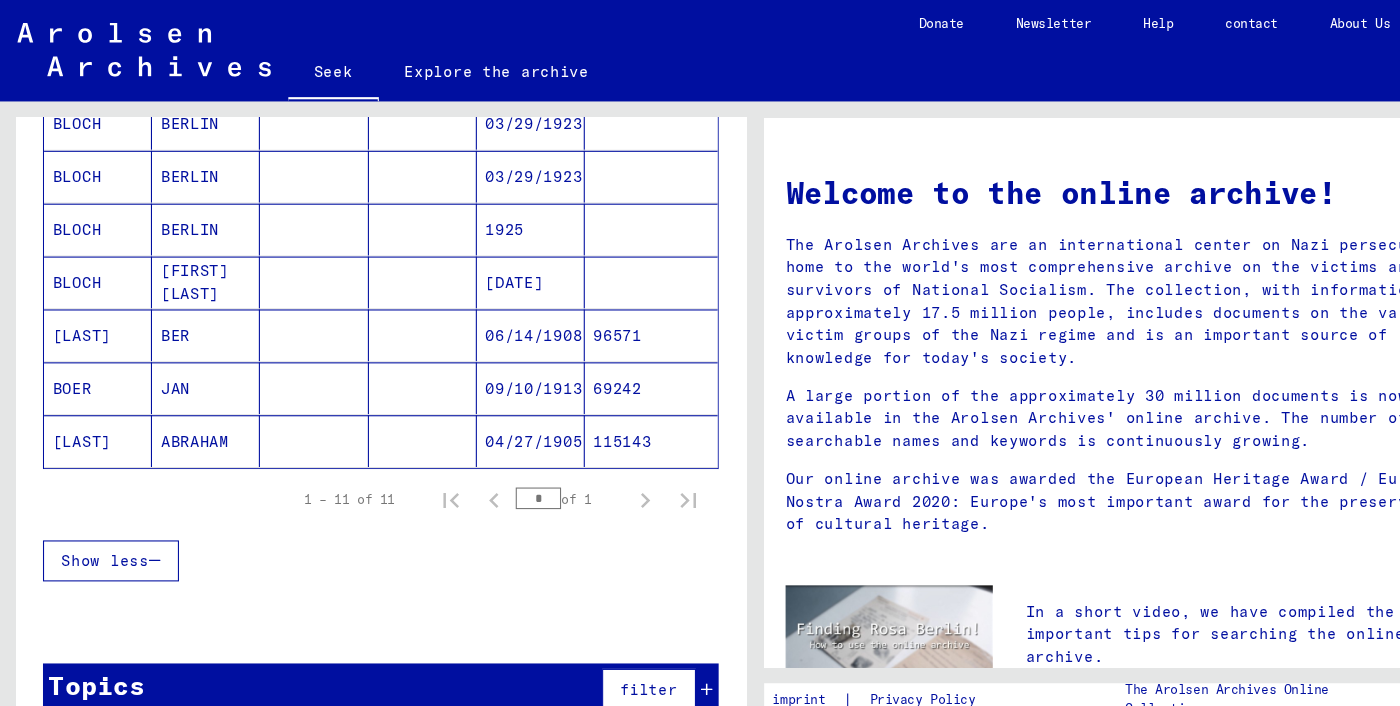 click on "ABRAHAM" 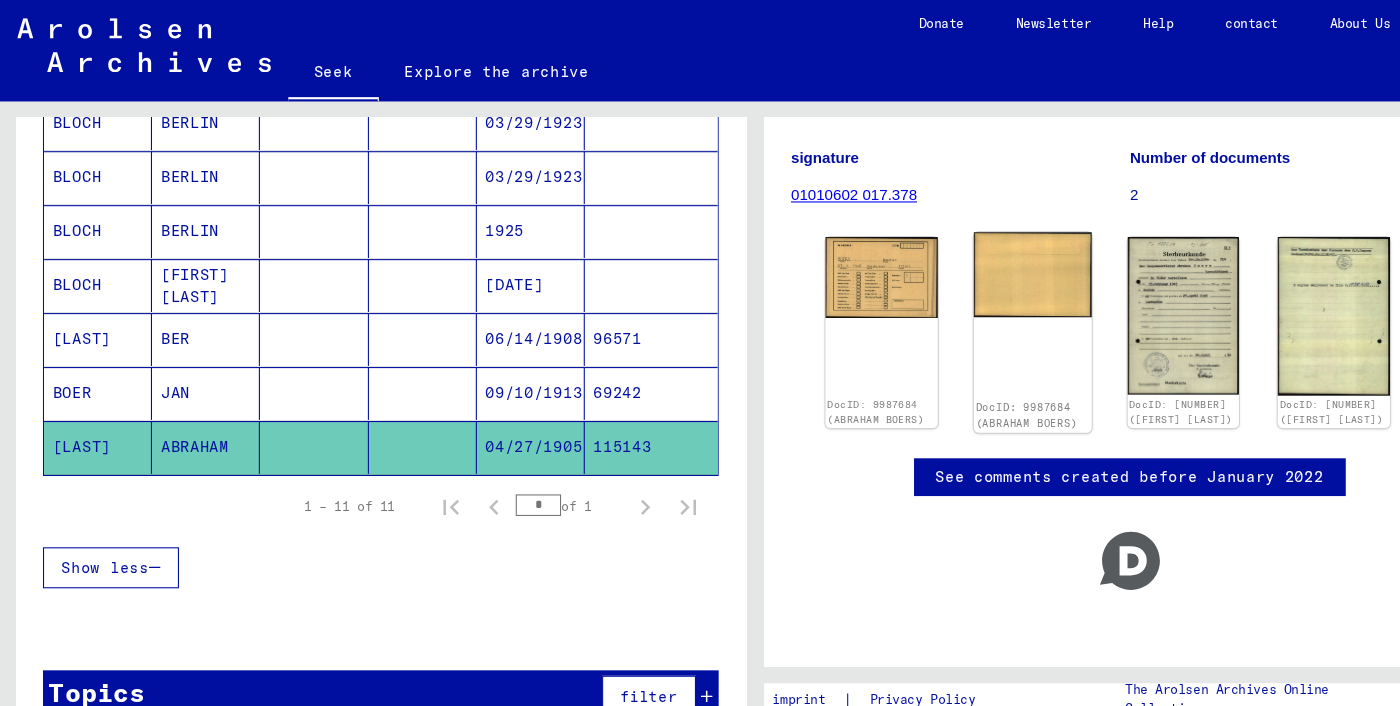 scroll, scrollTop: 259, scrollLeft: 0, axis: vertical 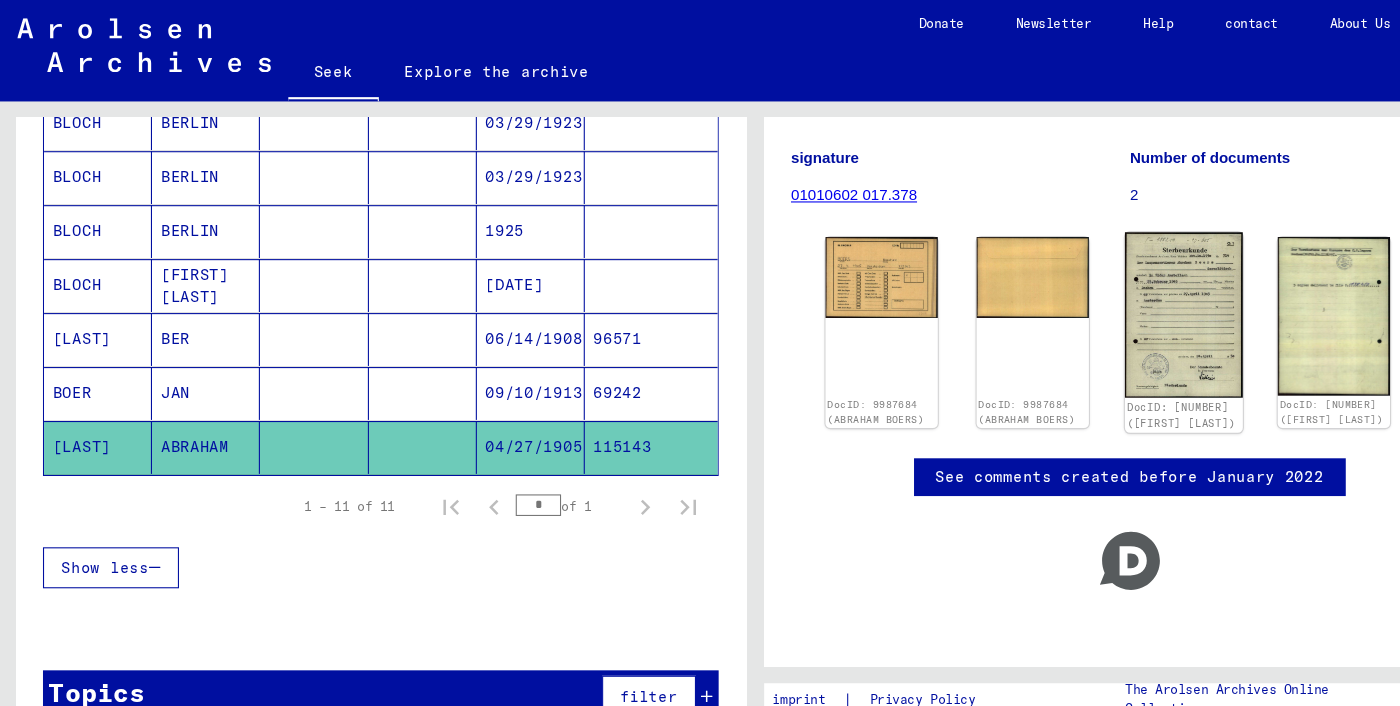 click 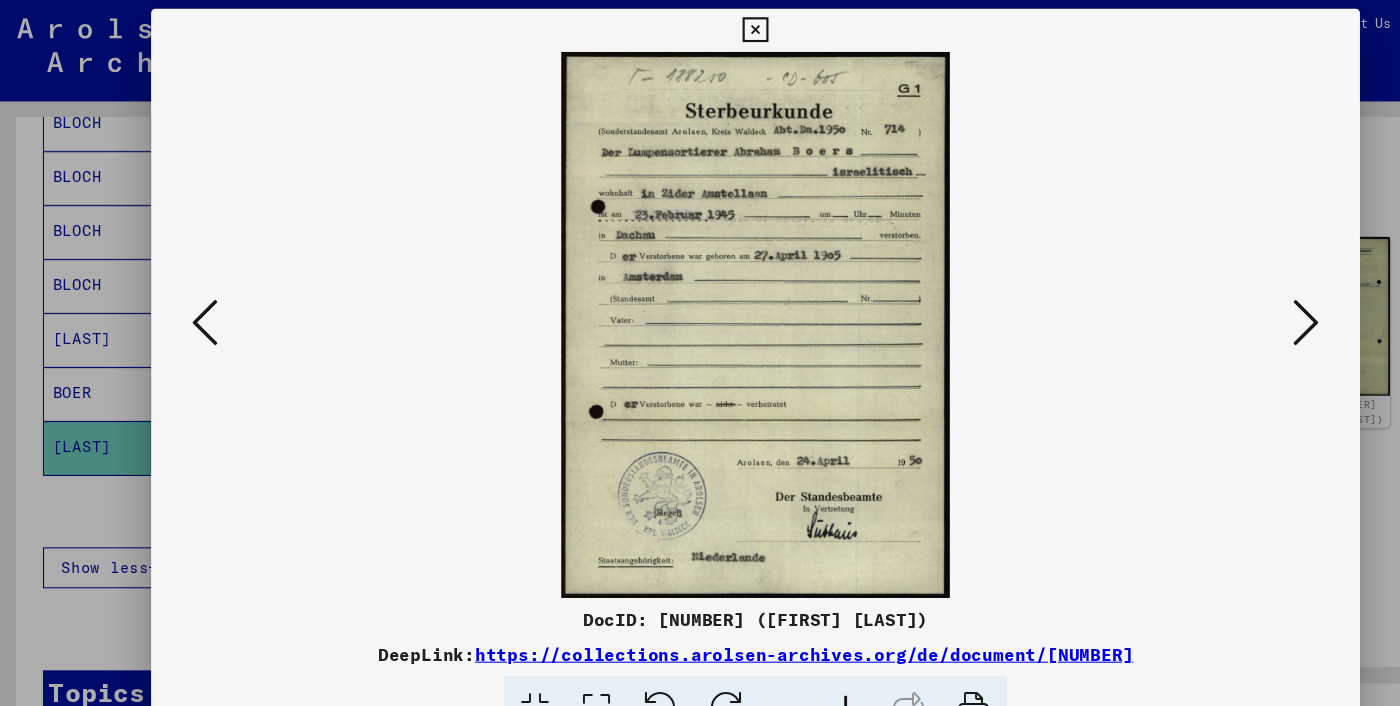 click at bounding box center [700, 353] 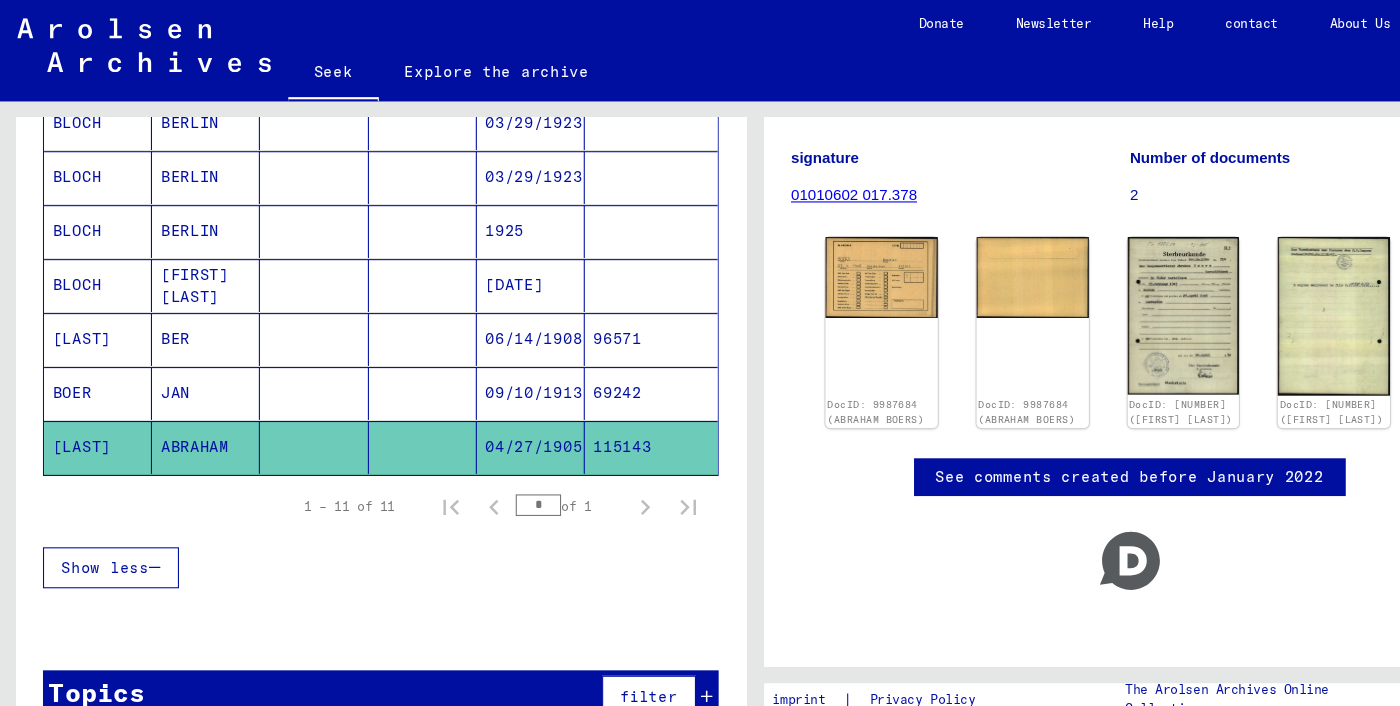 click on "JAN" at bounding box center [191, 416] 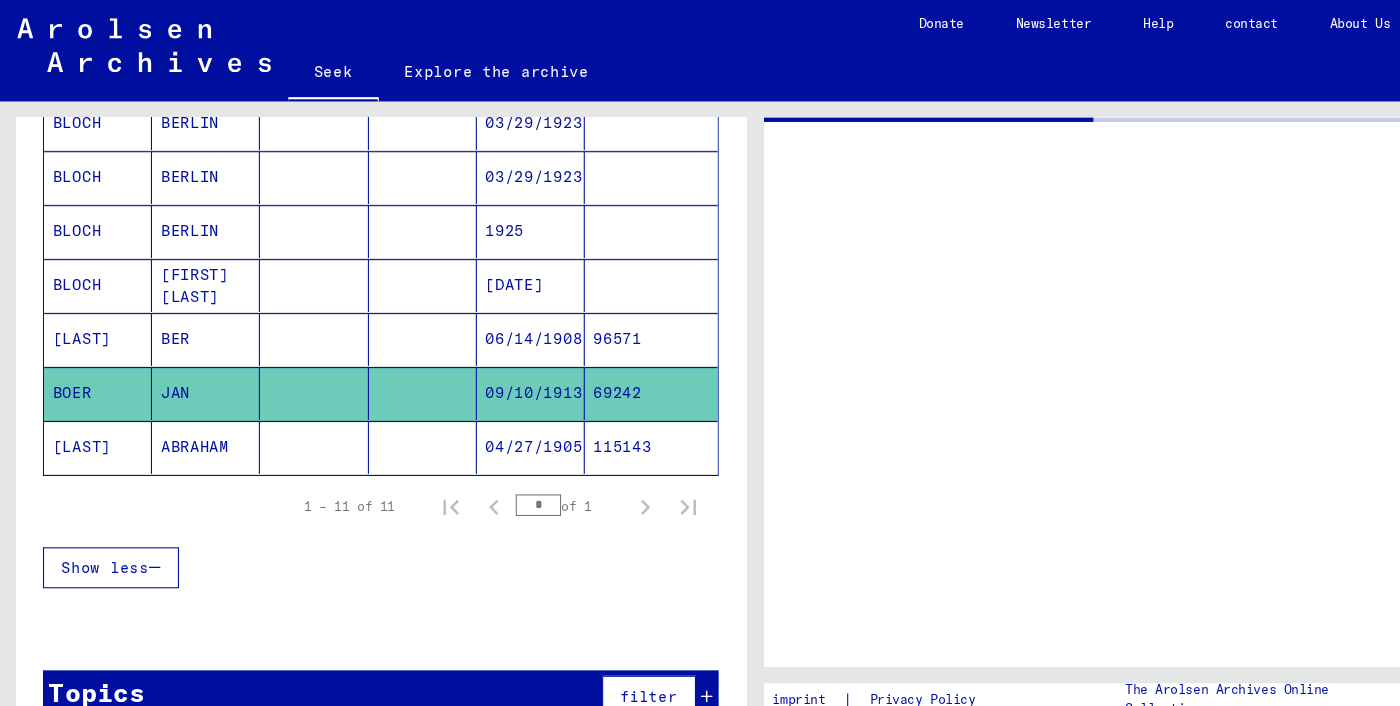 scroll, scrollTop: 0, scrollLeft: 0, axis: both 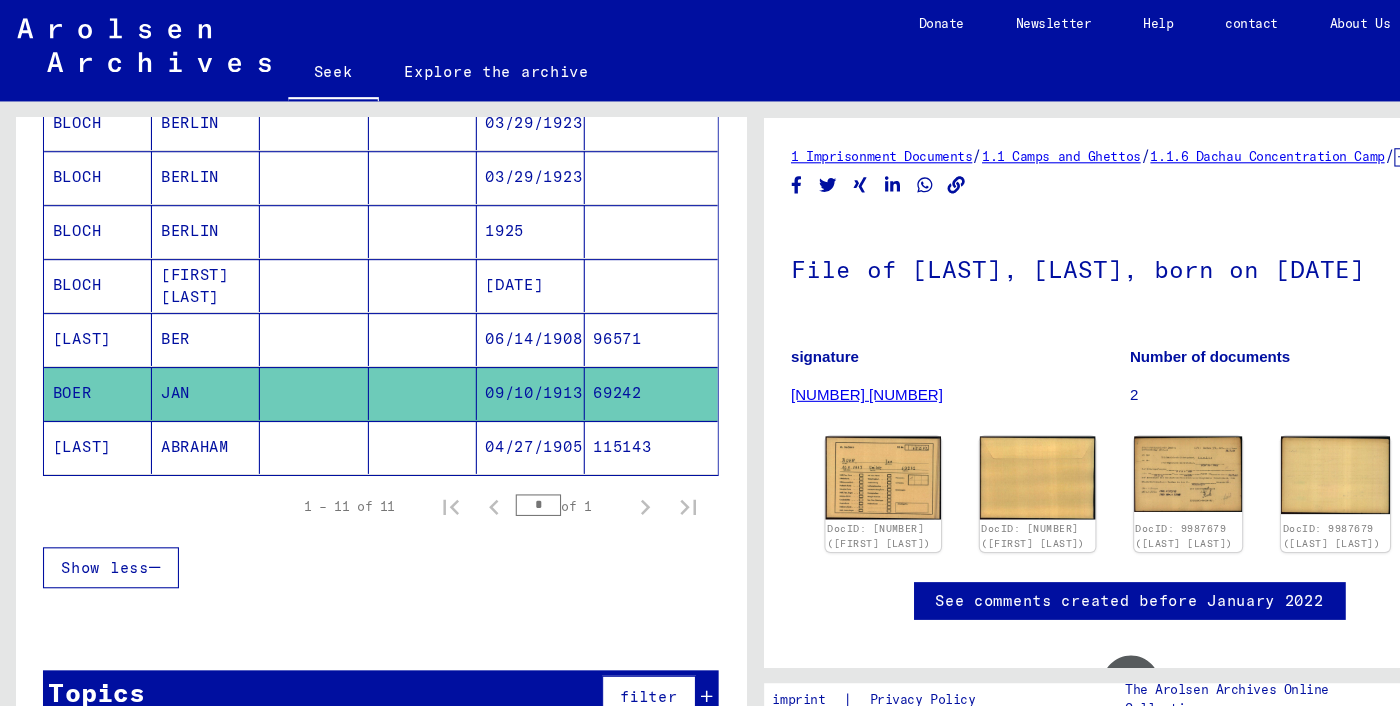 click on "06/14/1908" at bounding box center [492, 366] 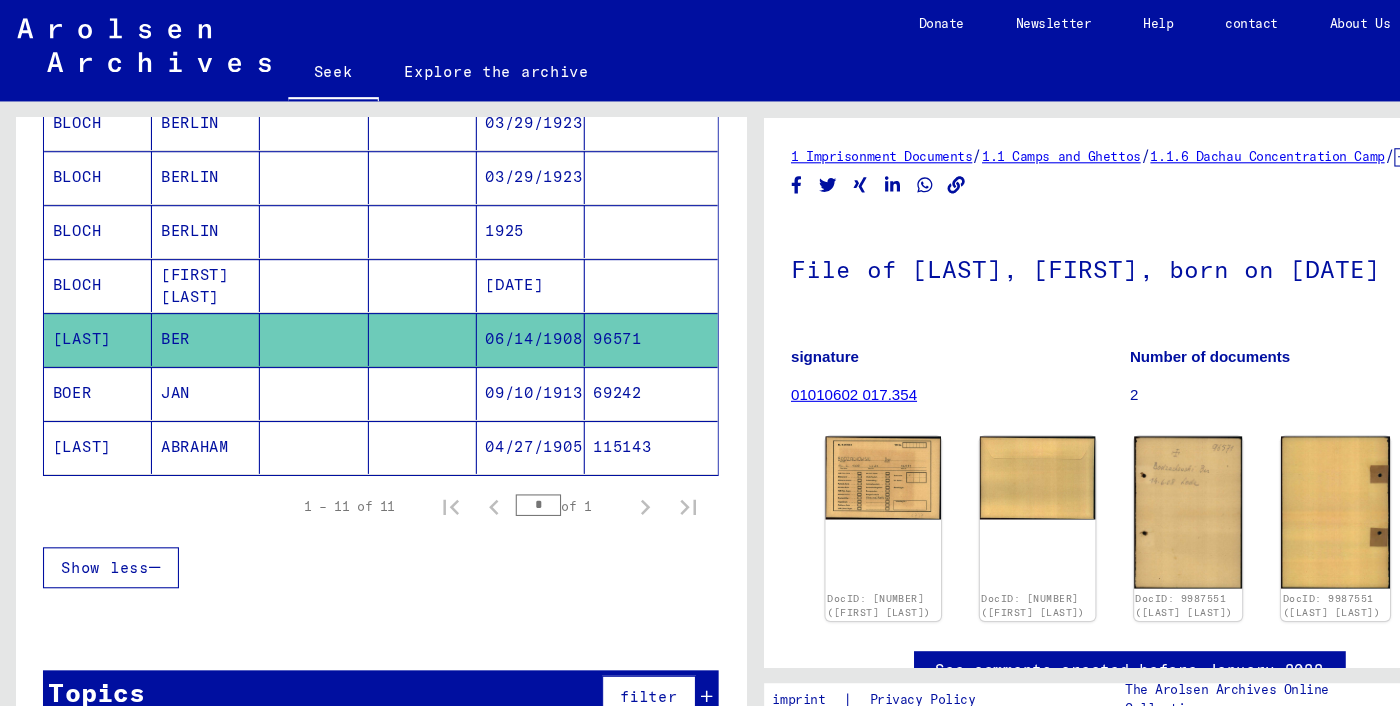 click on "[DATE]" at bounding box center (495, 316) 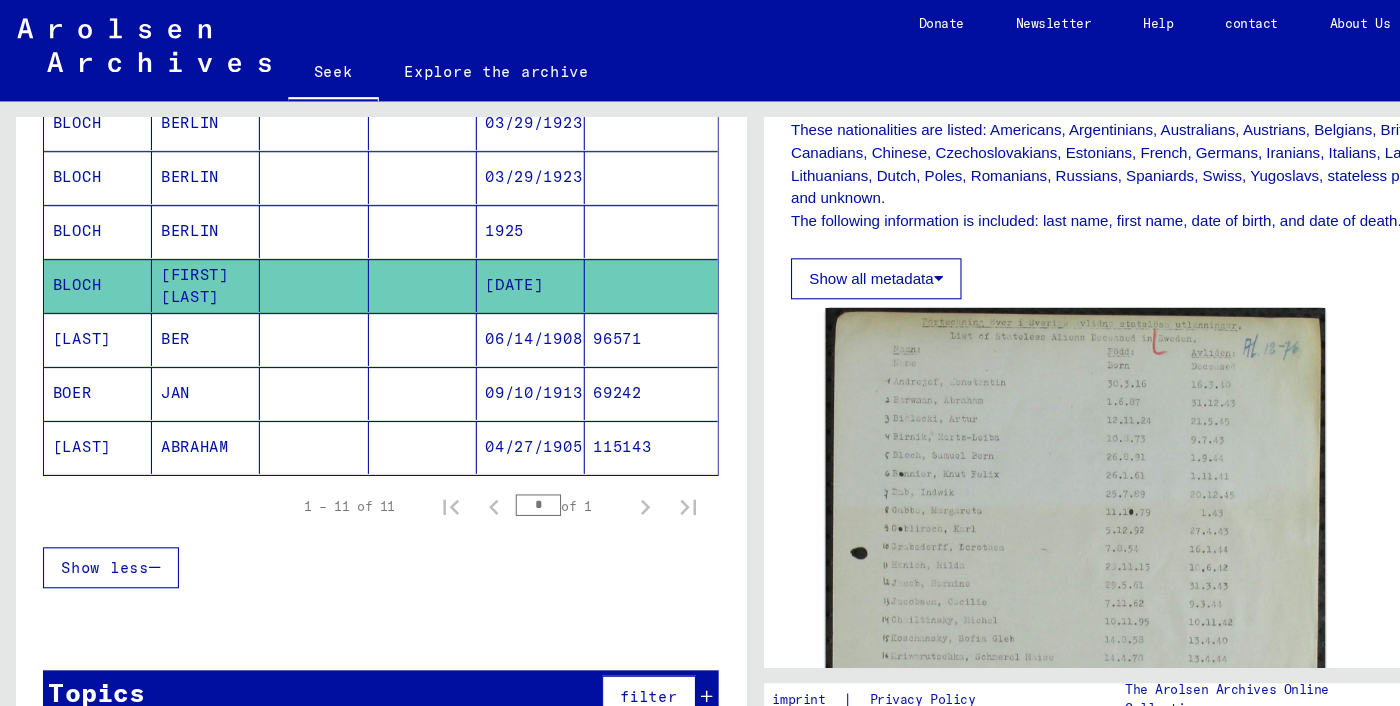 scroll, scrollTop: 485, scrollLeft: 0, axis: vertical 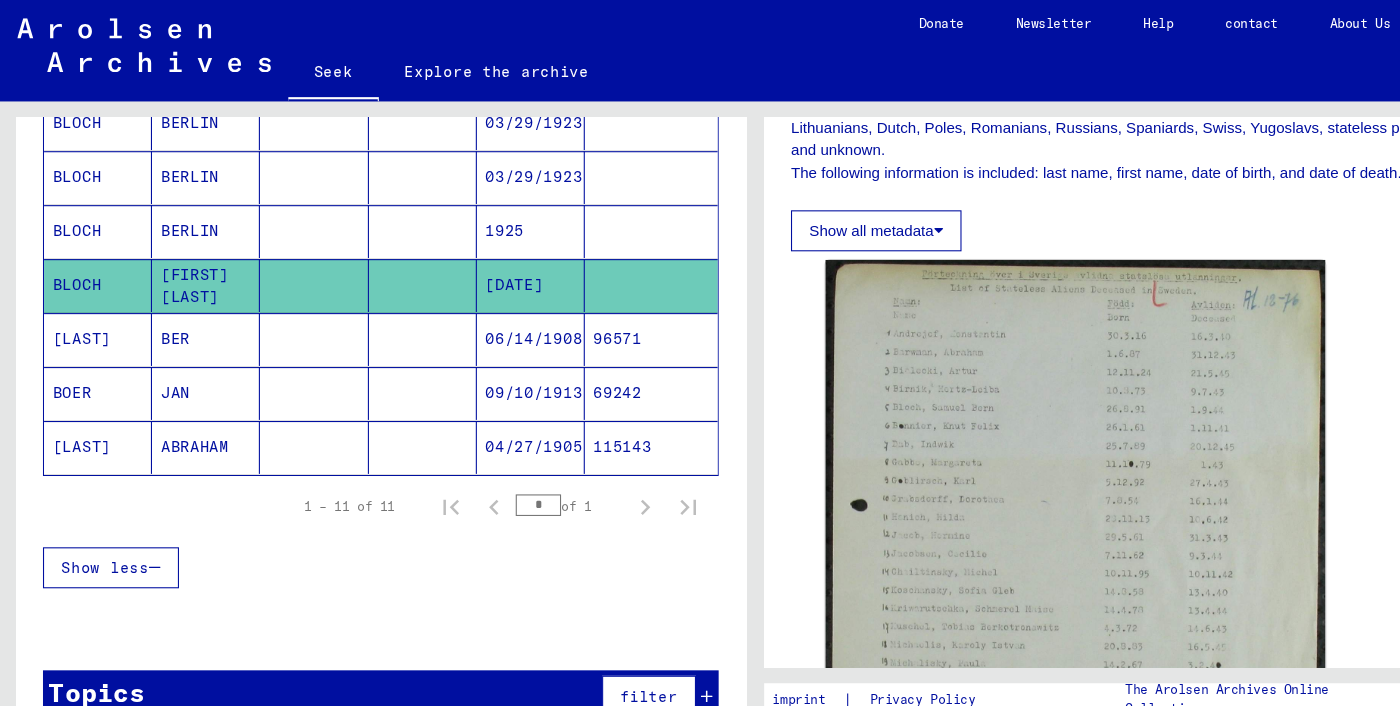 click at bounding box center (603, 216) 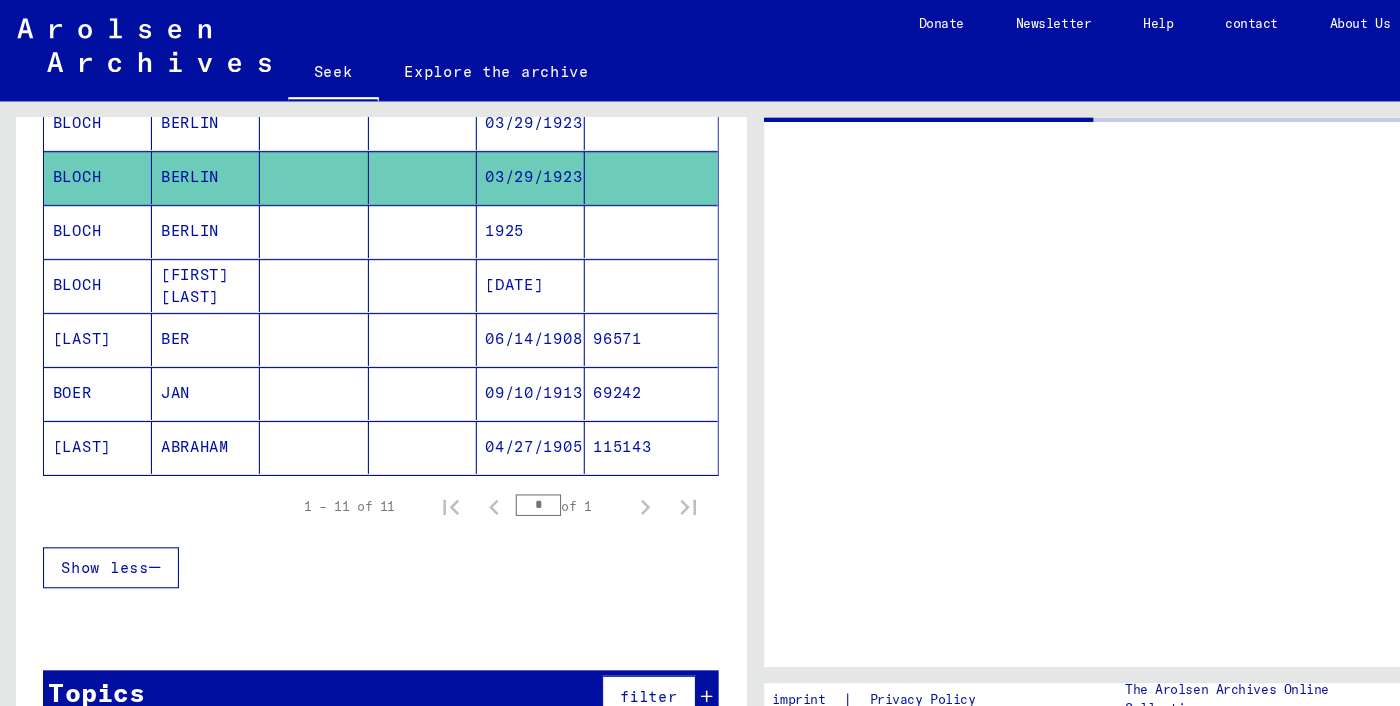 scroll, scrollTop: 0, scrollLeft: 0, axis: both 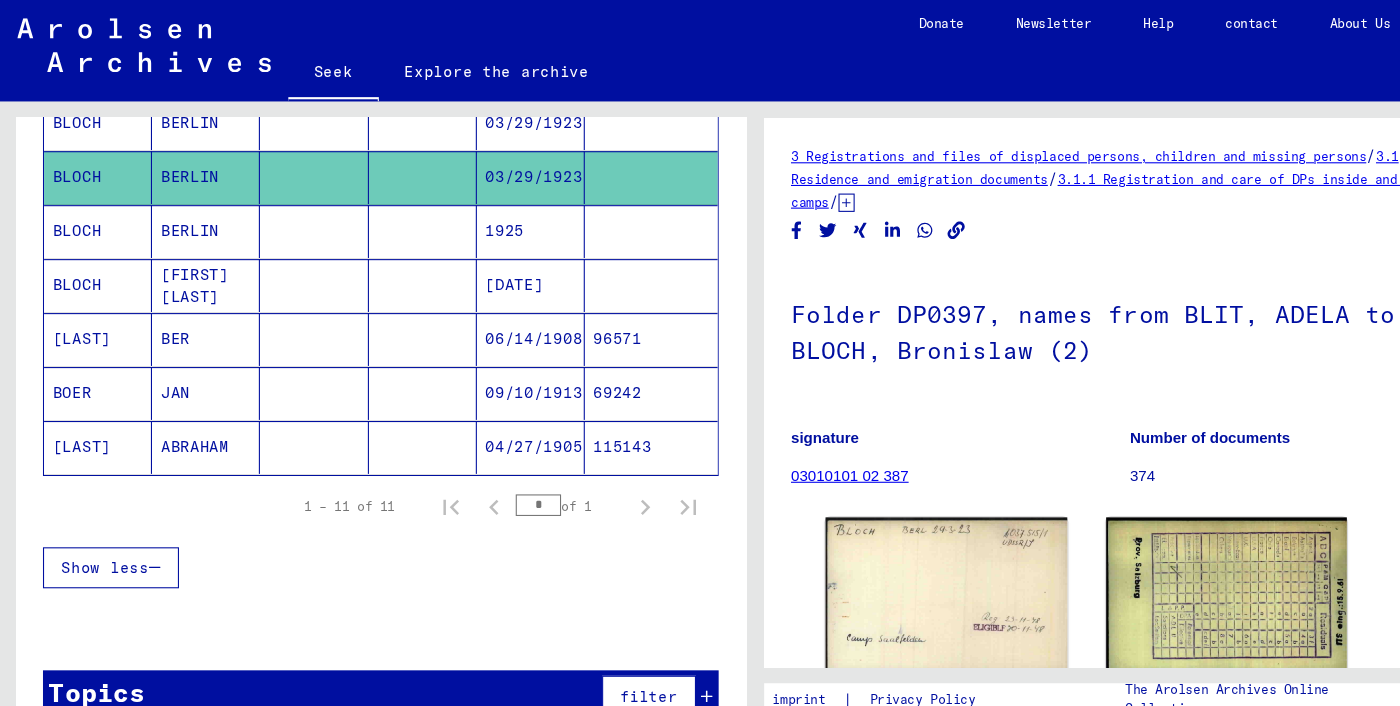 click at bounding box center (603, 266) 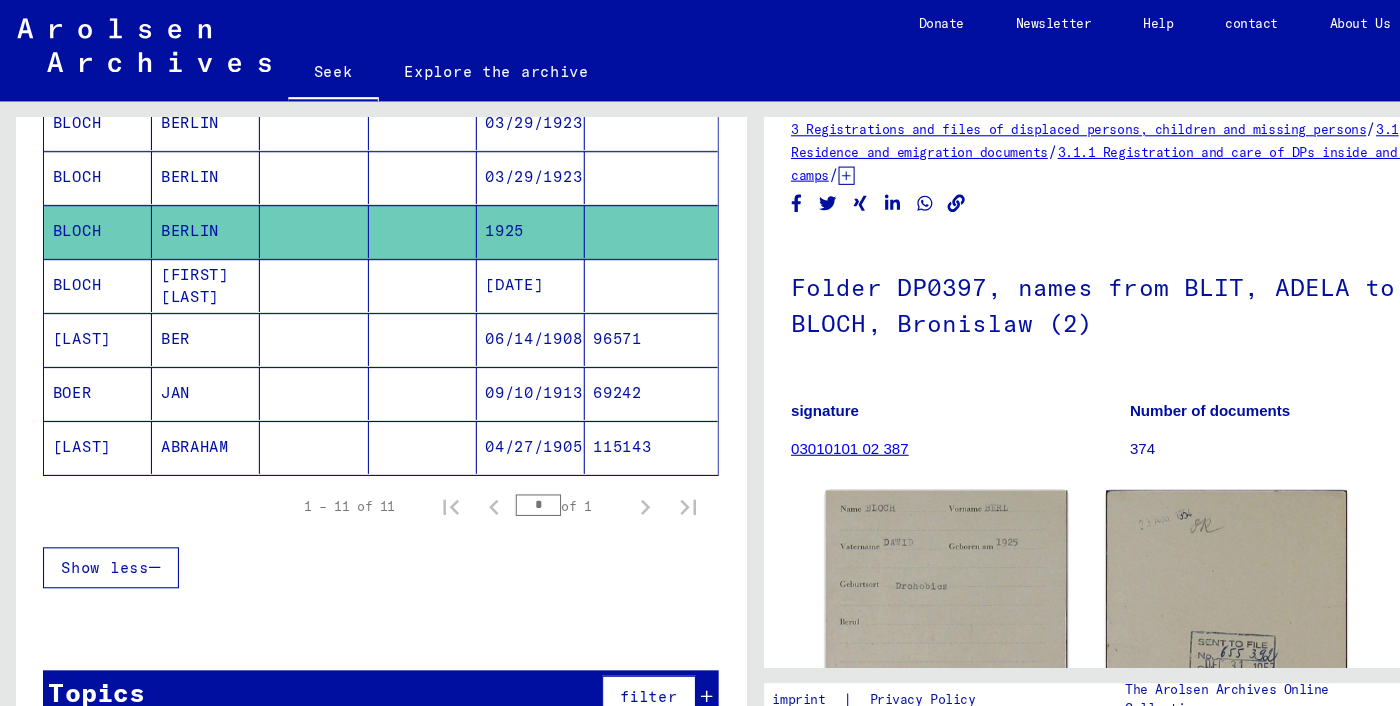 scroll, scrollTop: 351, scrollLeft: 0, axis: vertical 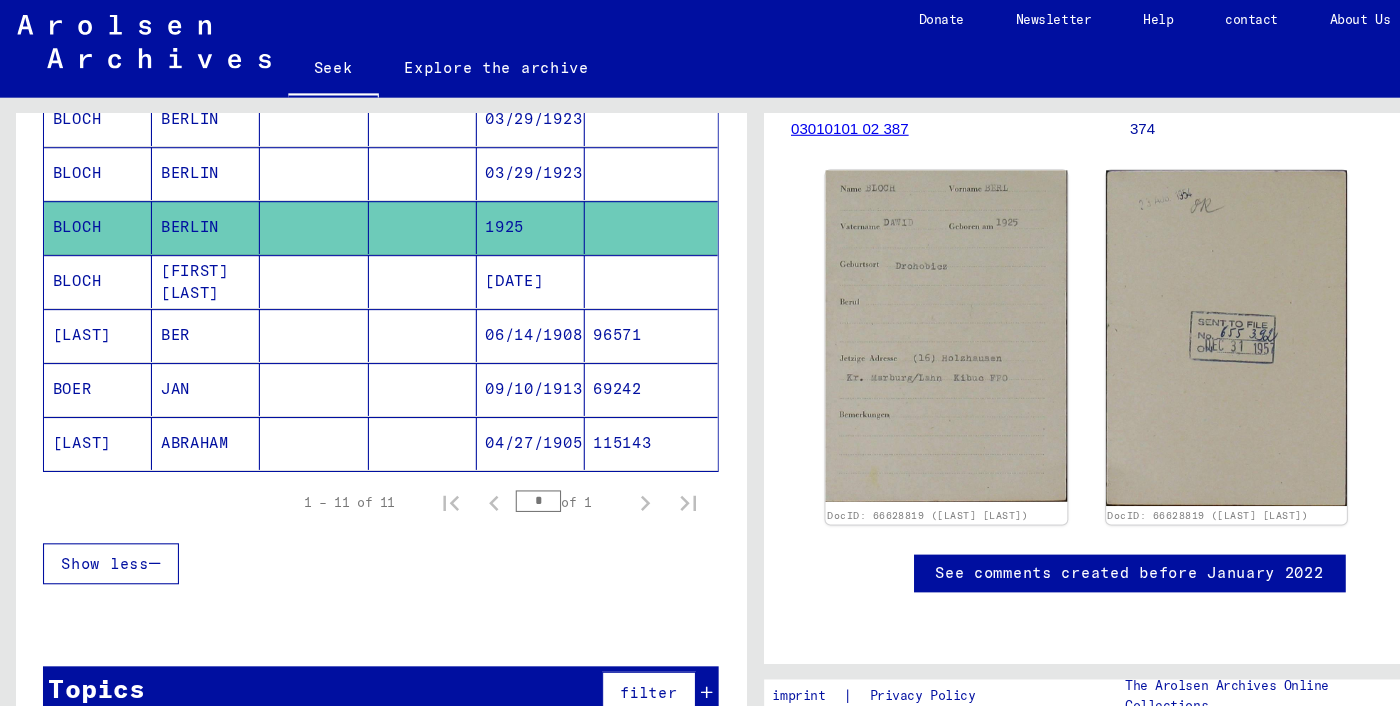 click at bounding box center (392, 216) 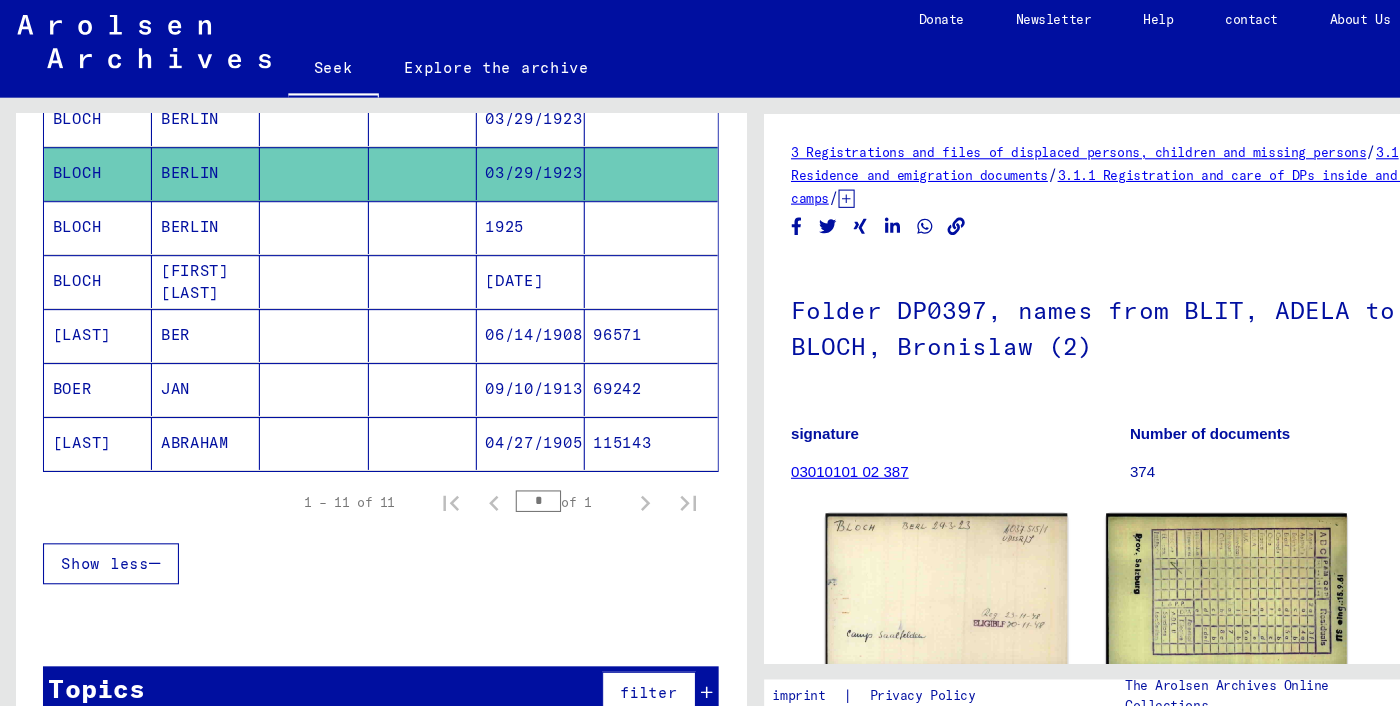 scroll, scrollTop: 519, scrollLeft: 0, axis: vertical 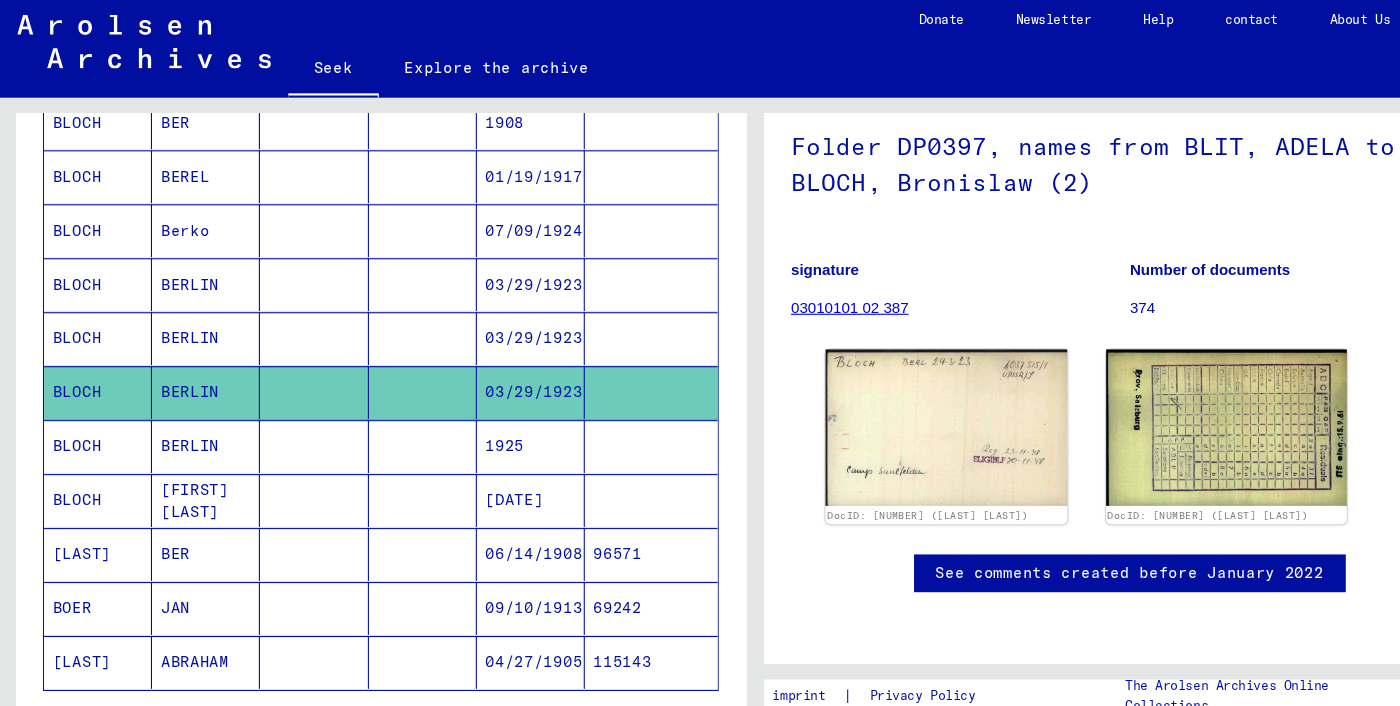click on "03/29/1923" at bounding box center [495, 369] 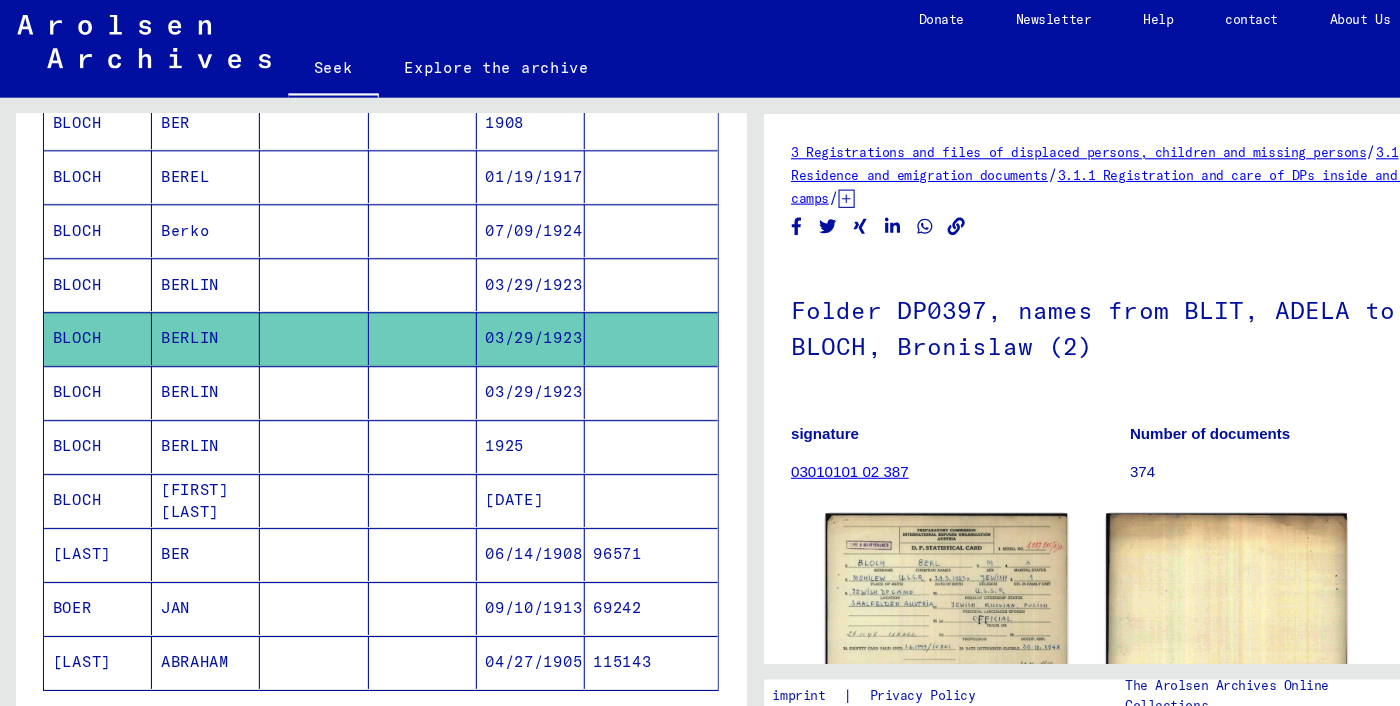 click on "03/29/1923" at bounding box center (495, 319) 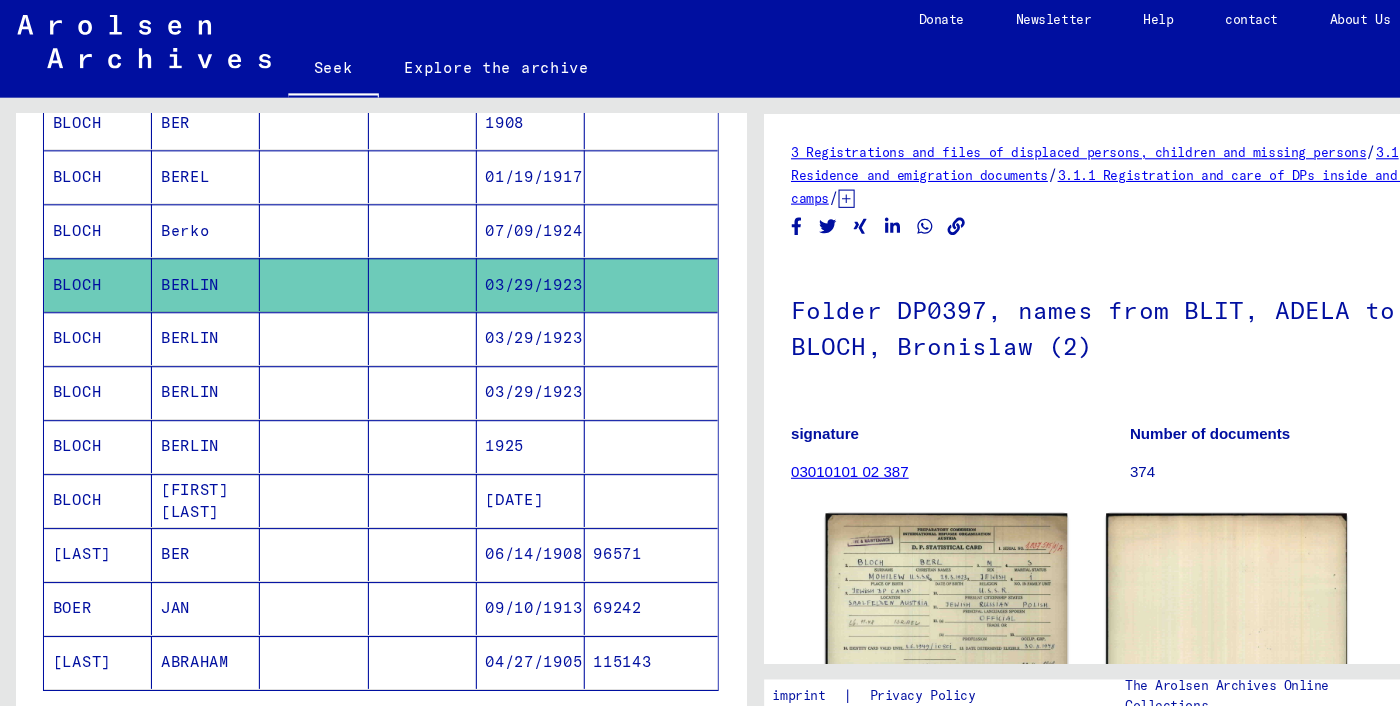click on "07/09/1924" at bounding box center [492, 269] 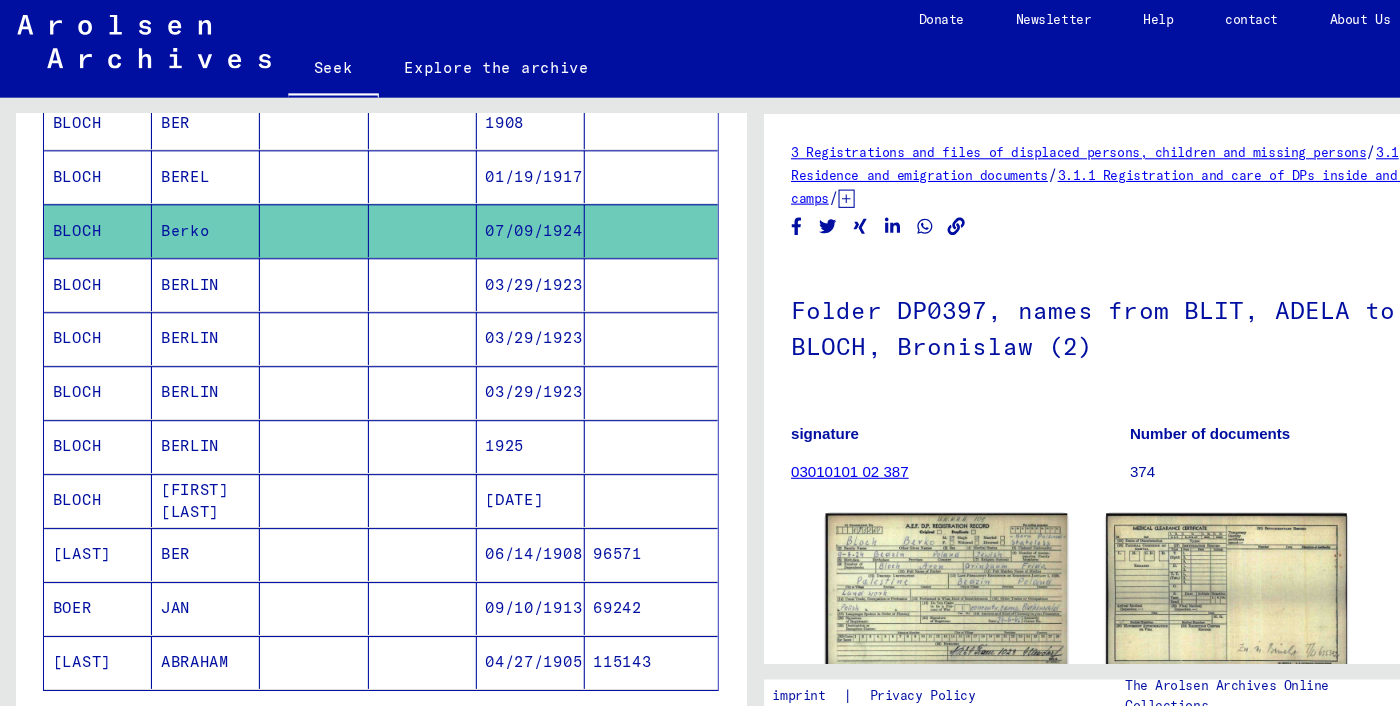click on "01/19/1917" at bounding box center (495, 219) 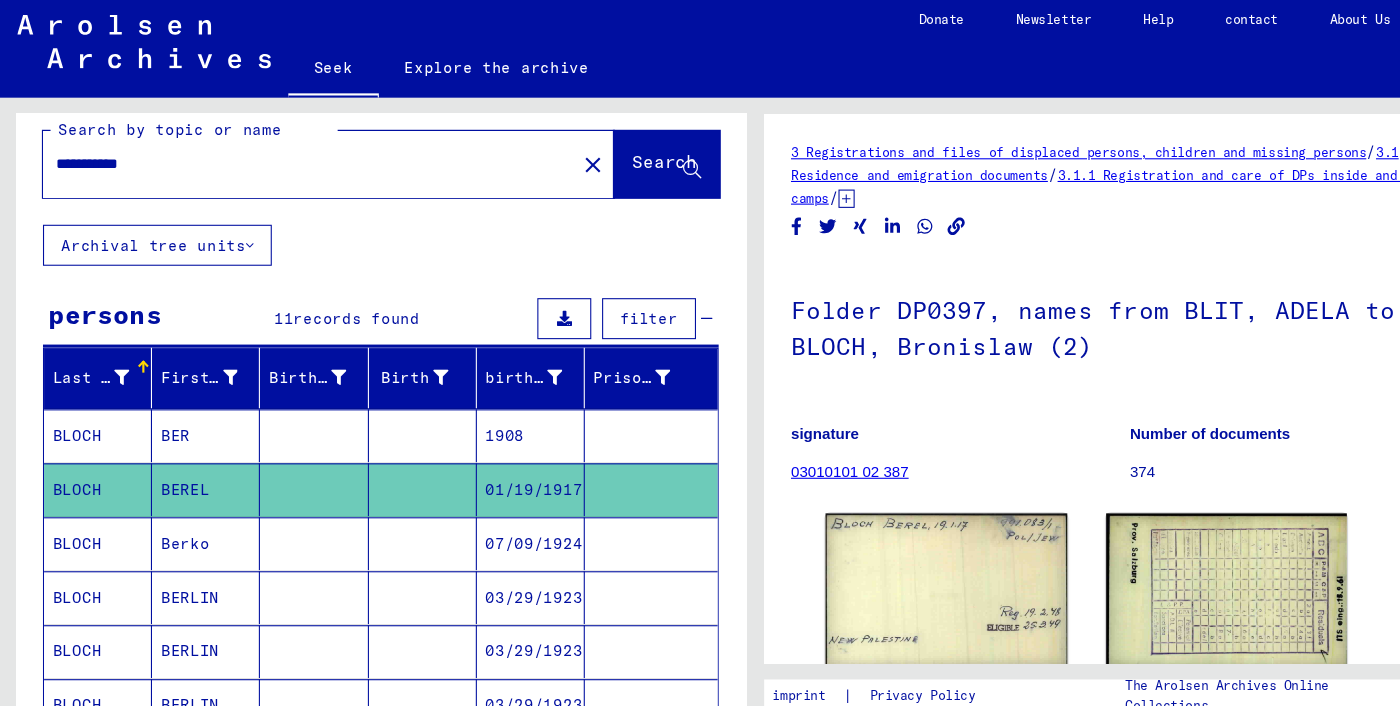 scroll, scrollTop: 0, scrollLeft: 0, axis: both 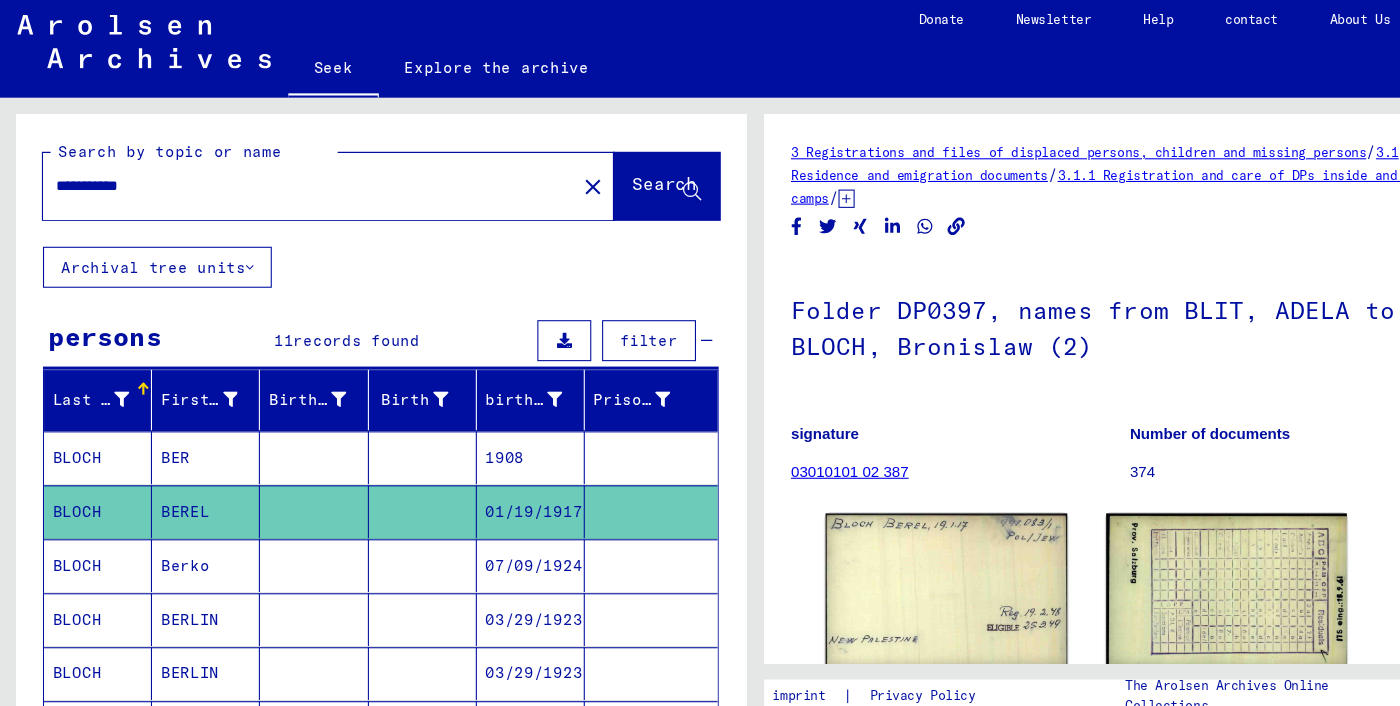 click on "1908" at bounding box center (492, 479) 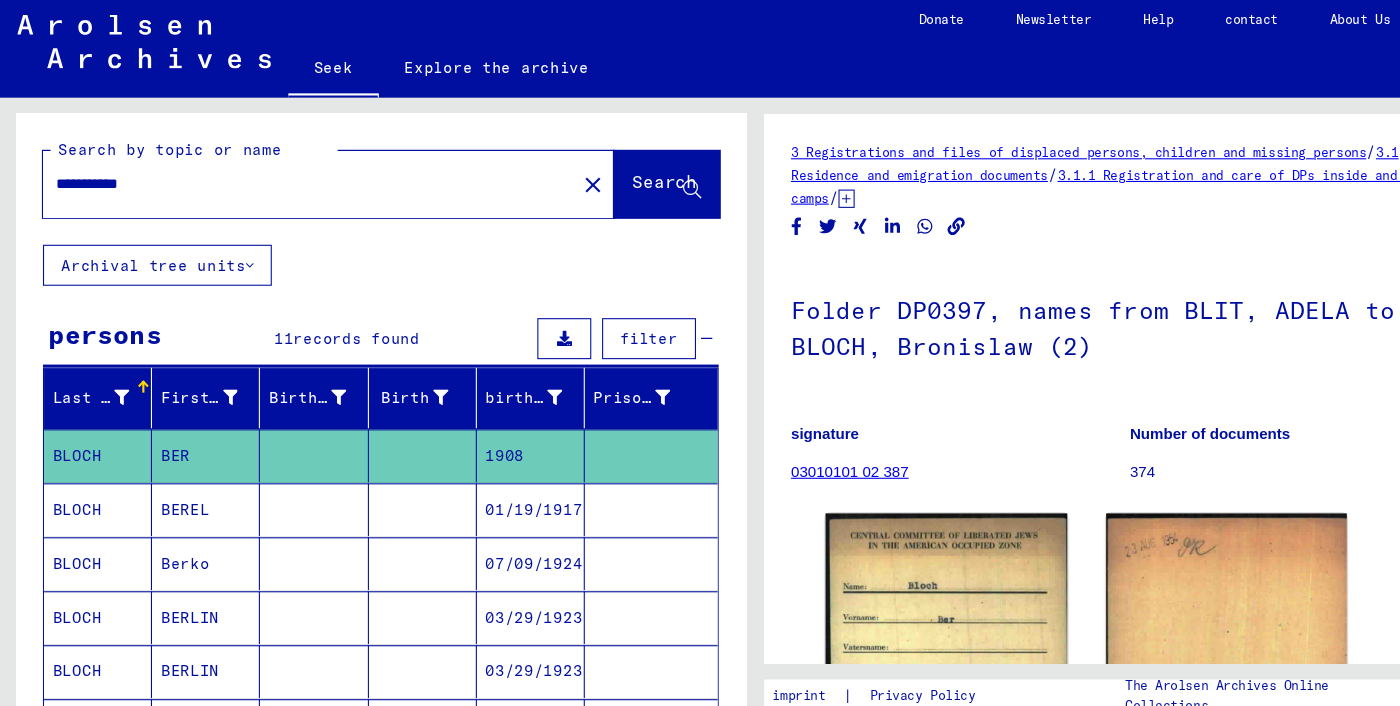 scroll, scrollTop: 7, scrollLeft: 0, axis: vertical 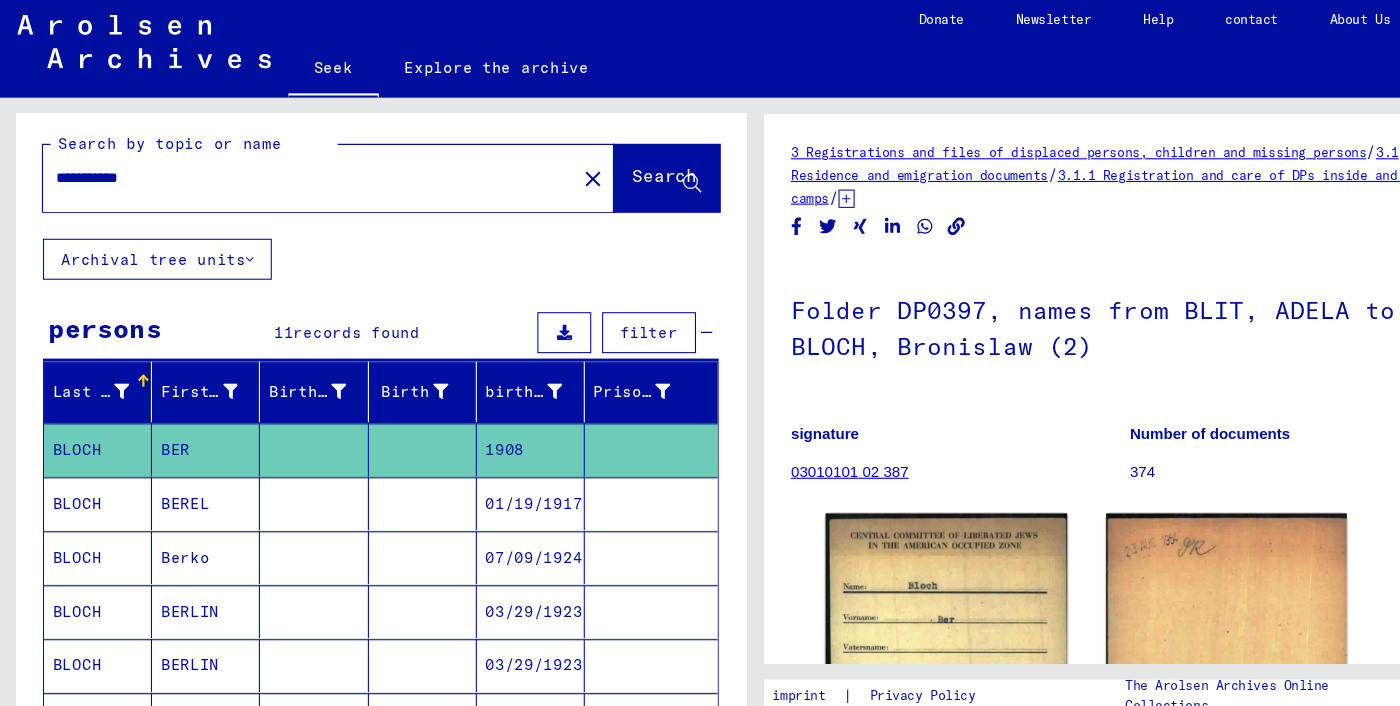 click on "**********" at bounding box center (286, 170) 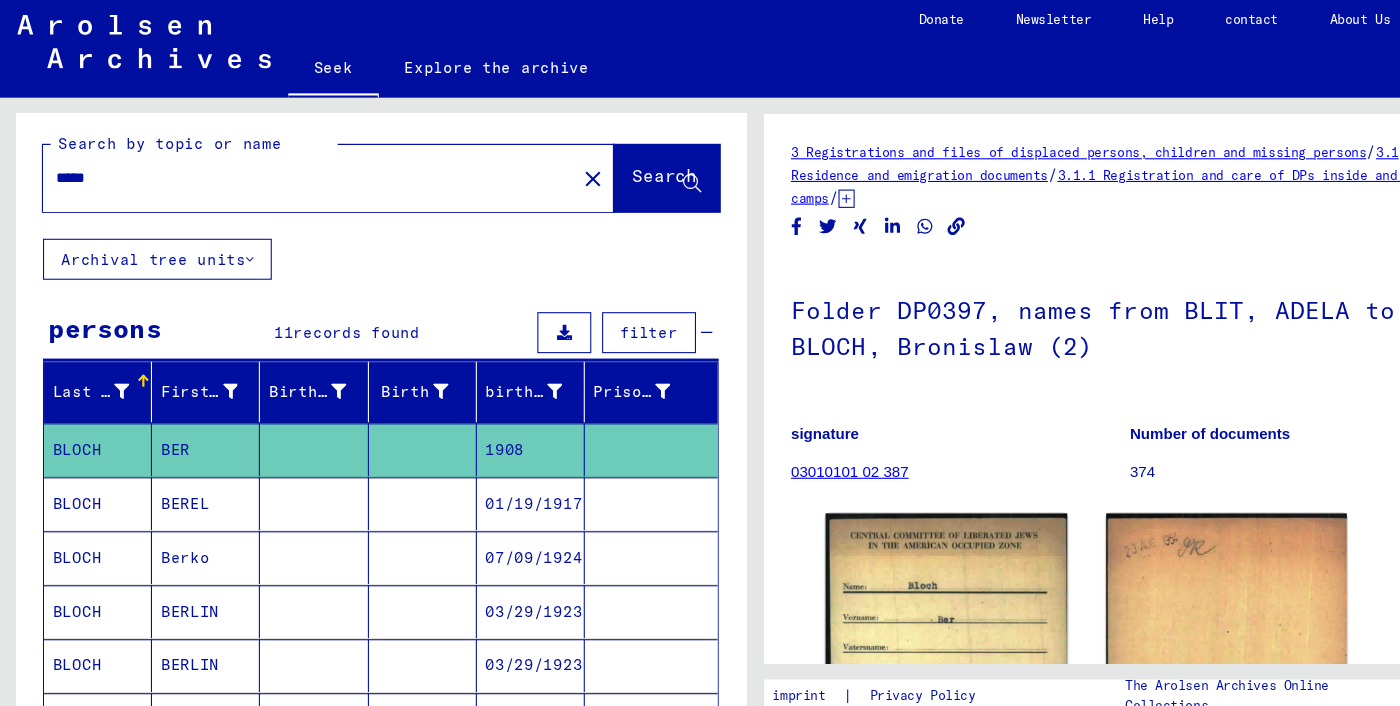 type on "*****" 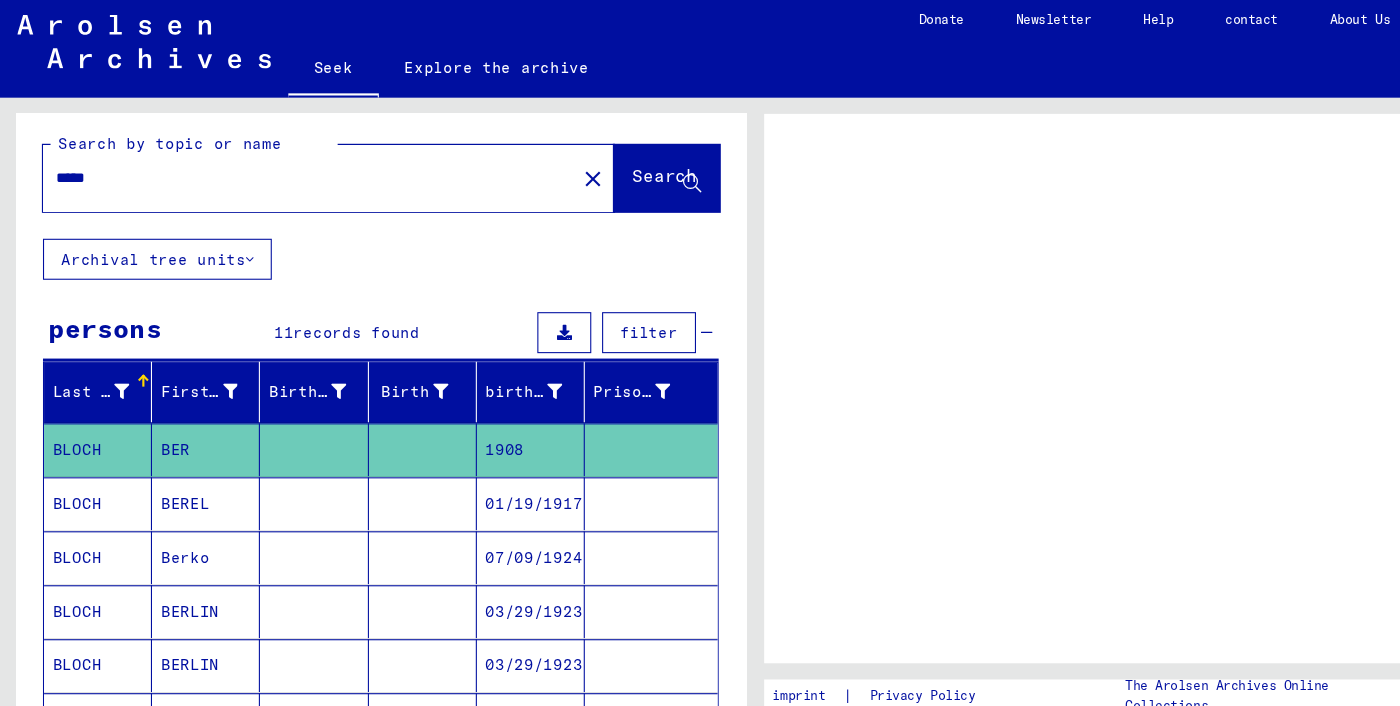 scroll, scrollTop: 0, scrollLeft: 0, axis: both 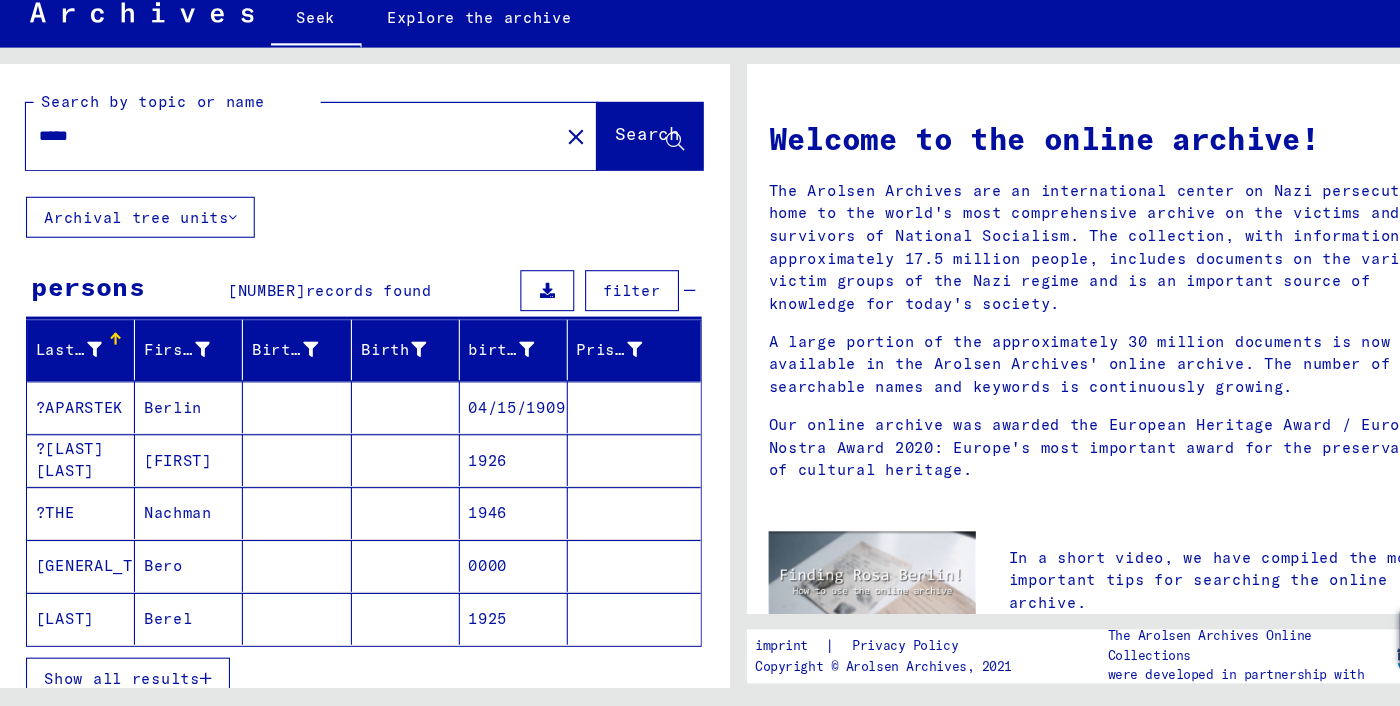 click on "Berlin" at bounding box center (191, 478) 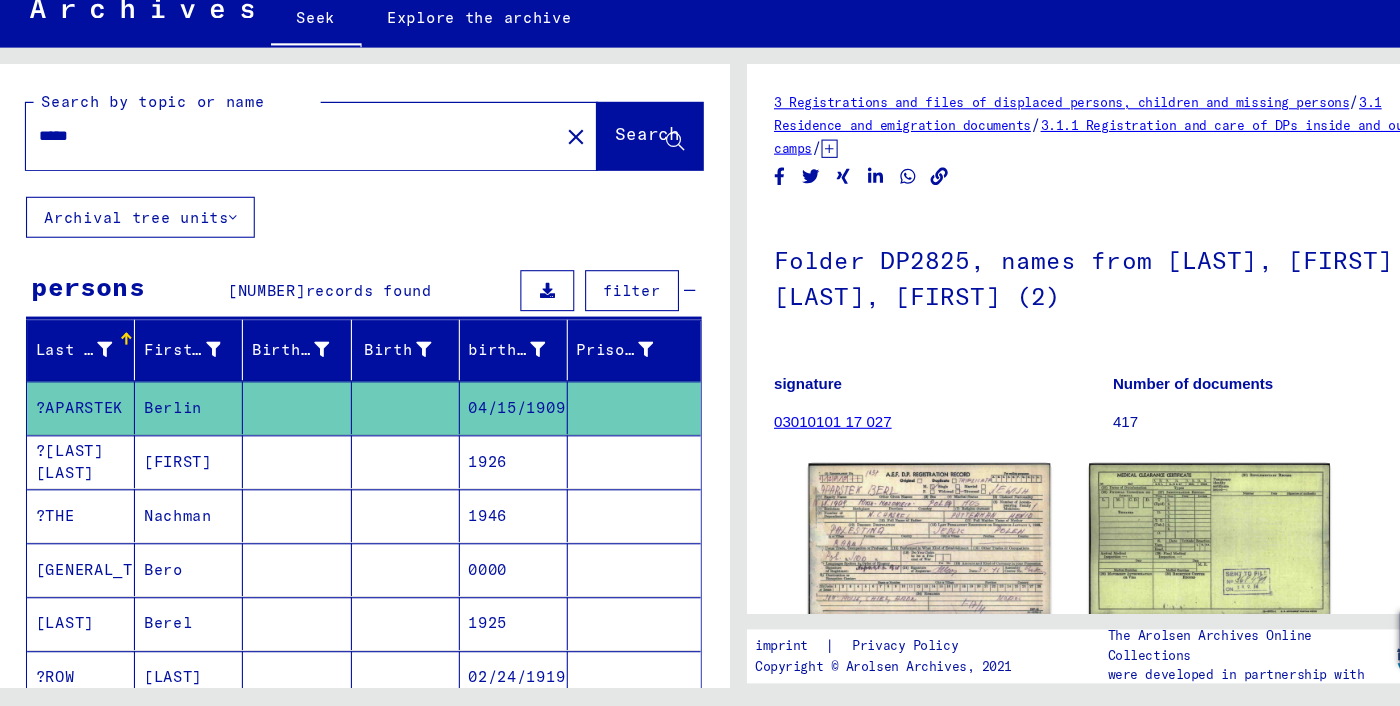 click on "[FIRST]" at bounding box center (180, 529) 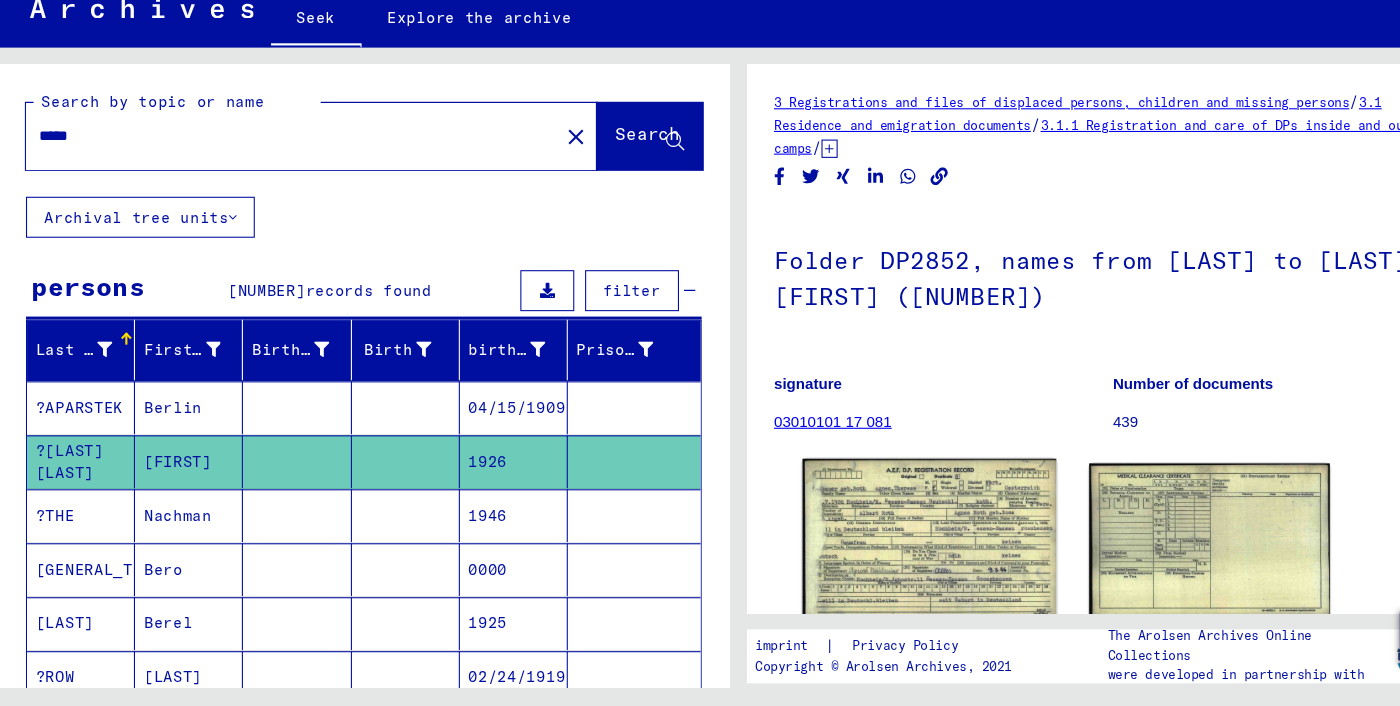 scroll, scrollTop: 195, scrollLeft: 0, axis: vertical 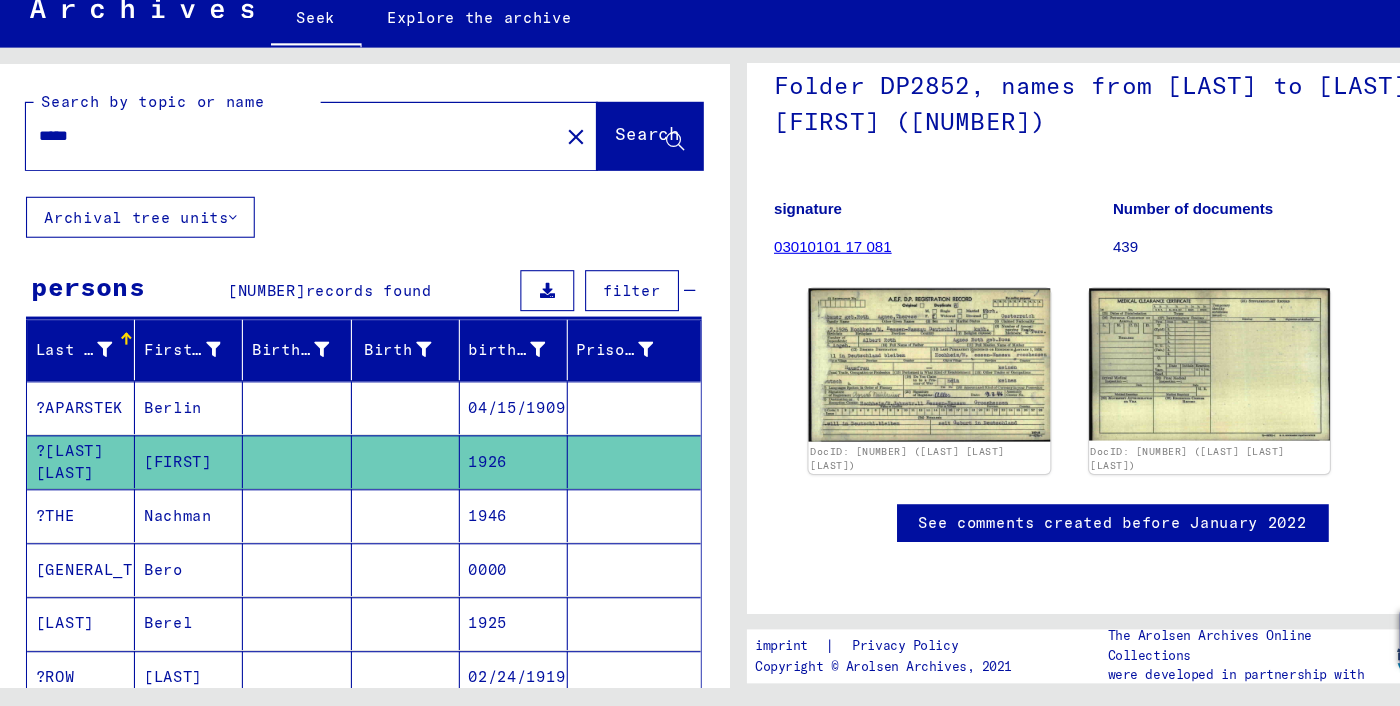 click at bounding box center (291, 629) 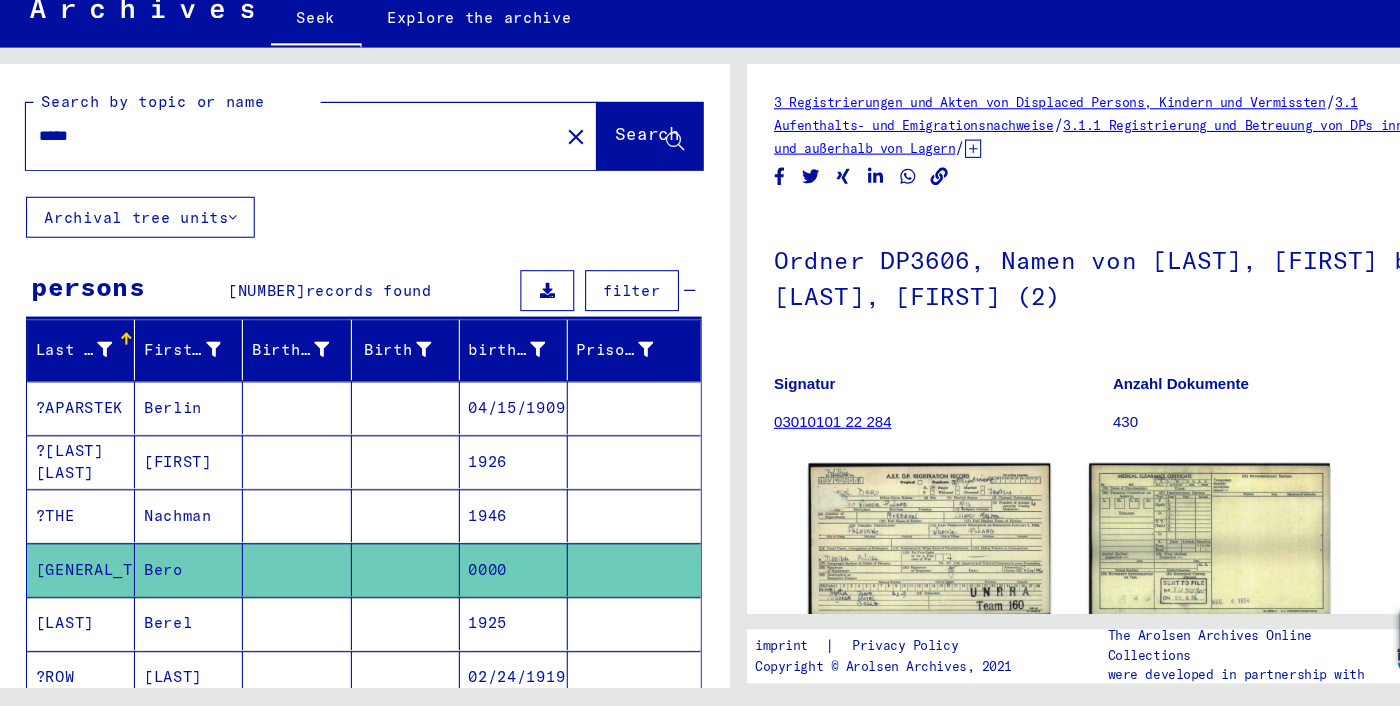 scroll, scrollTop: 321, scrollLeft: 0, axis: vertical 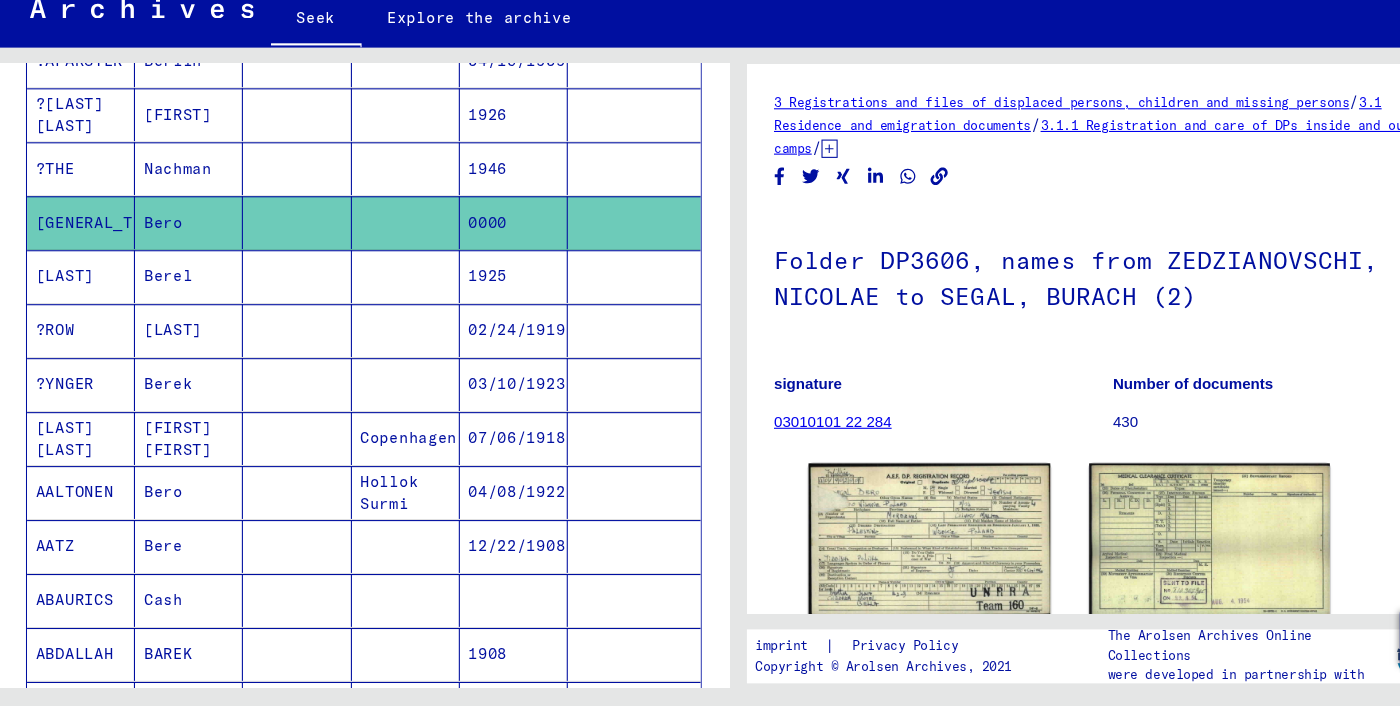 click at bounding box center (392, 658) 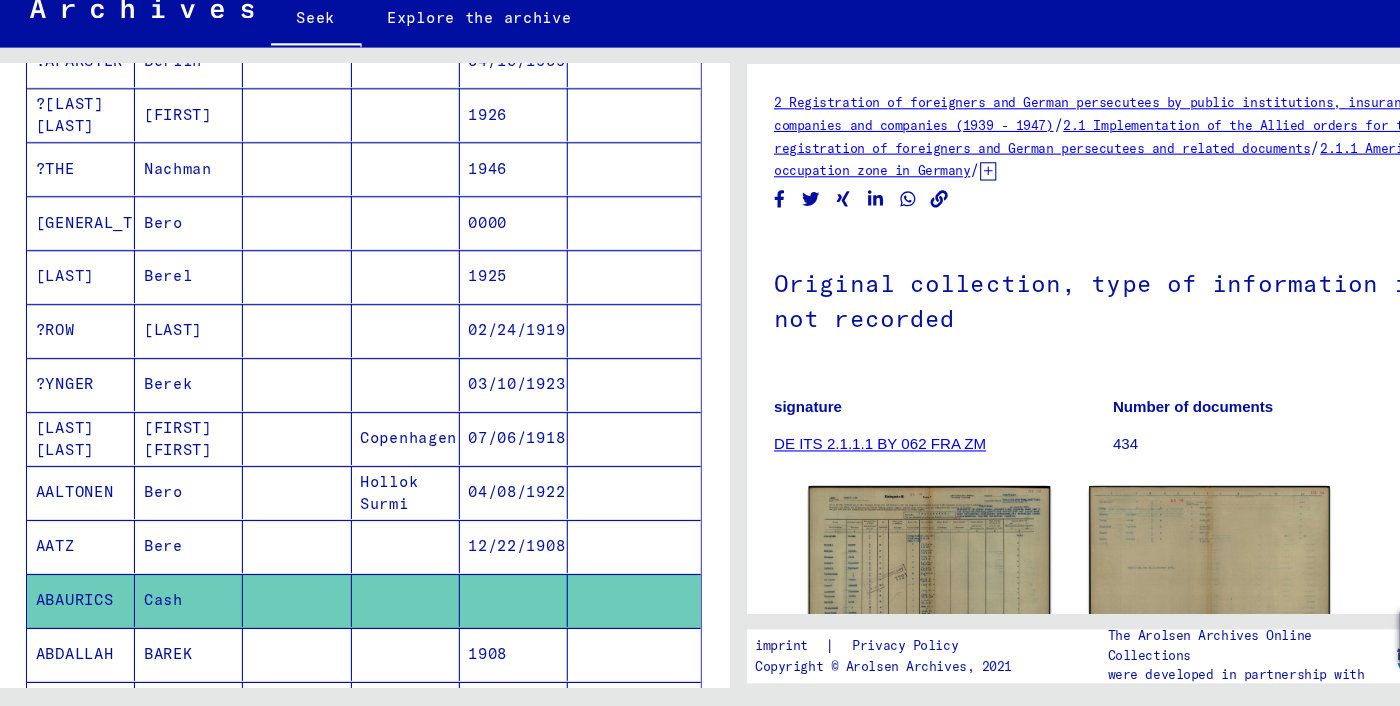 scroll, scrollTop: 220, scrollLeft: 0, axis: vertical 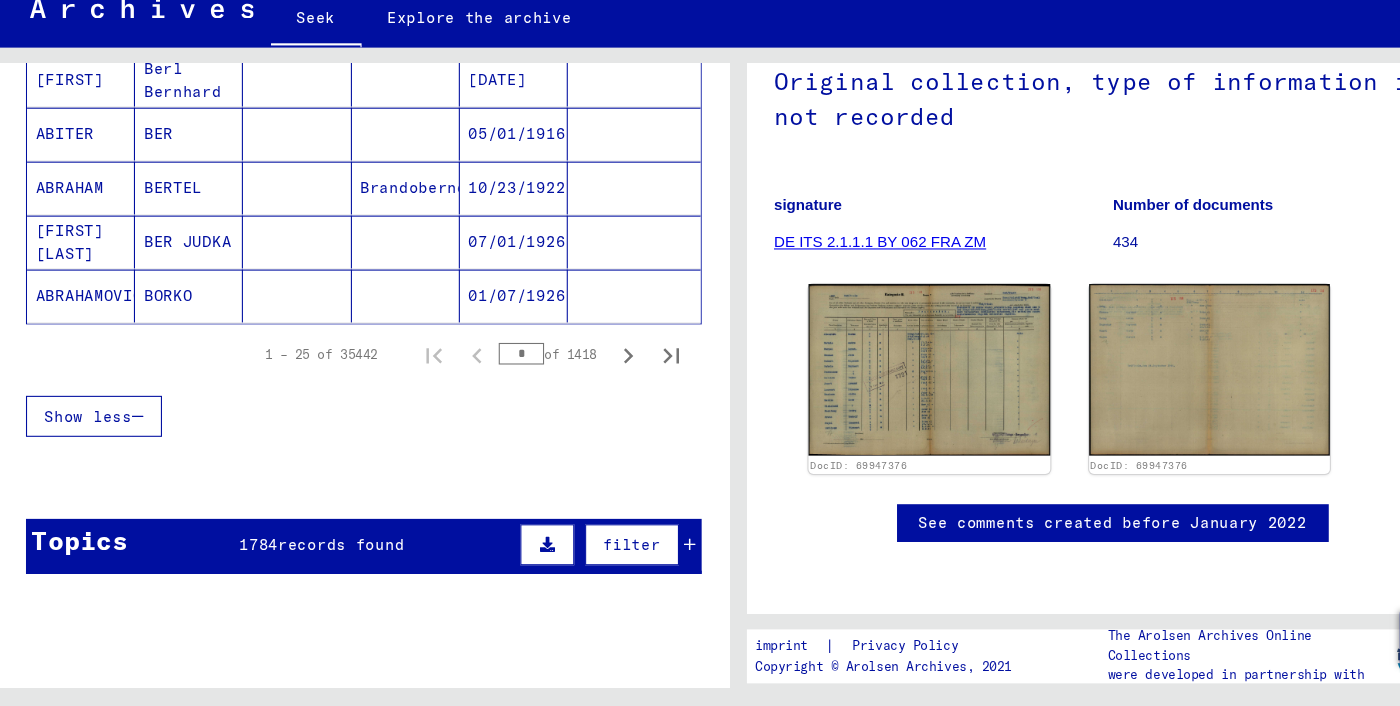 click on "[FIRST] [LAST]" at bounding box center (103, 326) 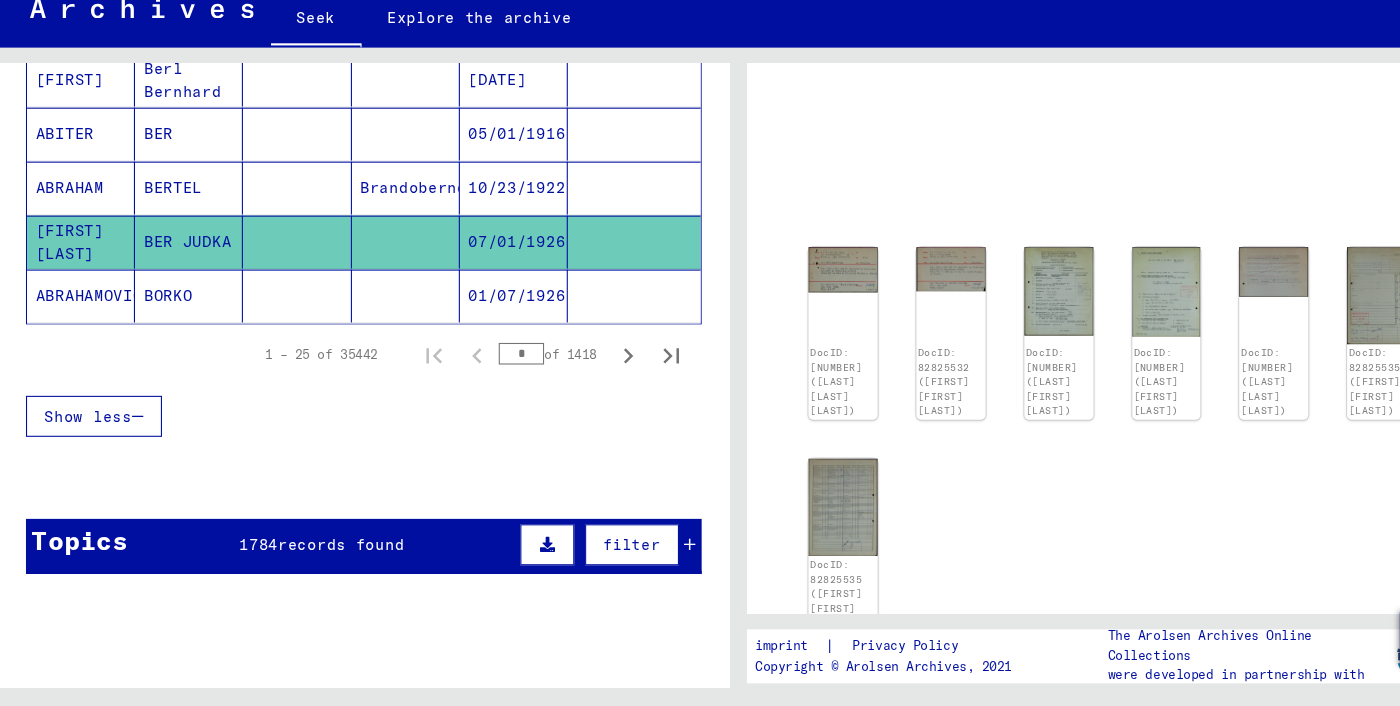scroll, scrollTop: 136, scrollLeft: 0, axis: vertical 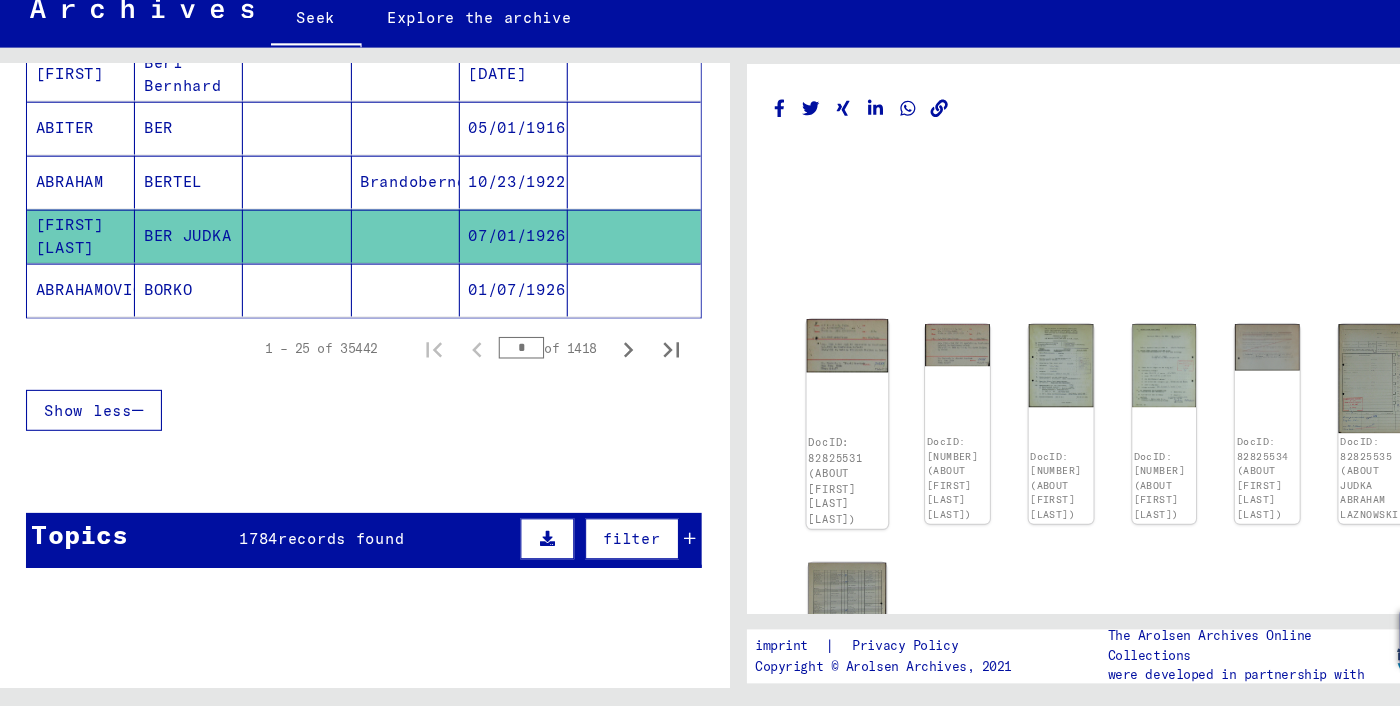 click 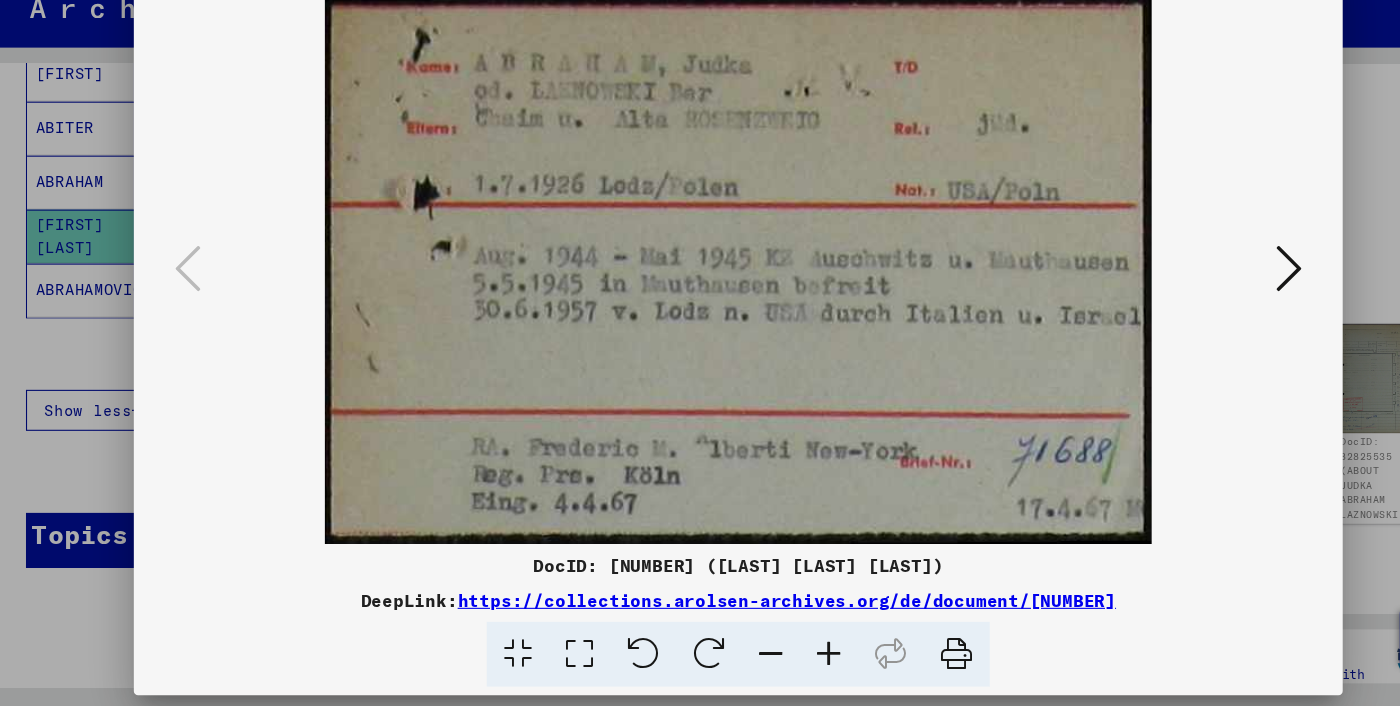 scroll, scrollTop: 0, scrollLeft: 0, axis: both 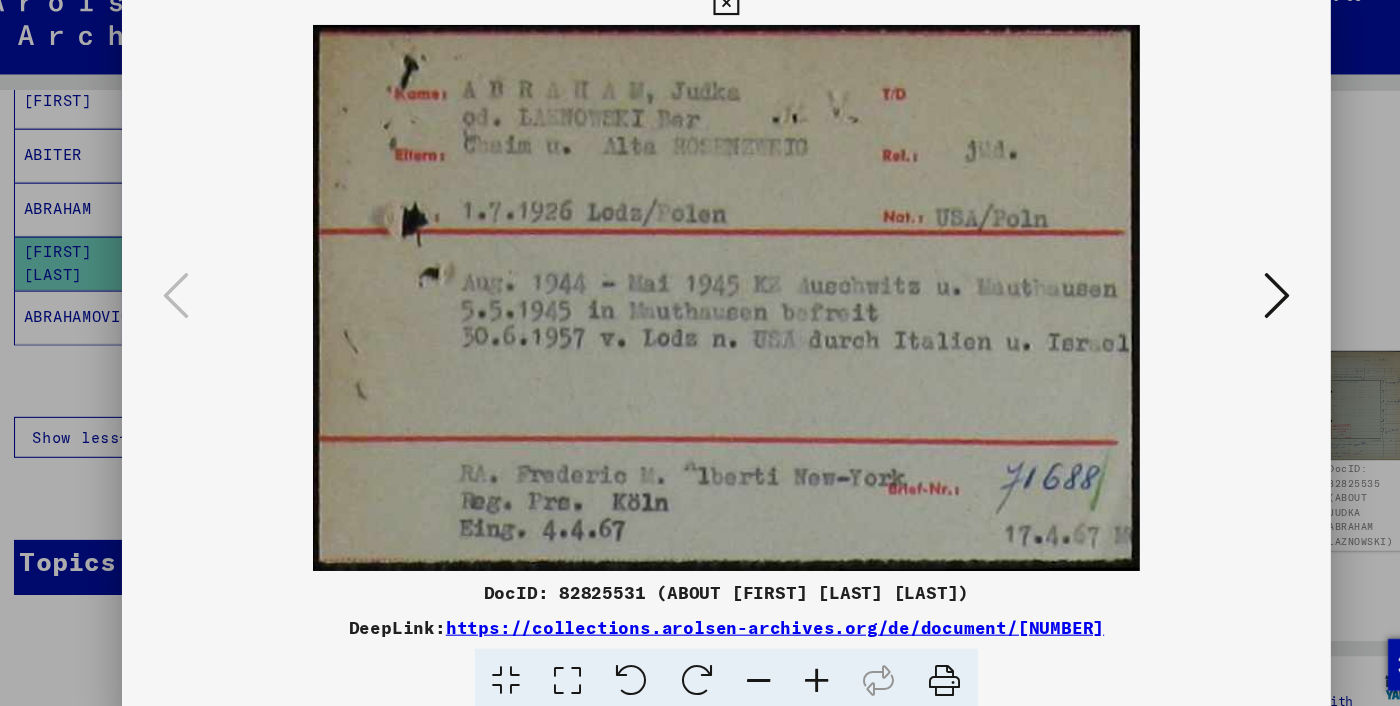 click at bounding box center [1210, 302] 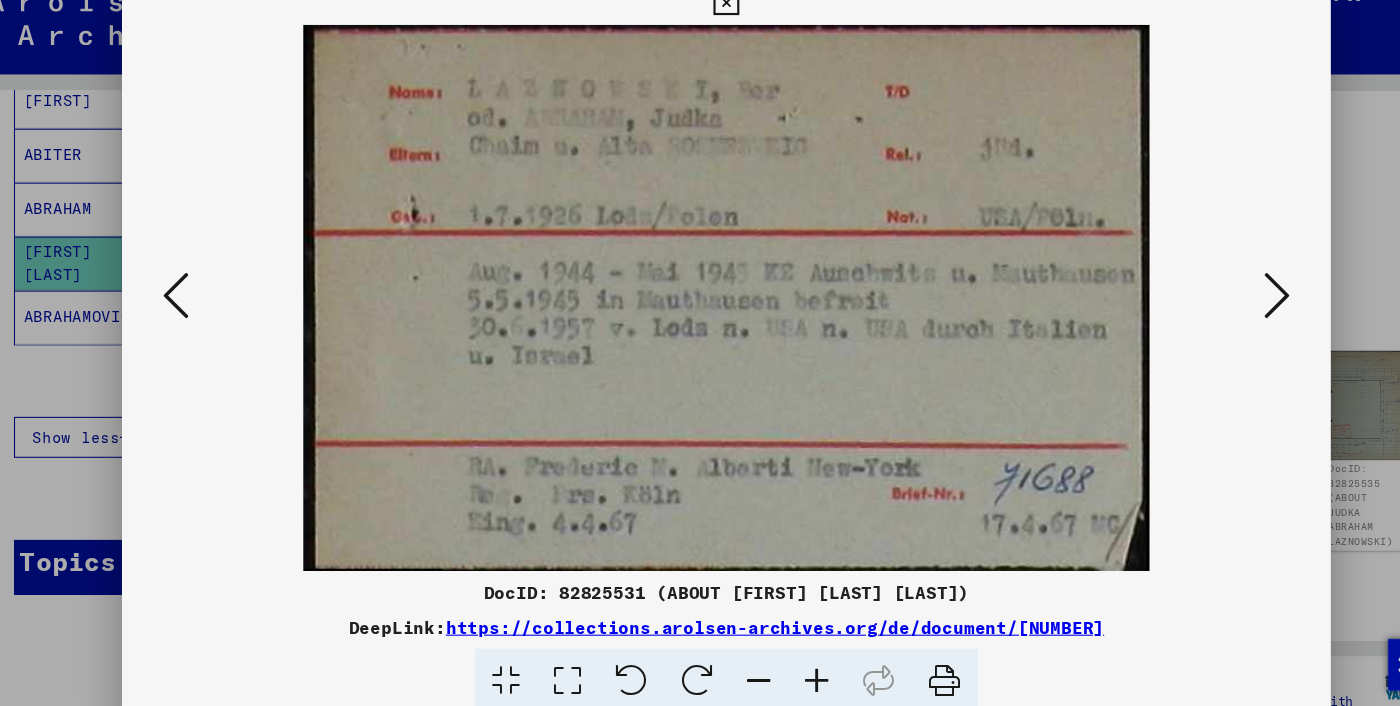 click at bounding box center [1210, 301] 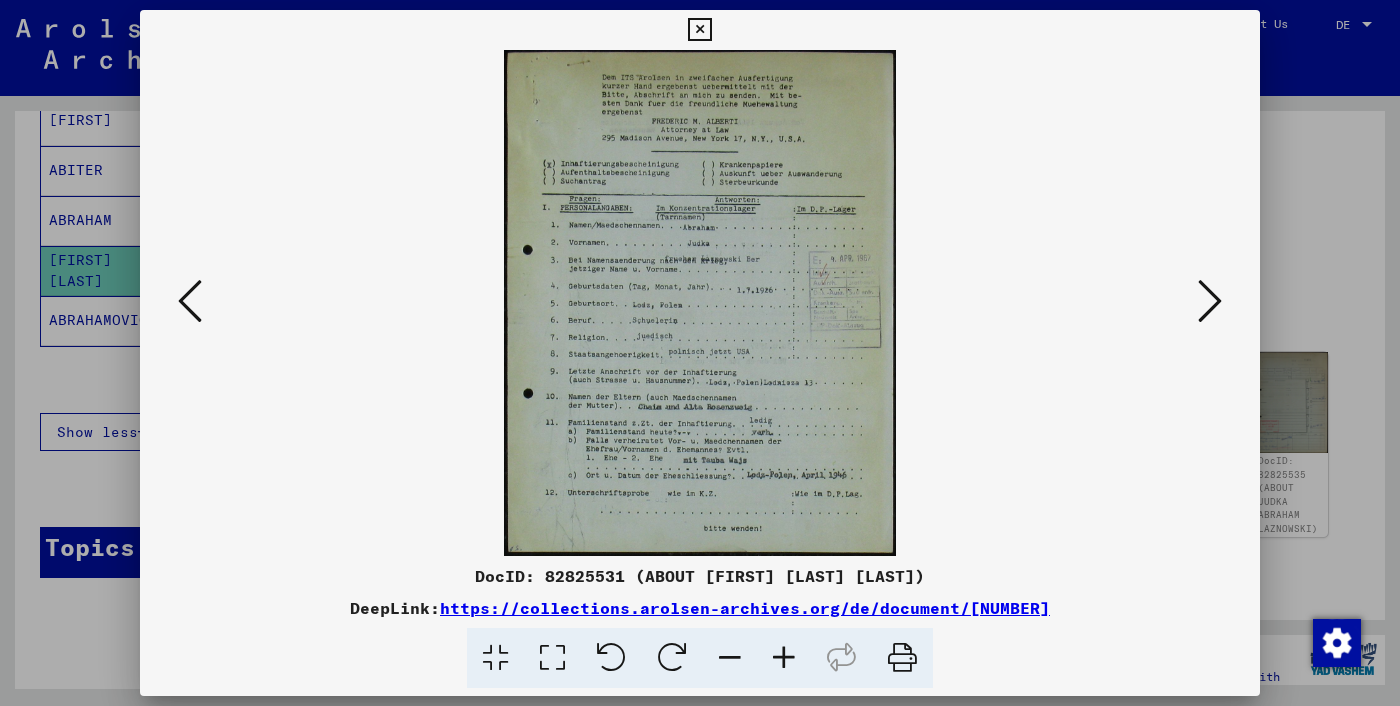 click at bounding box center [1210, 302] 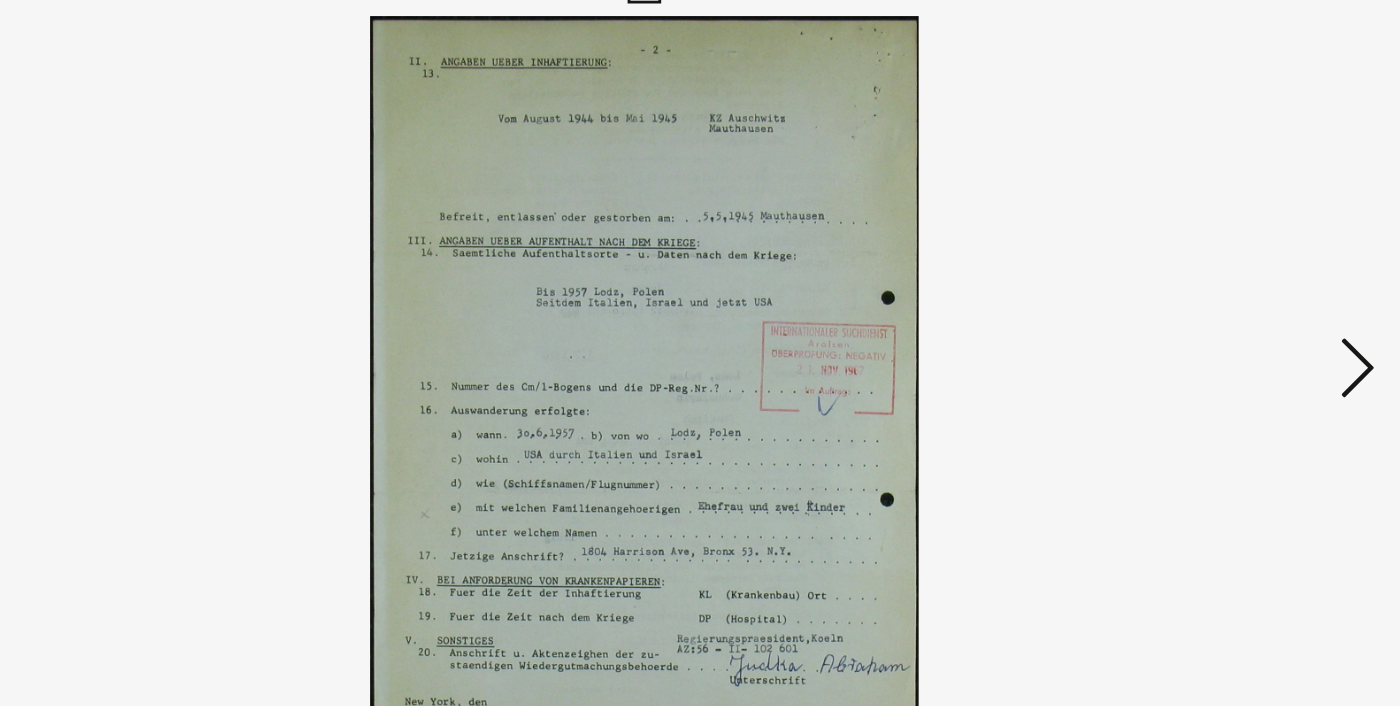 click at bounding box center (1210, 301) 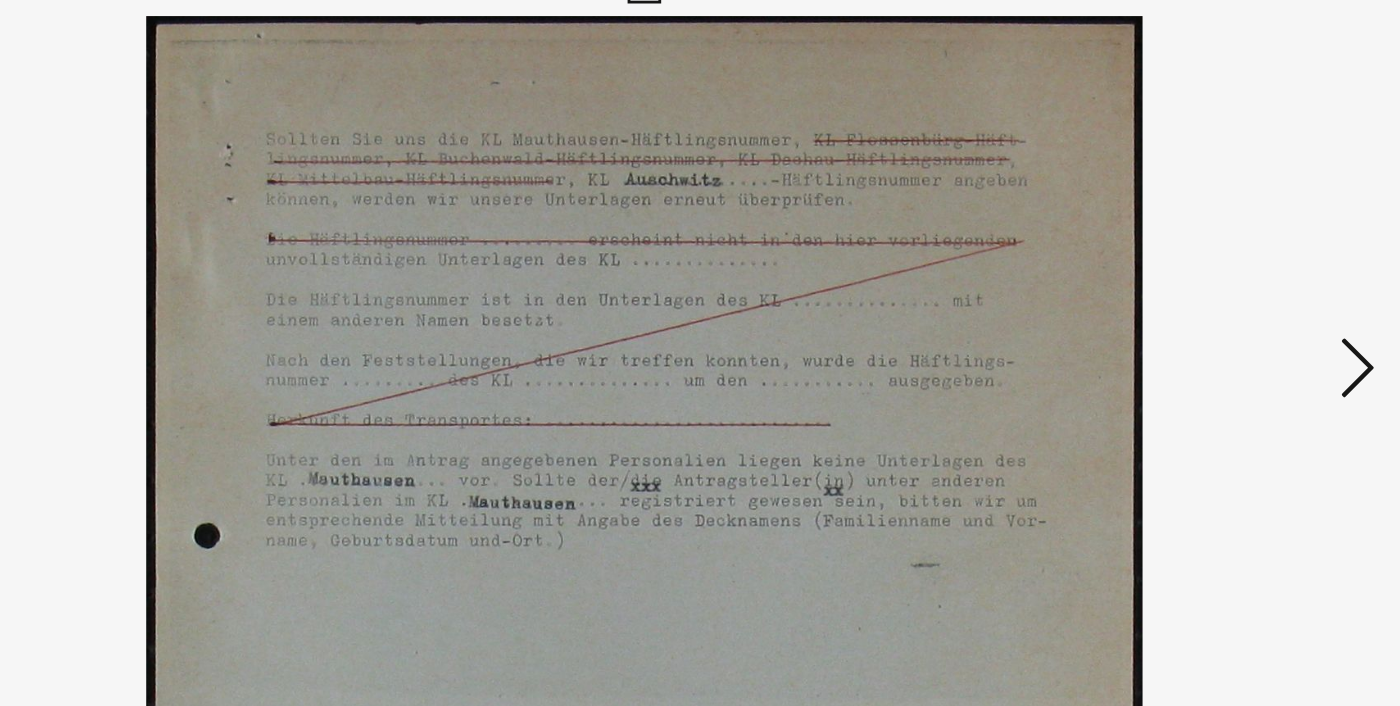 click at bounding box center (1210, 301) 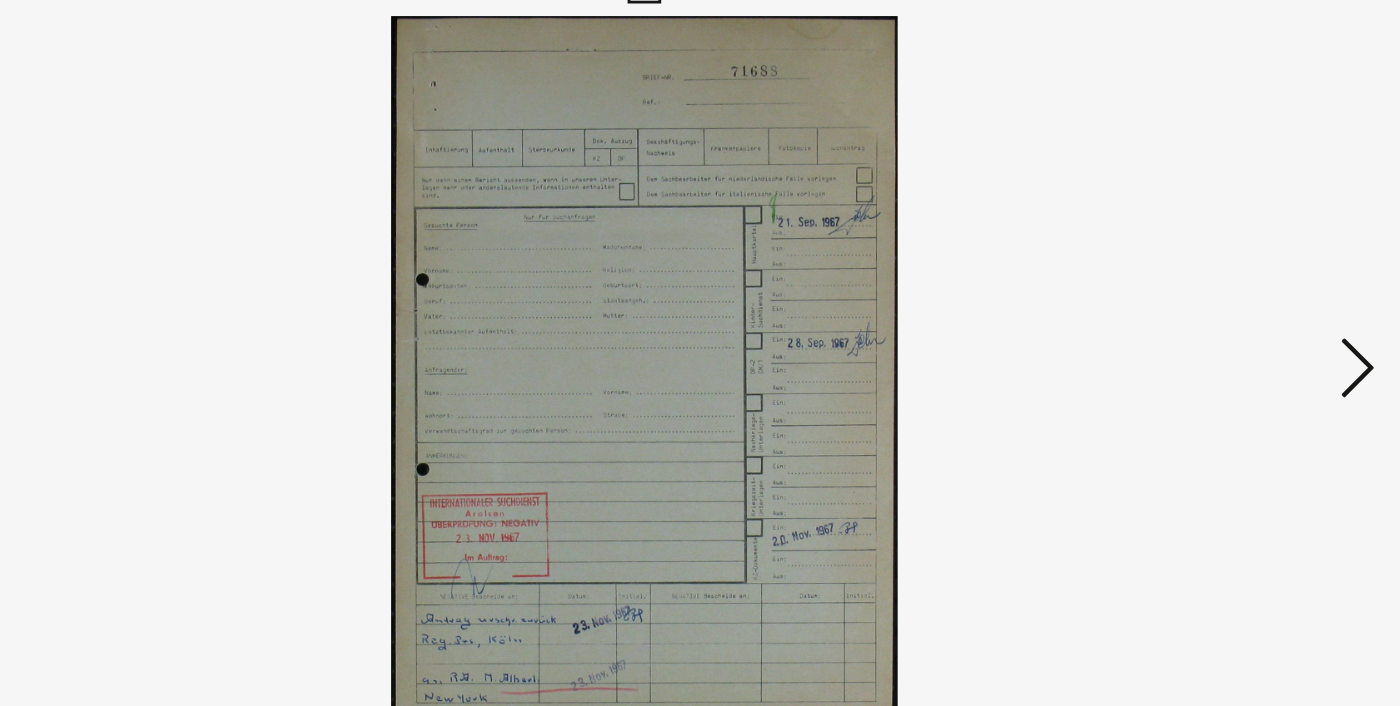 click at bounding box center (1210, 301) 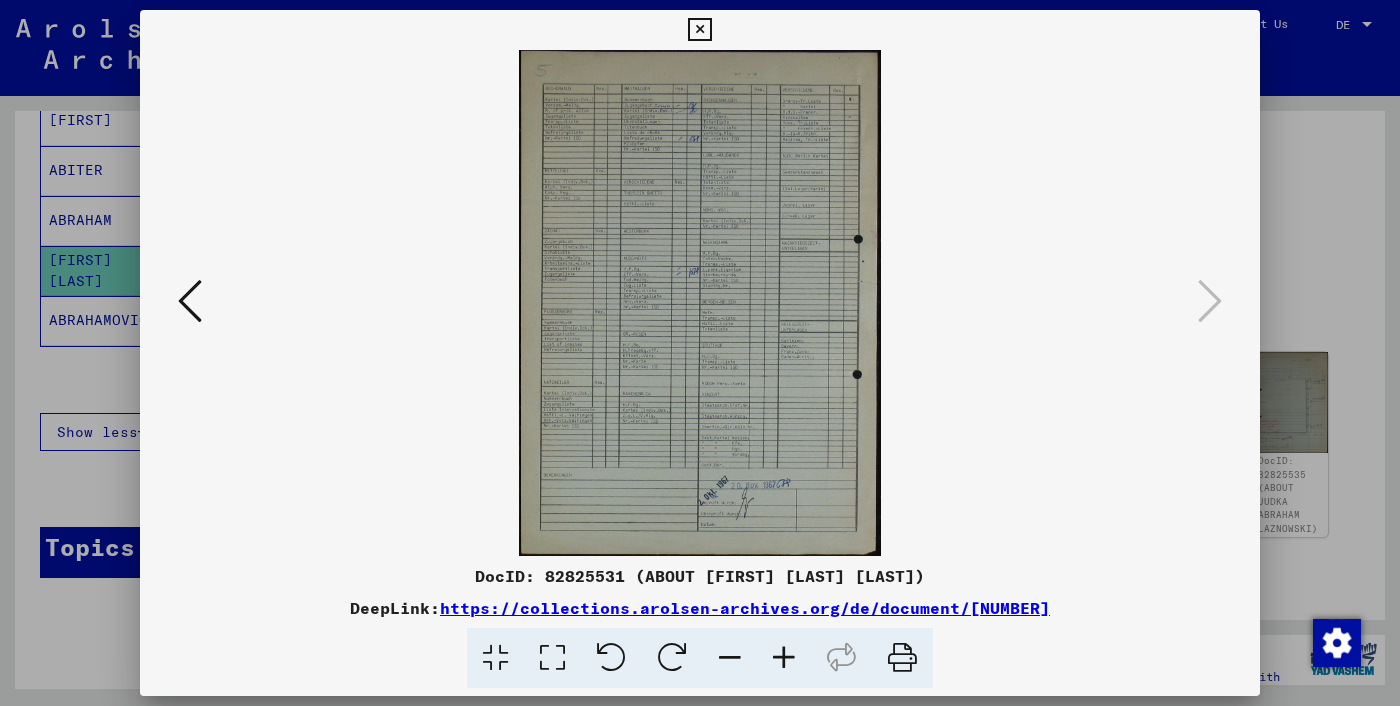 click at bounding box center (700, 353) 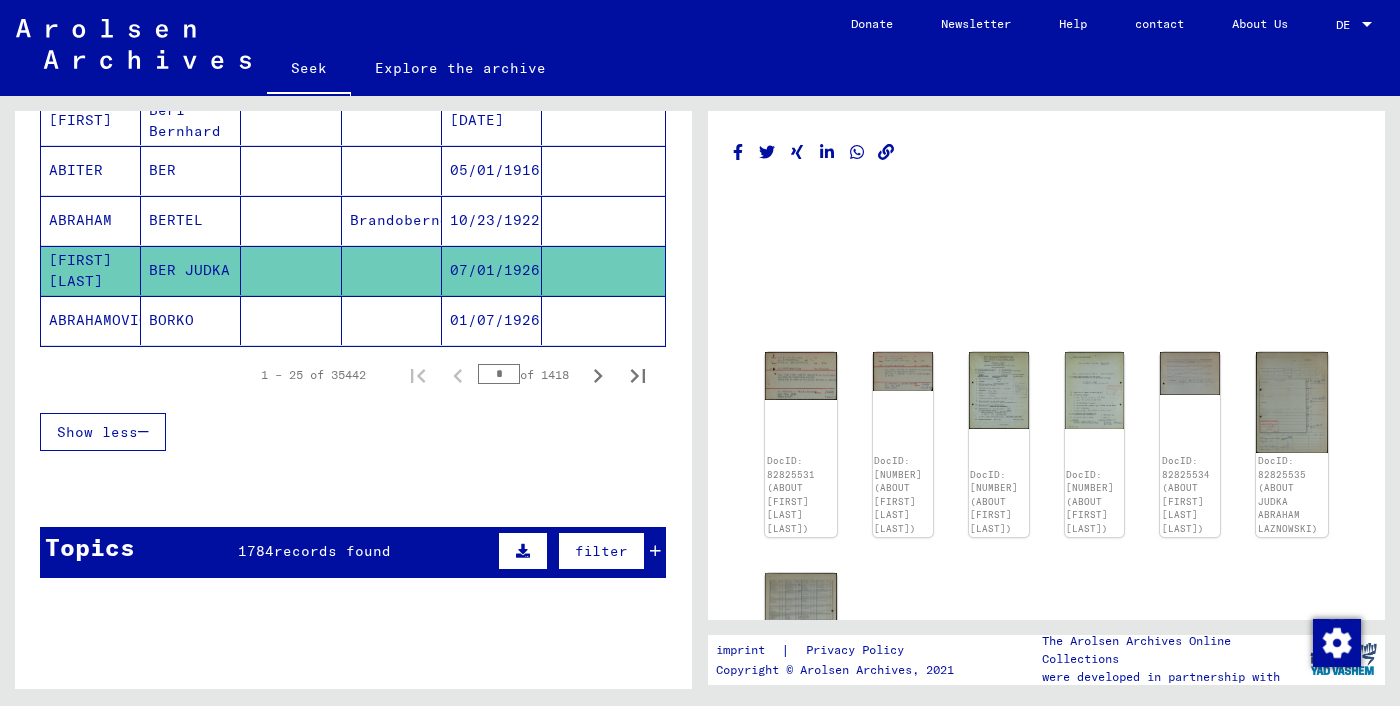 scroll, scrollTop: 277, scrollLeft: 0, axis: vertical 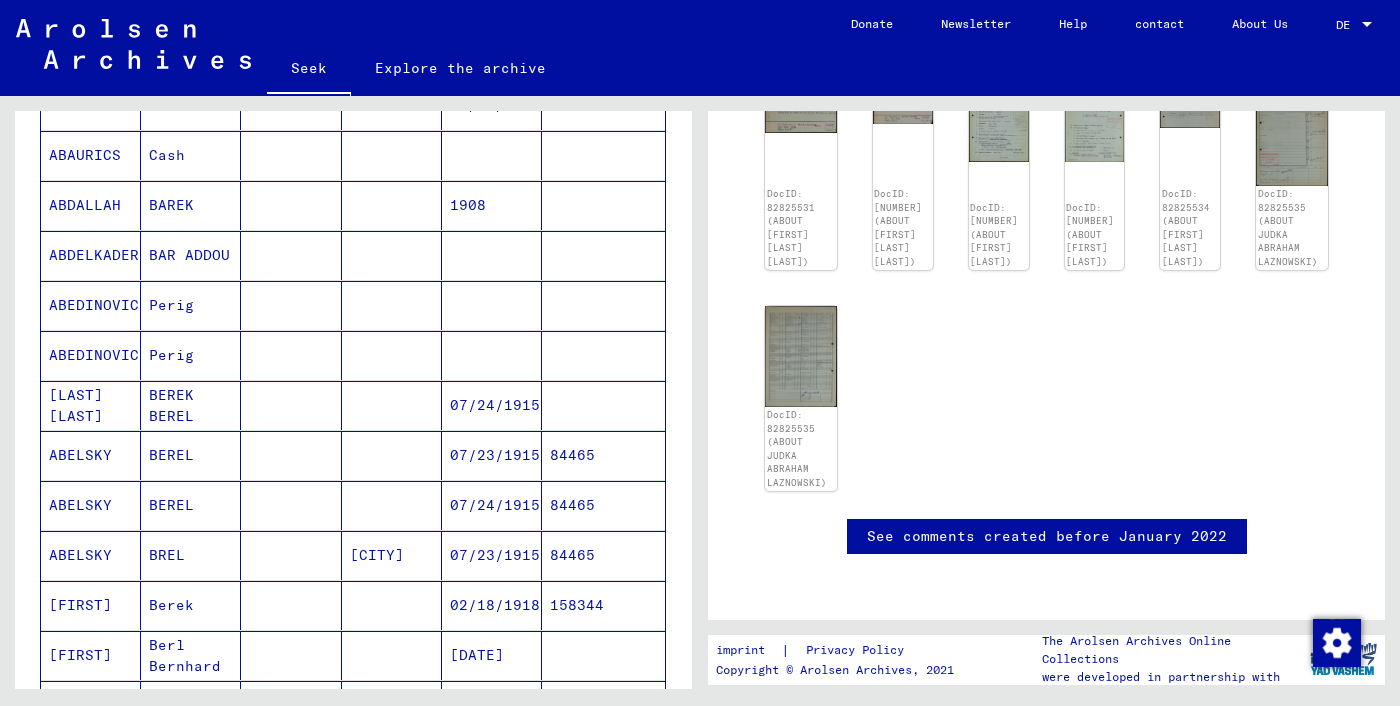 click at bounding box center (291, 405) 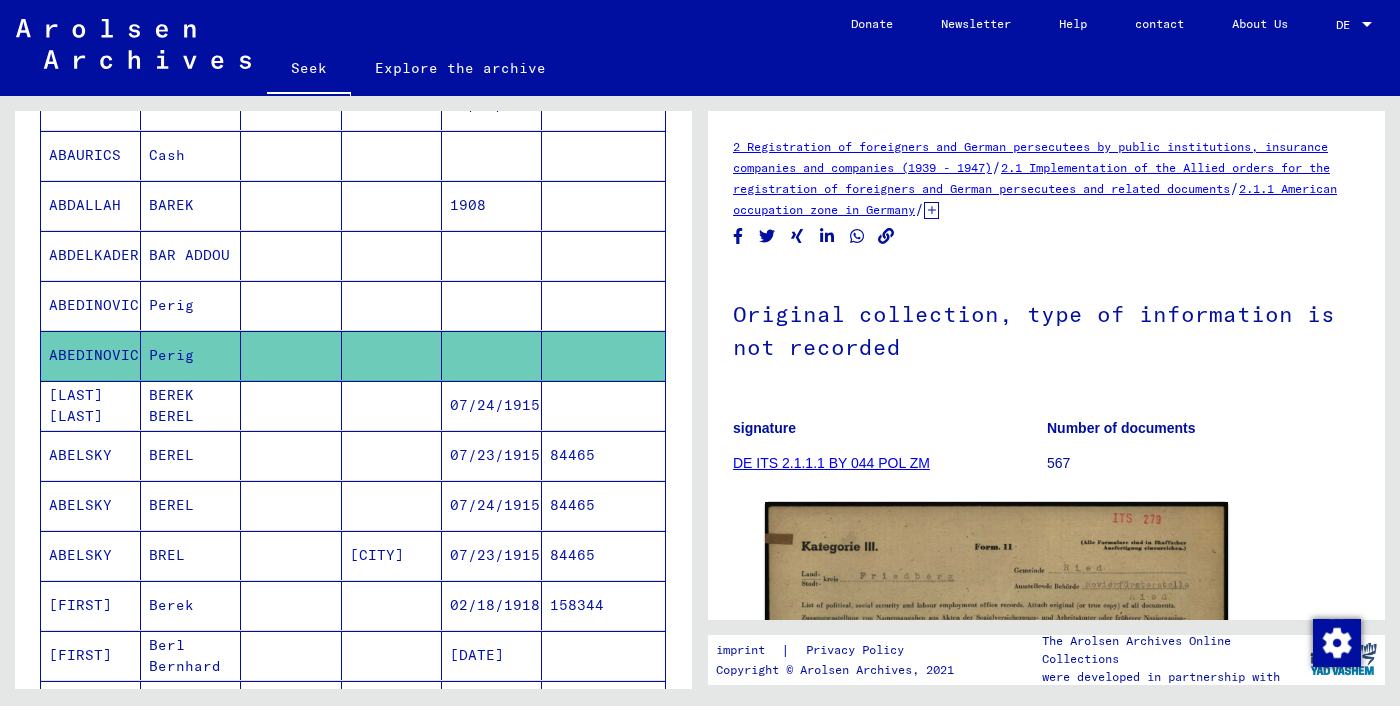 scroll, scrollTop: 343, scrollLeft: 0, axis: vertical 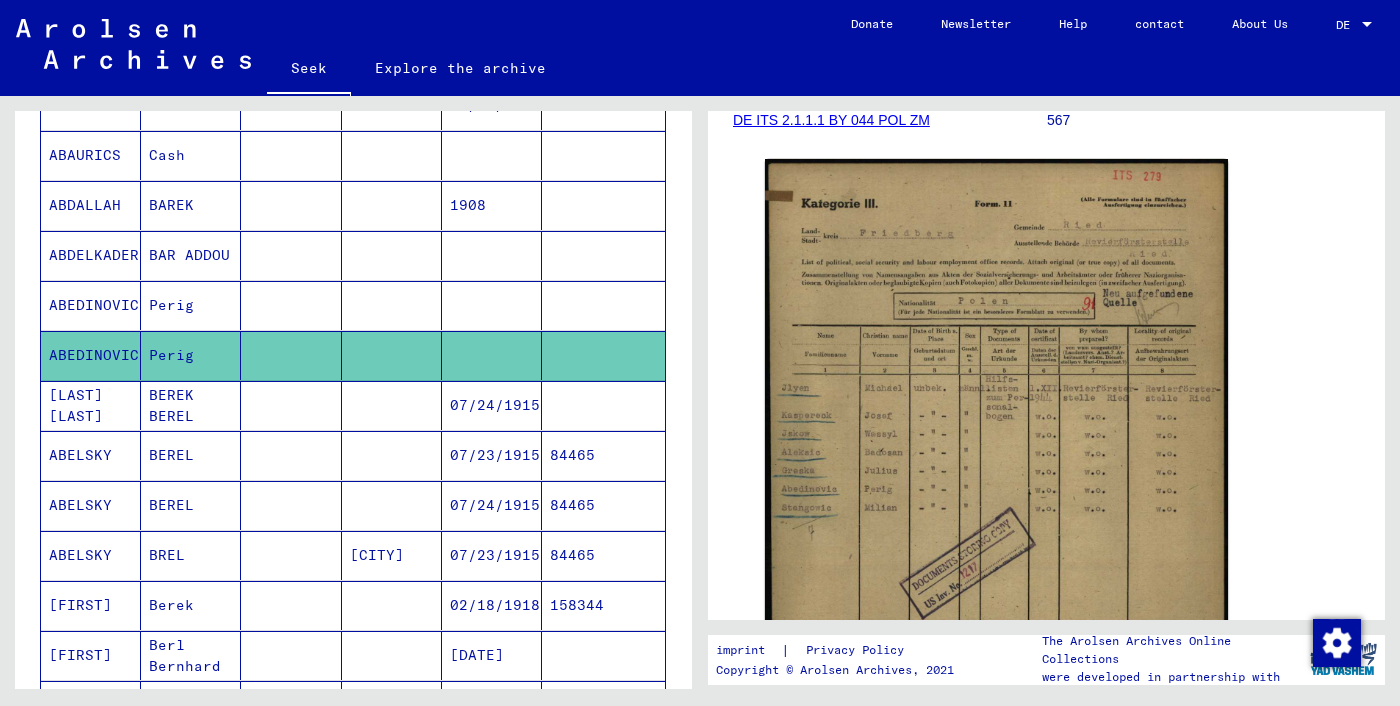 click 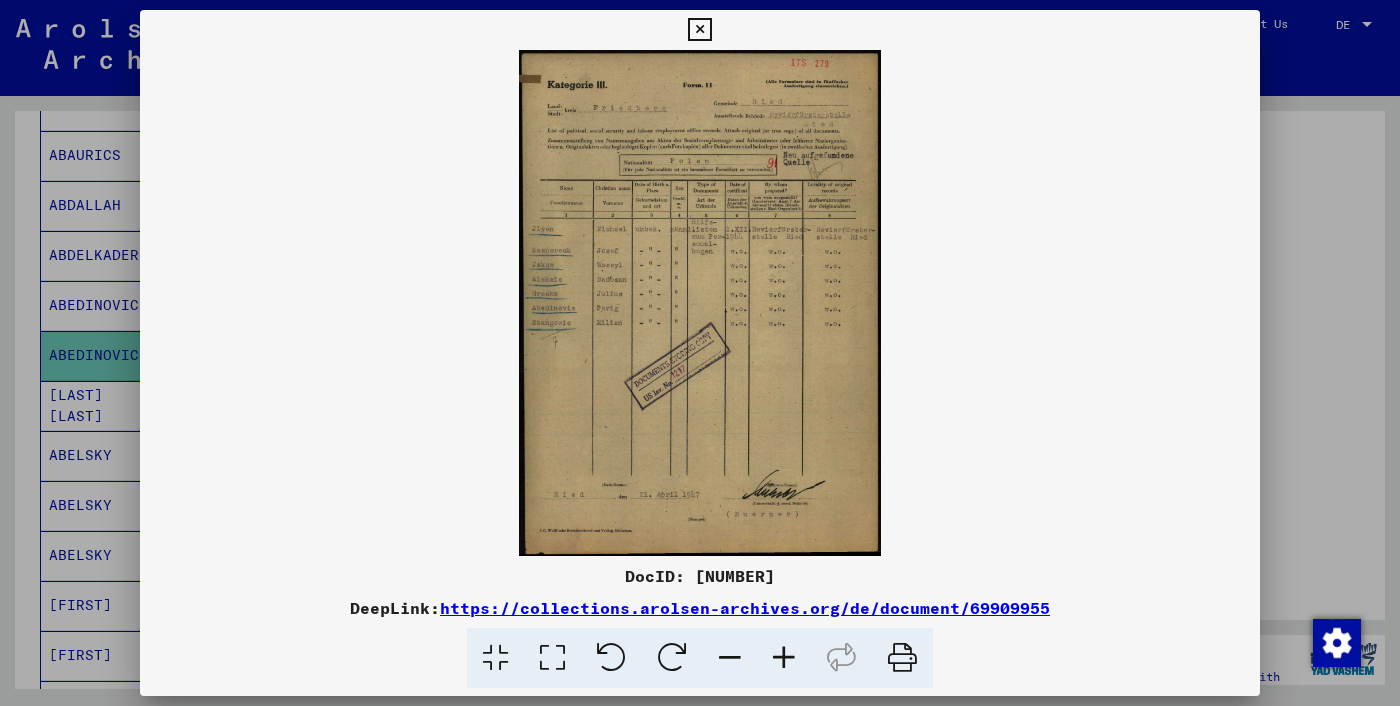 click at bounding box center (700, 353) 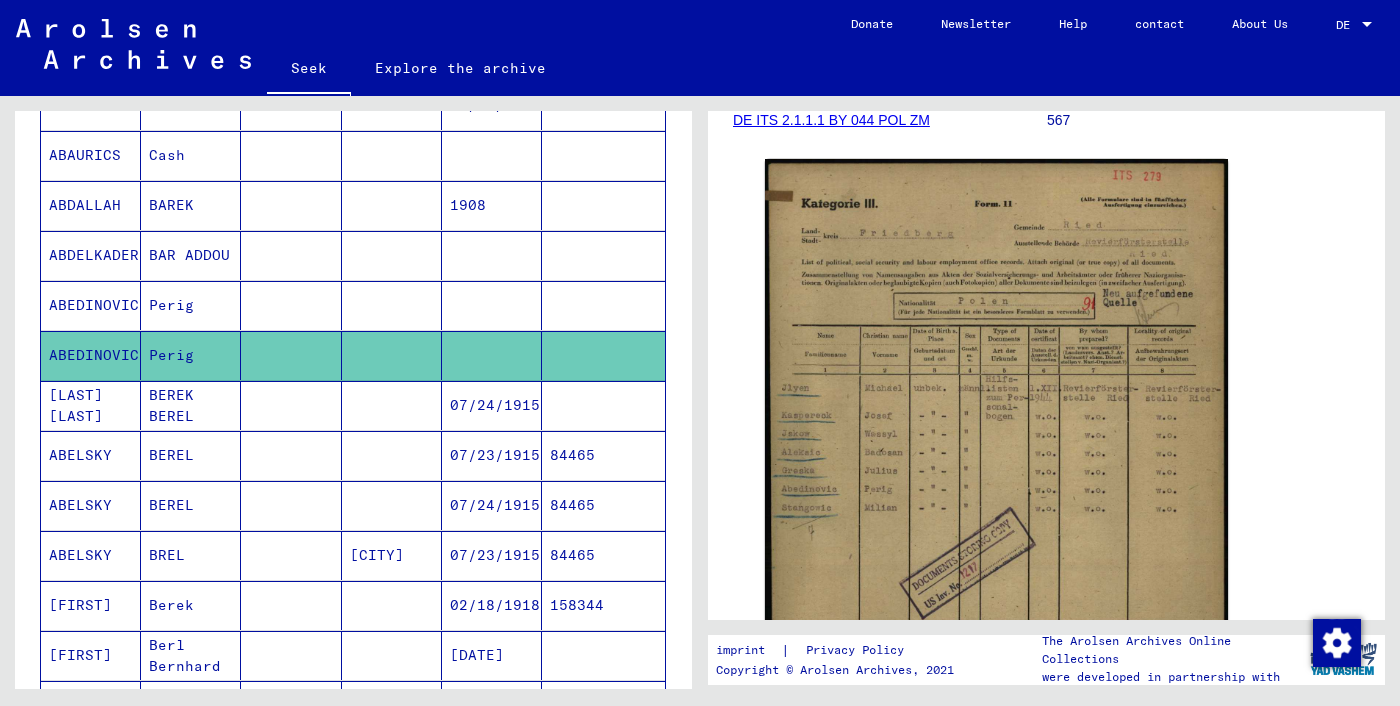 scroll, scrollTop: 0, scrollLeft: 0, axis: both 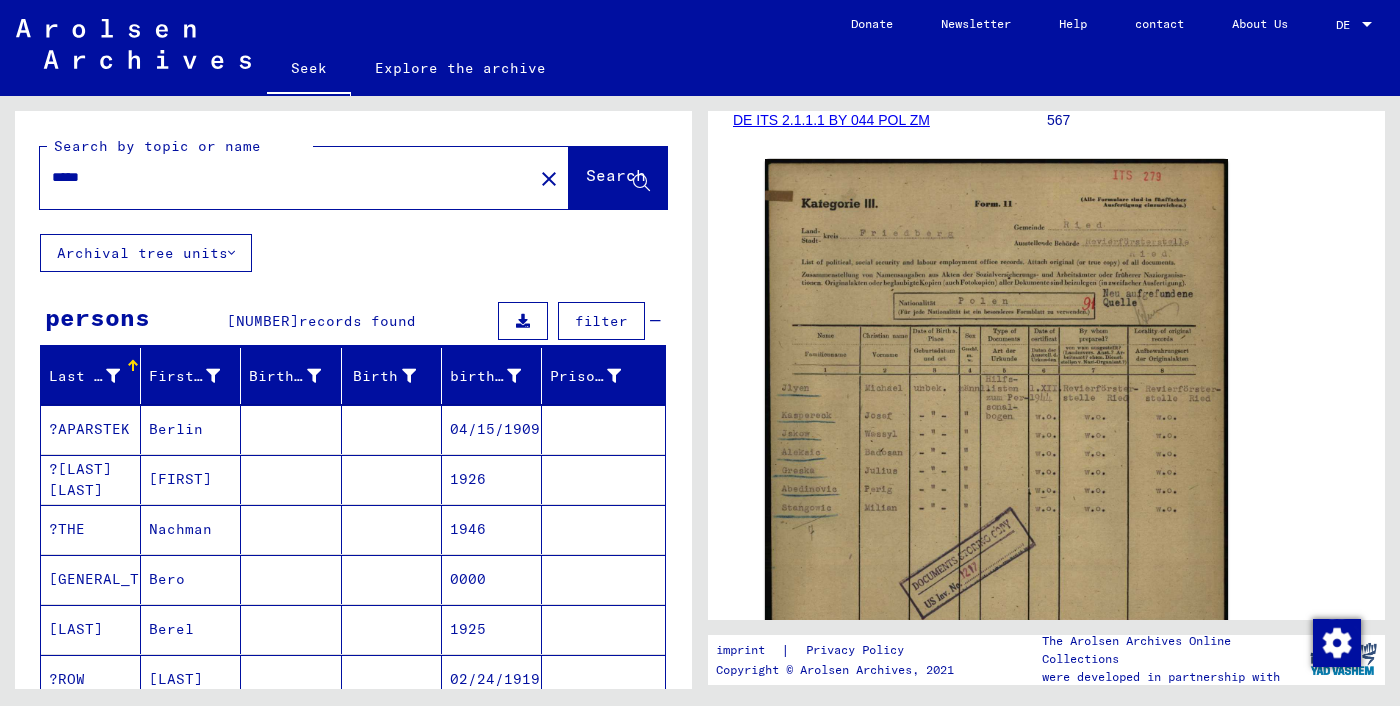 click on "Nachman" at bounding box center [167, 579] 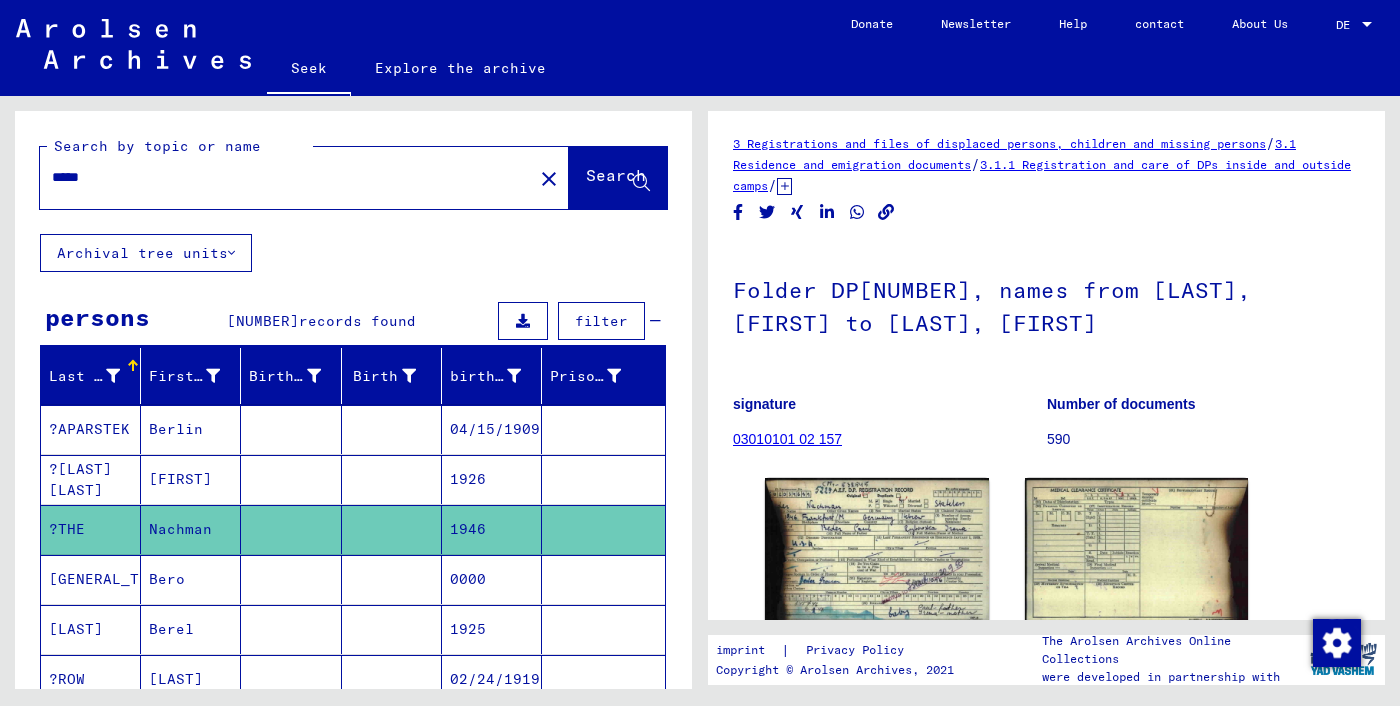 scroll, scrollTop: 185, scrollLeft: 0, axis: vertical 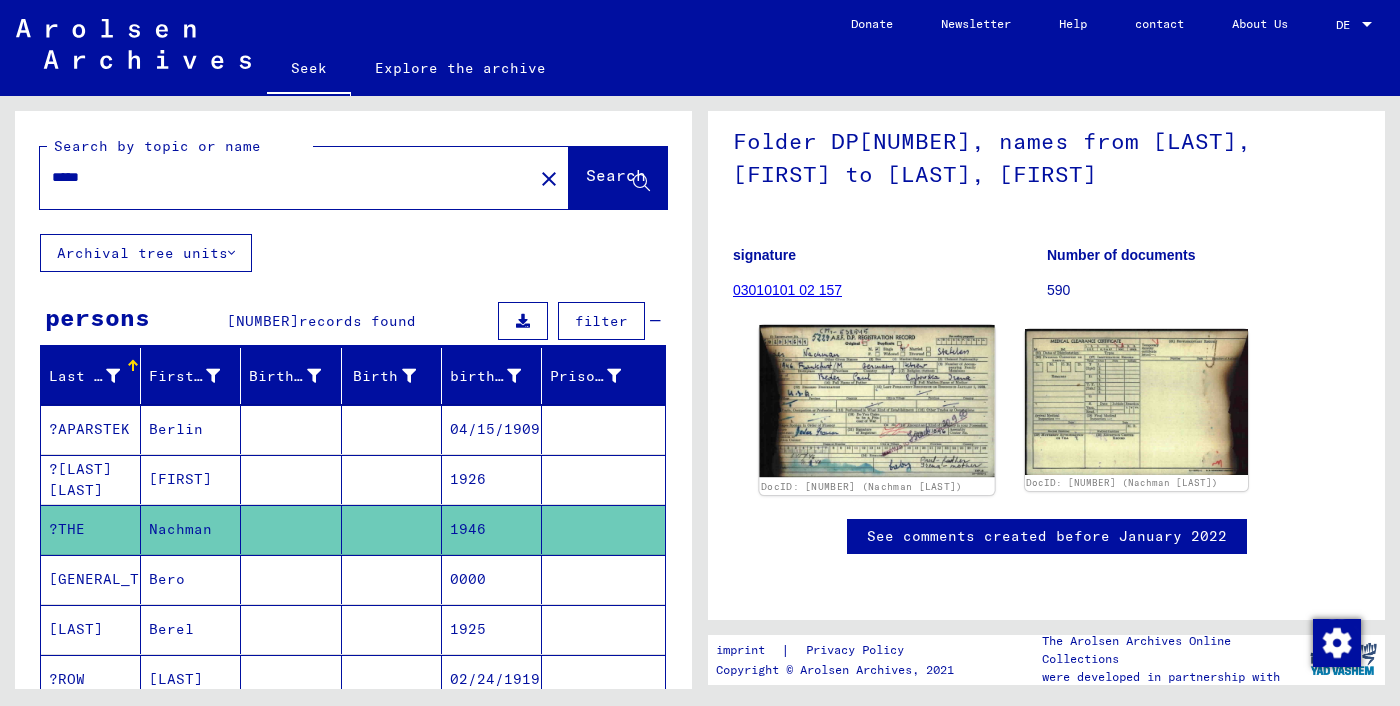 click 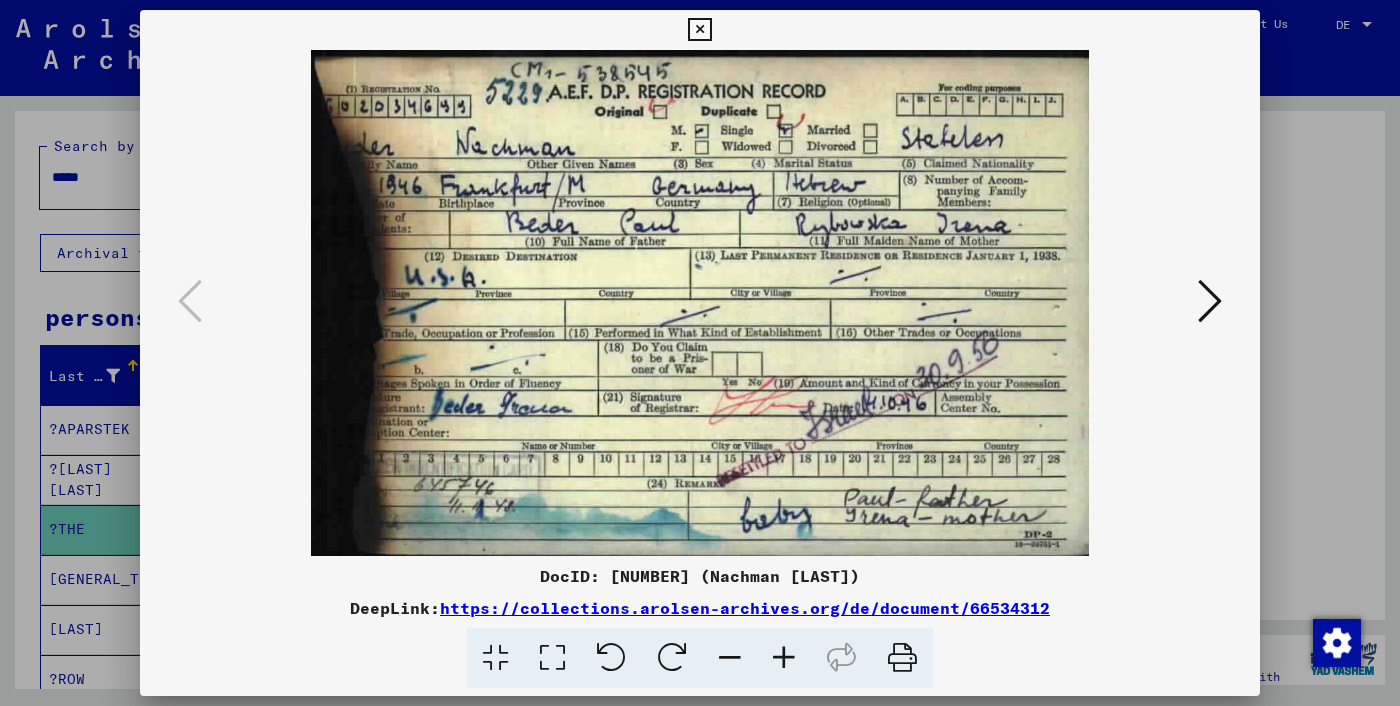 click at bounding box center [700, 353] 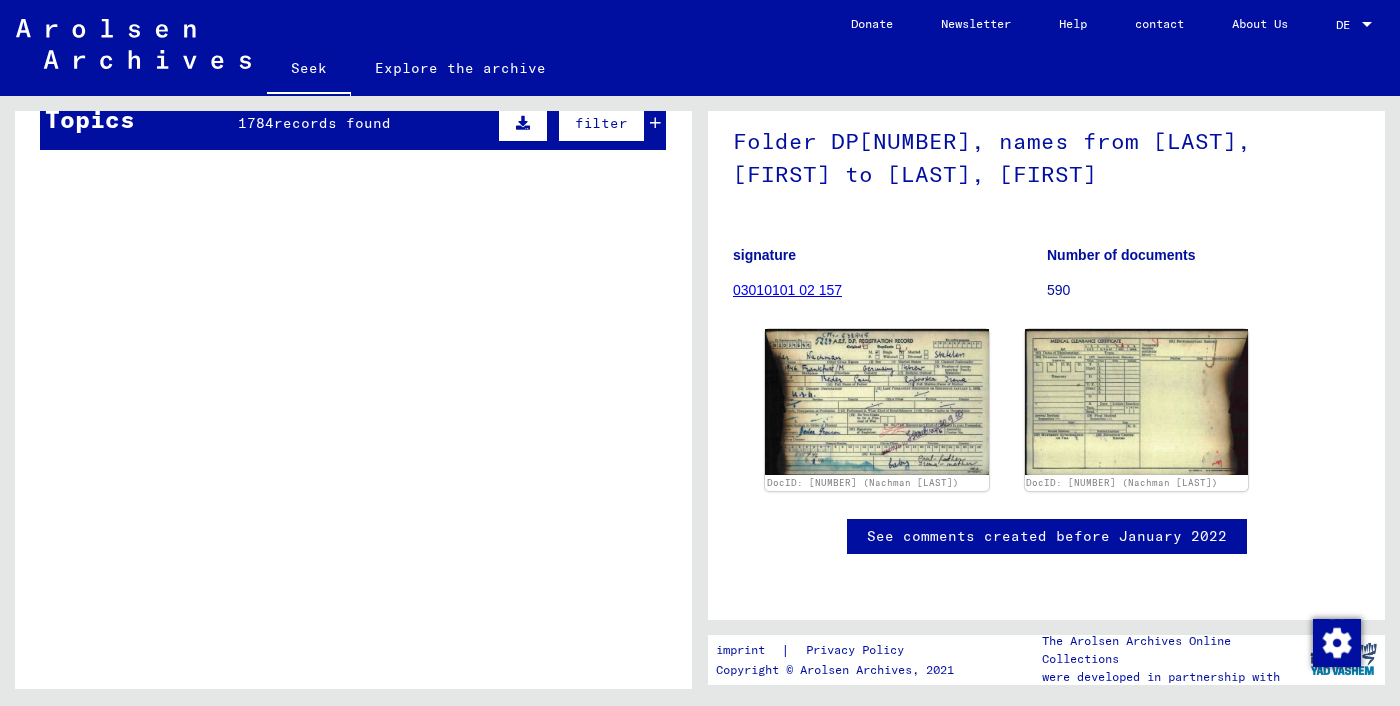 scroll, scrollTop: 1345, scrollLeft: 0, axis: vertical 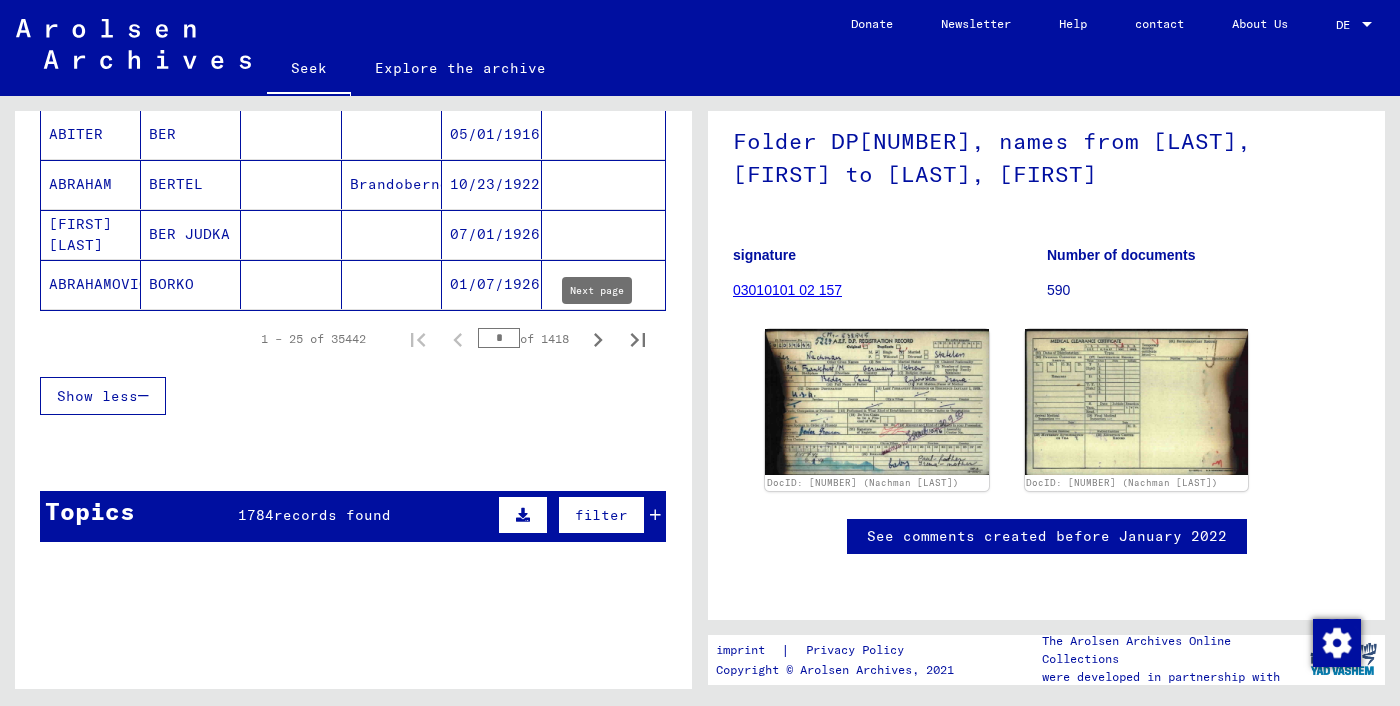 click 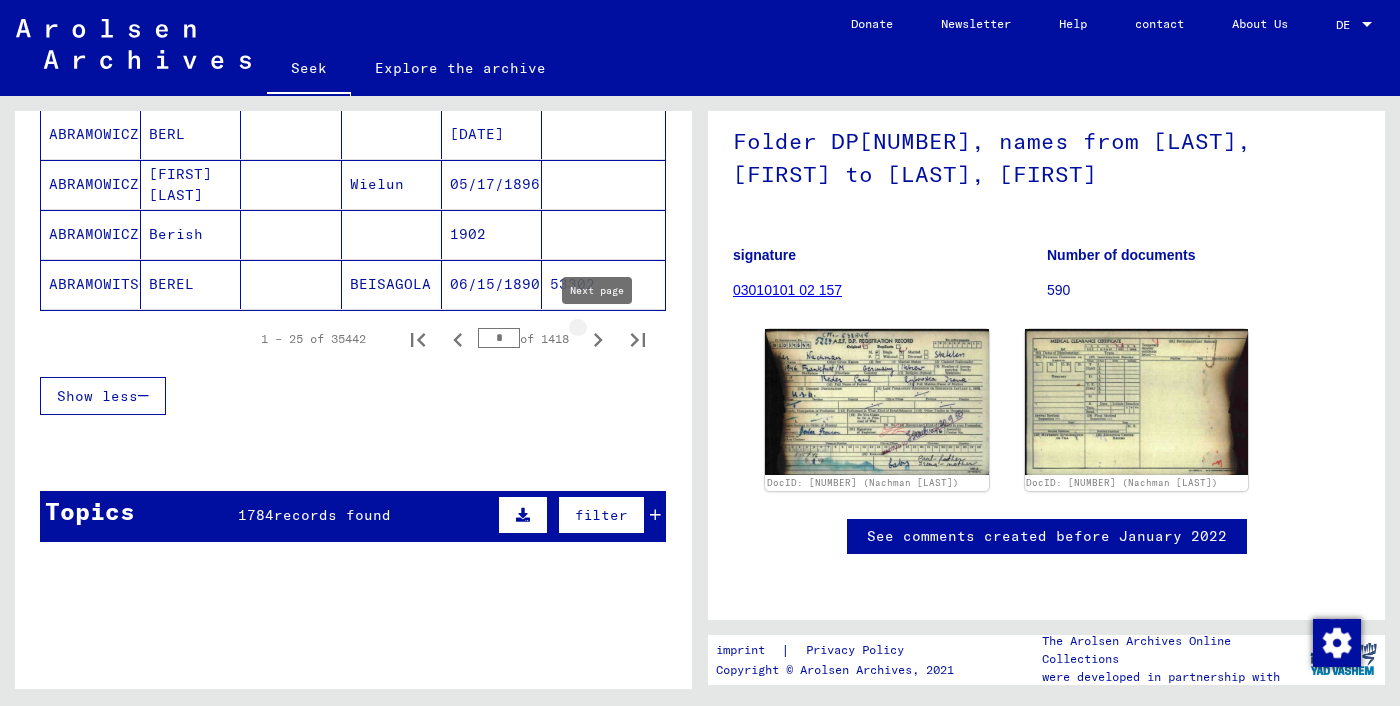 type on "*" 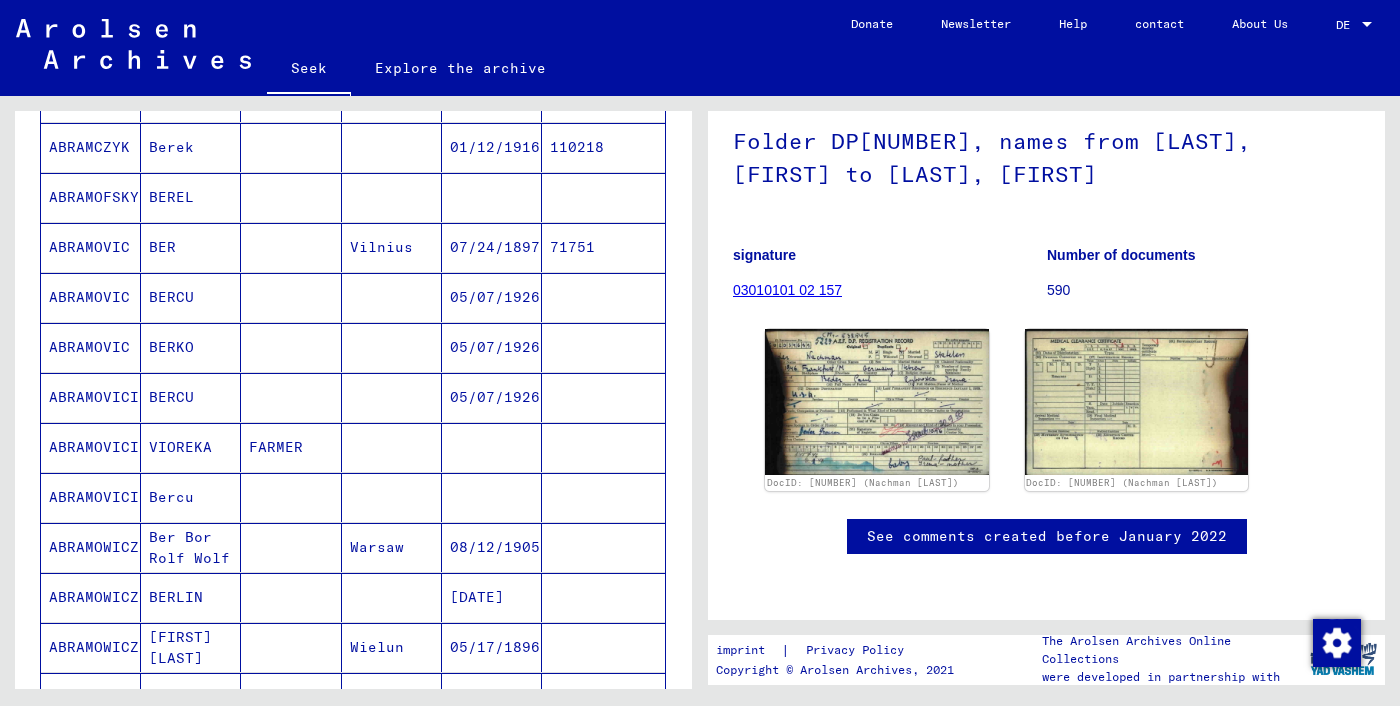 scroll, scrollTop: 879, scrollLeft: 0, axis: vertical 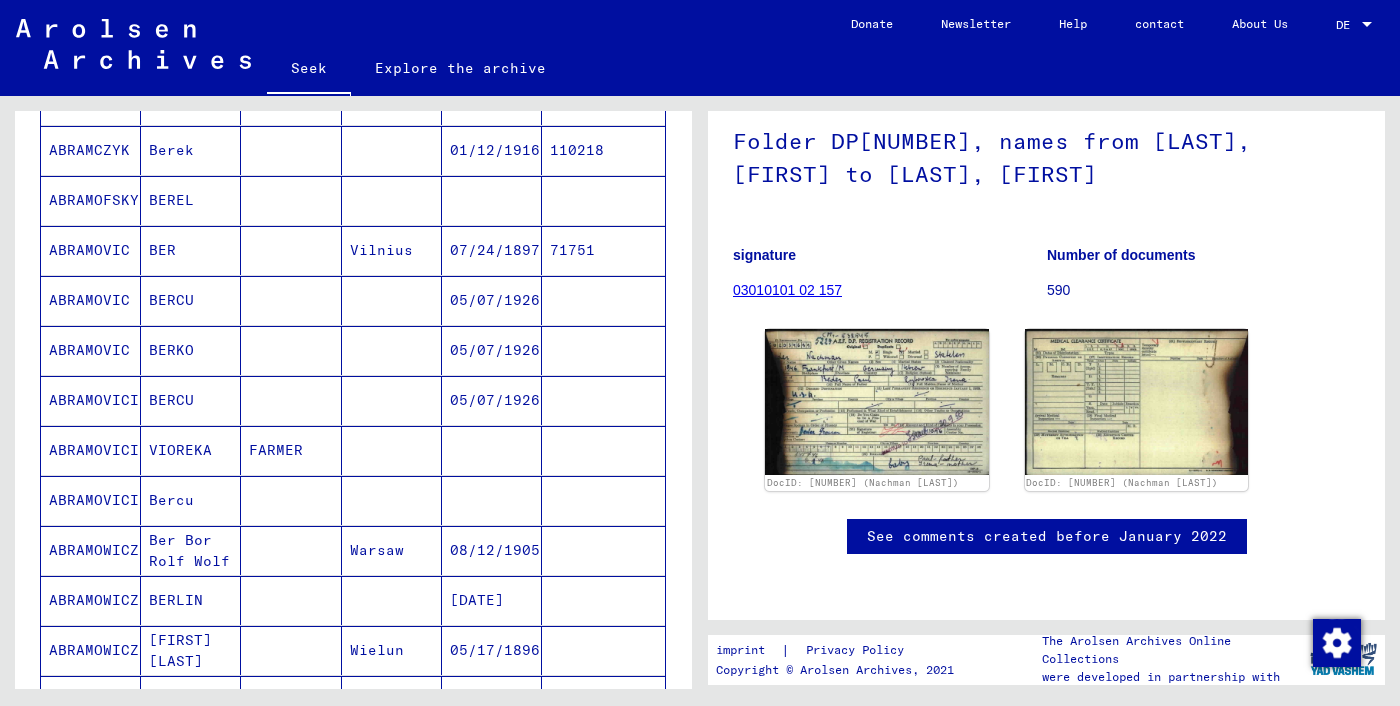 click on "Ber Bor Rolf Wolf" at bounding box center (176, 600) 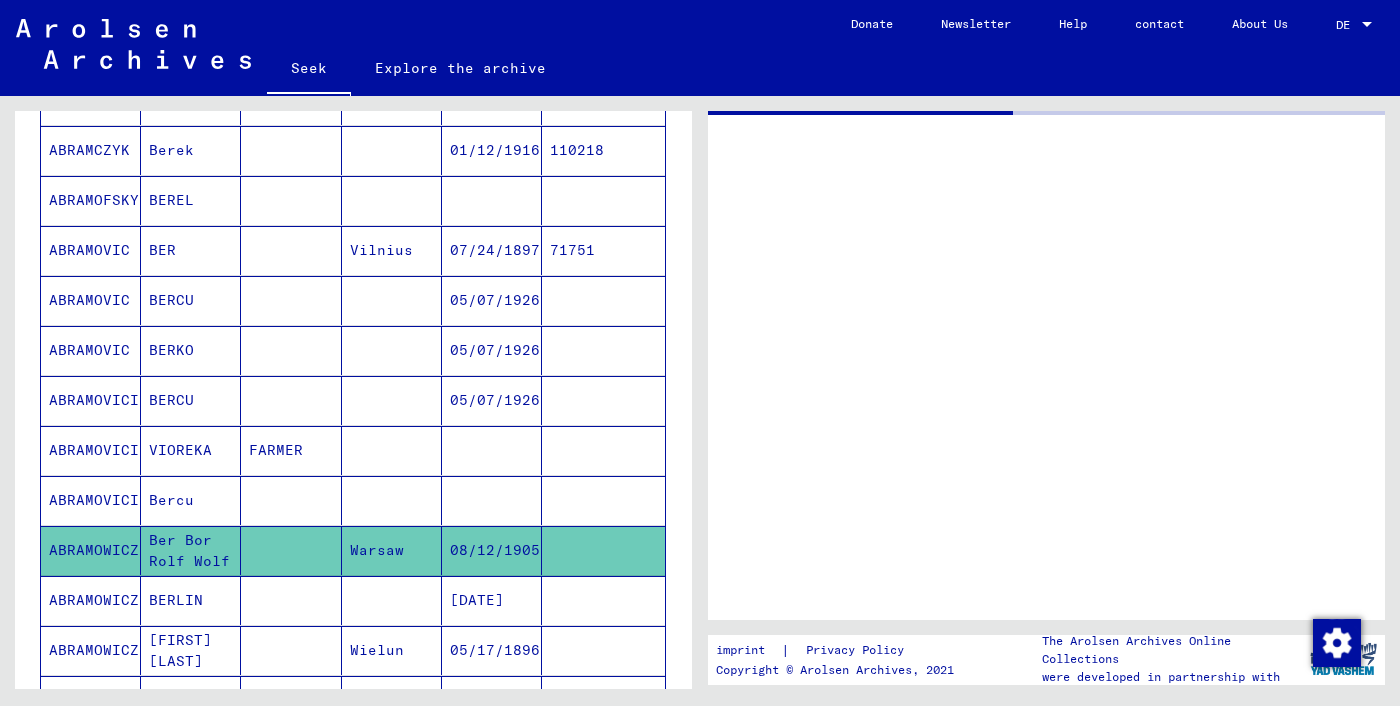 scroll, scrollTop: 0, scrollLeft: 0, axis: both 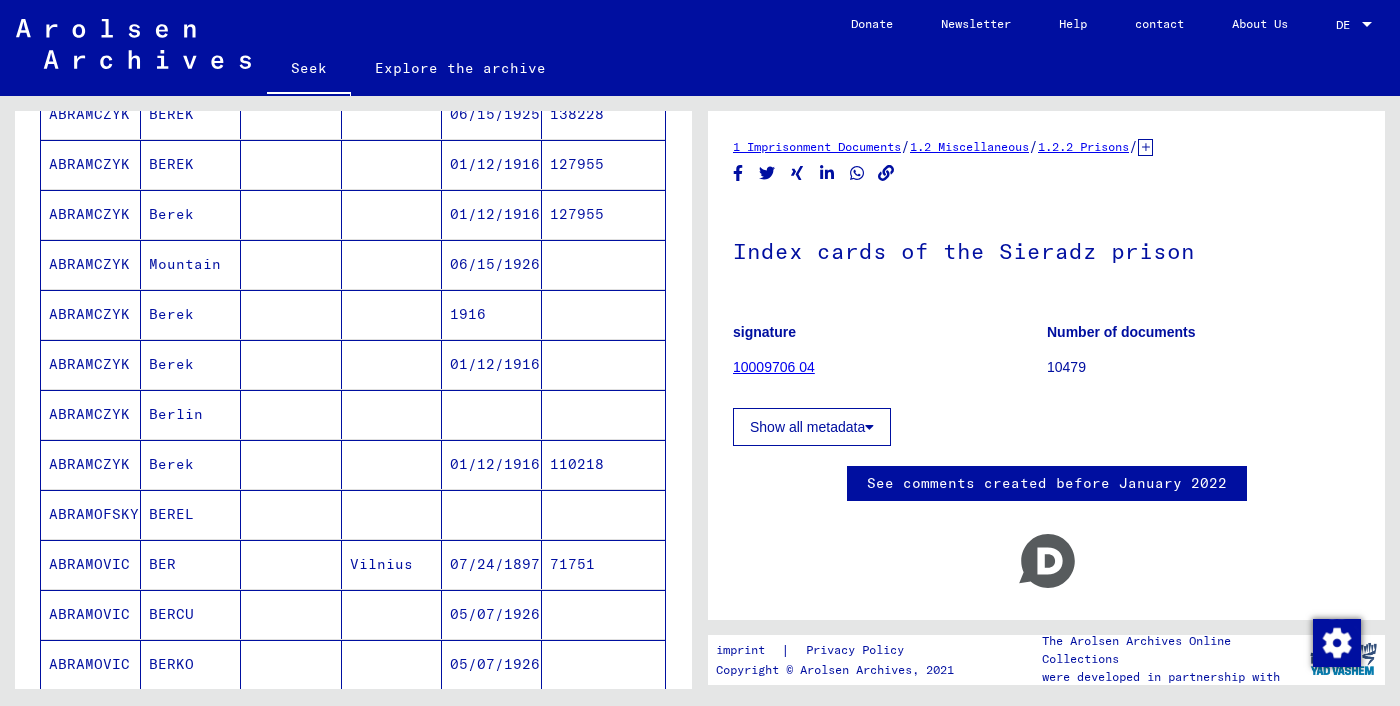 click on "BEREL" at bounding box center [191, 564] 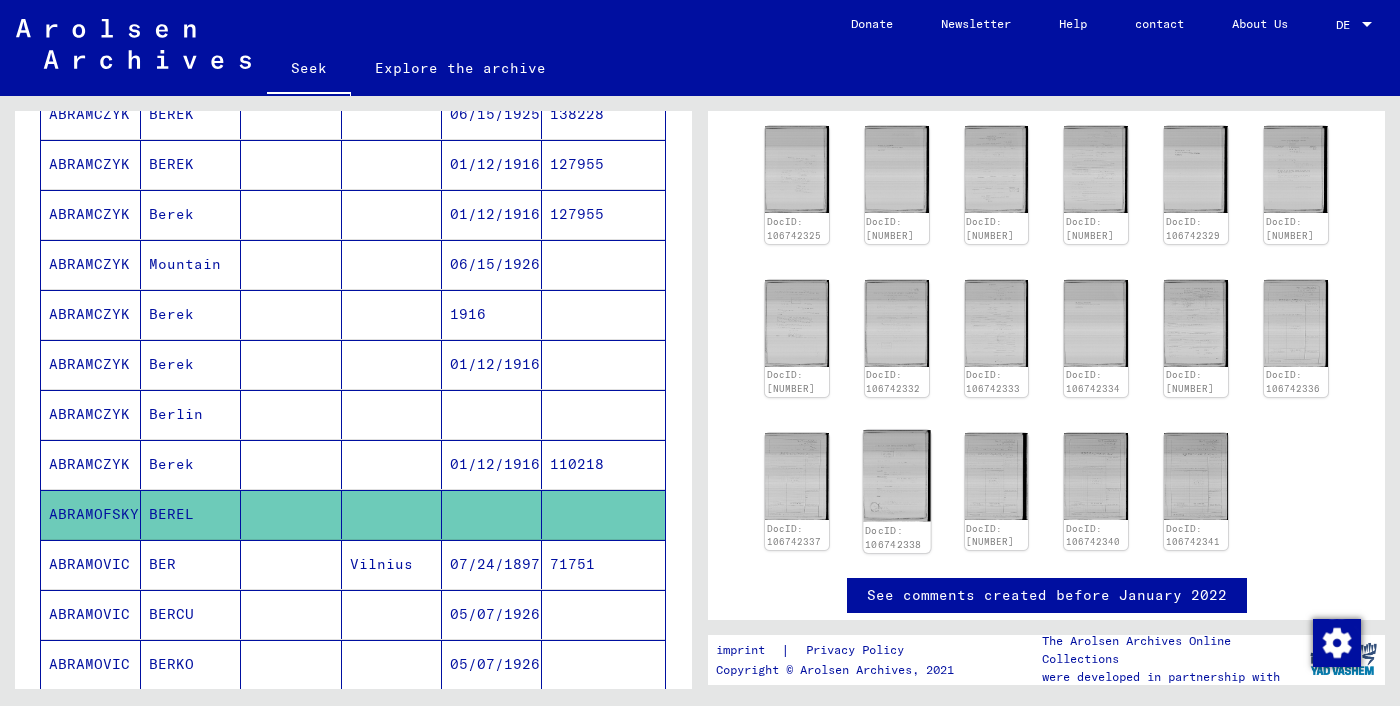 scroll, scrollTop: 550, scrollLeft: 0, axis: vertical 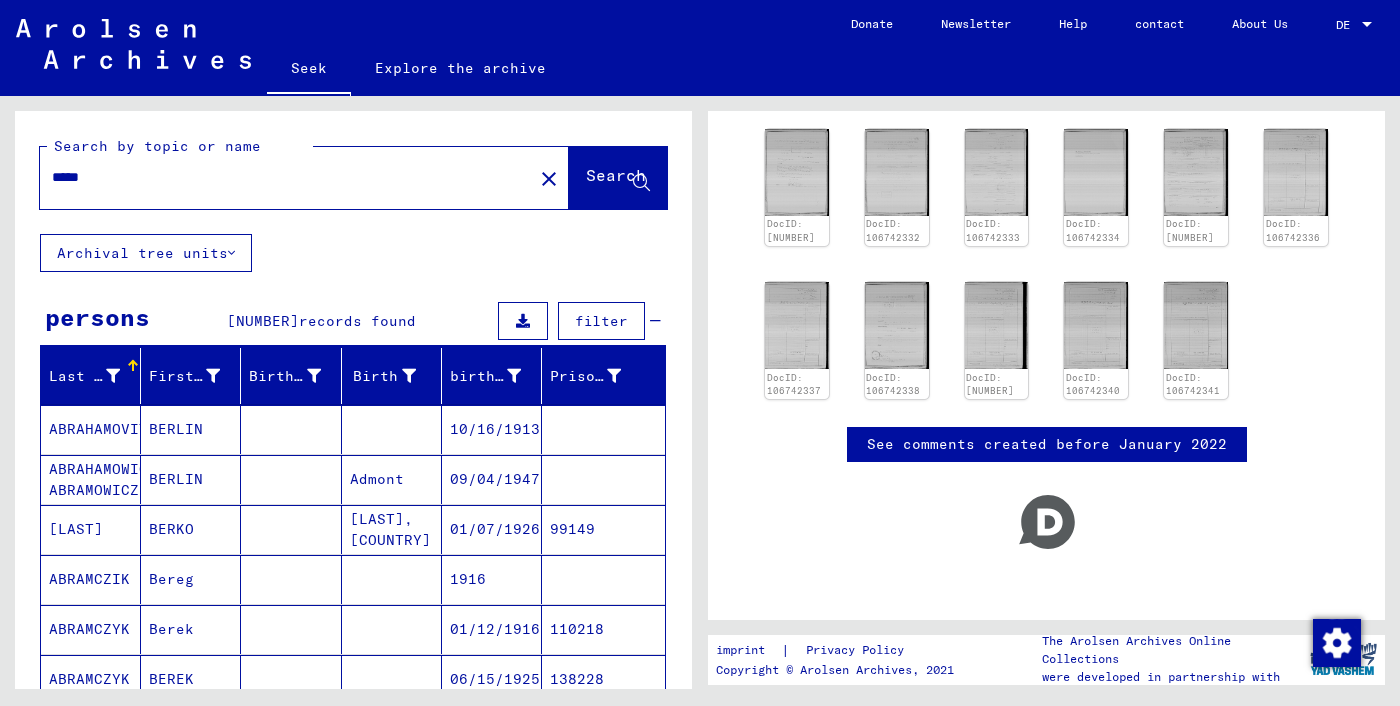 click on "BERKO" at bounding box center [191, 579] 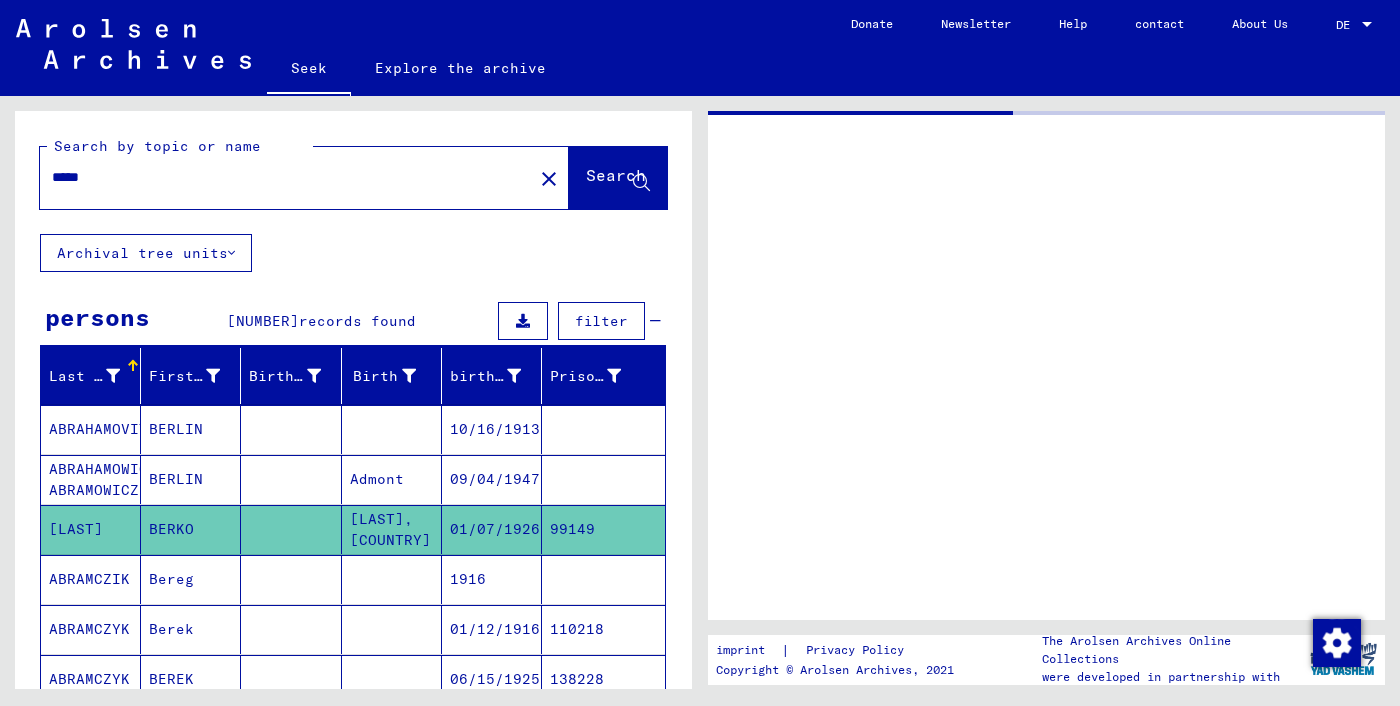 scroll, scrollTop: 0, scrollLeft: 0, axis: both 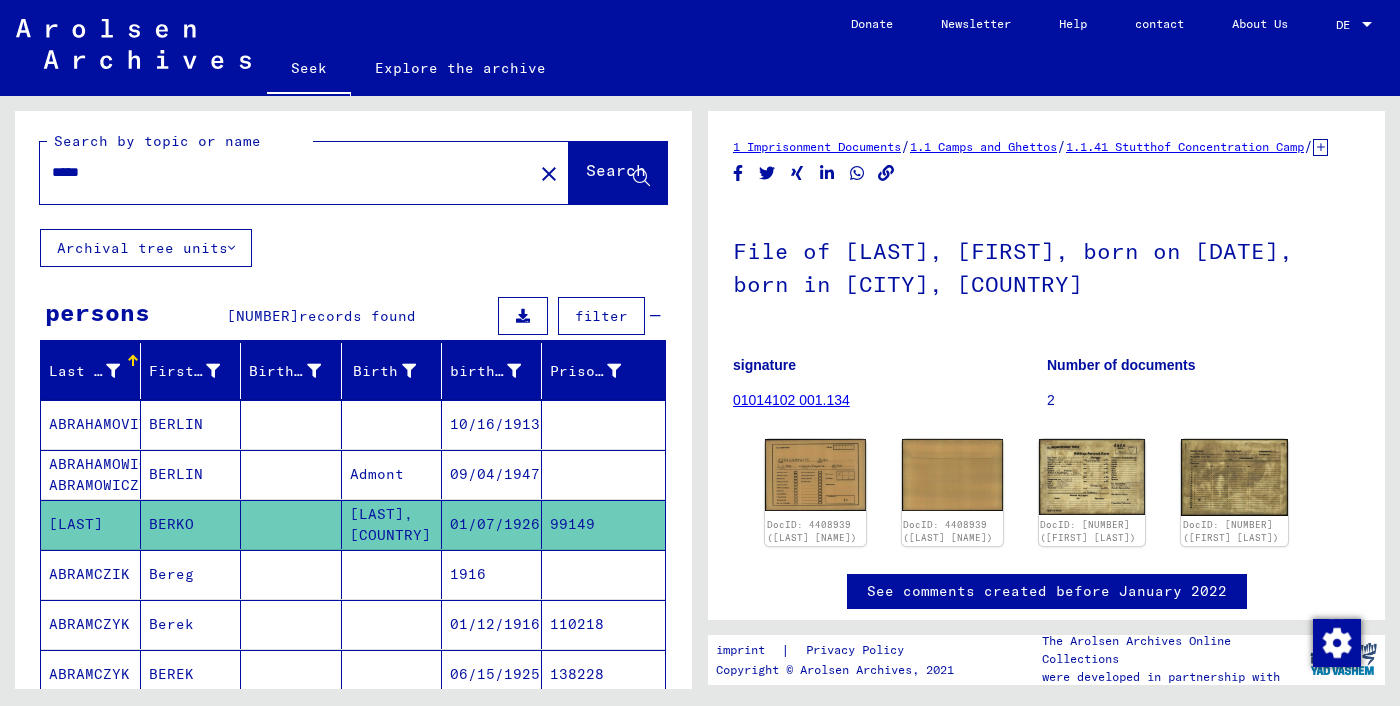 click at bounding box center [603, 624] 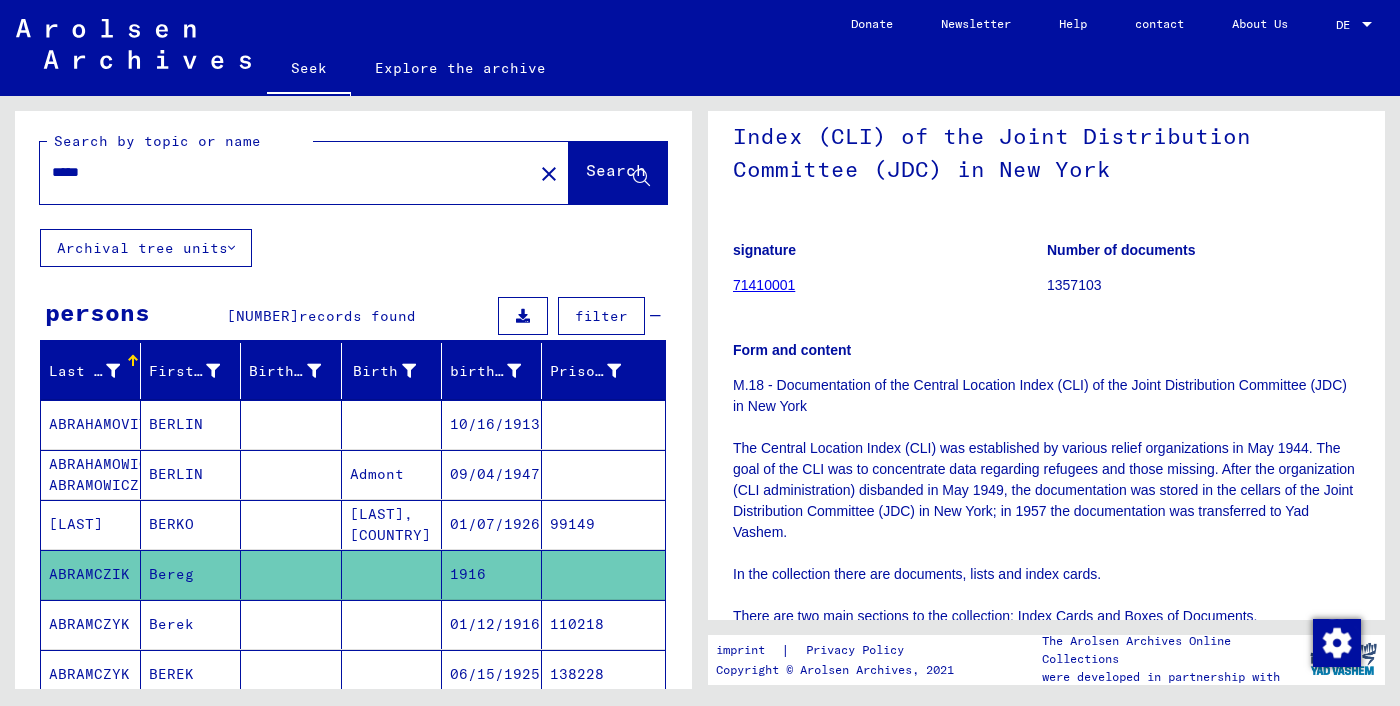 scroll, scrollTop: 159, scrollLeft: 0, axis: vertical 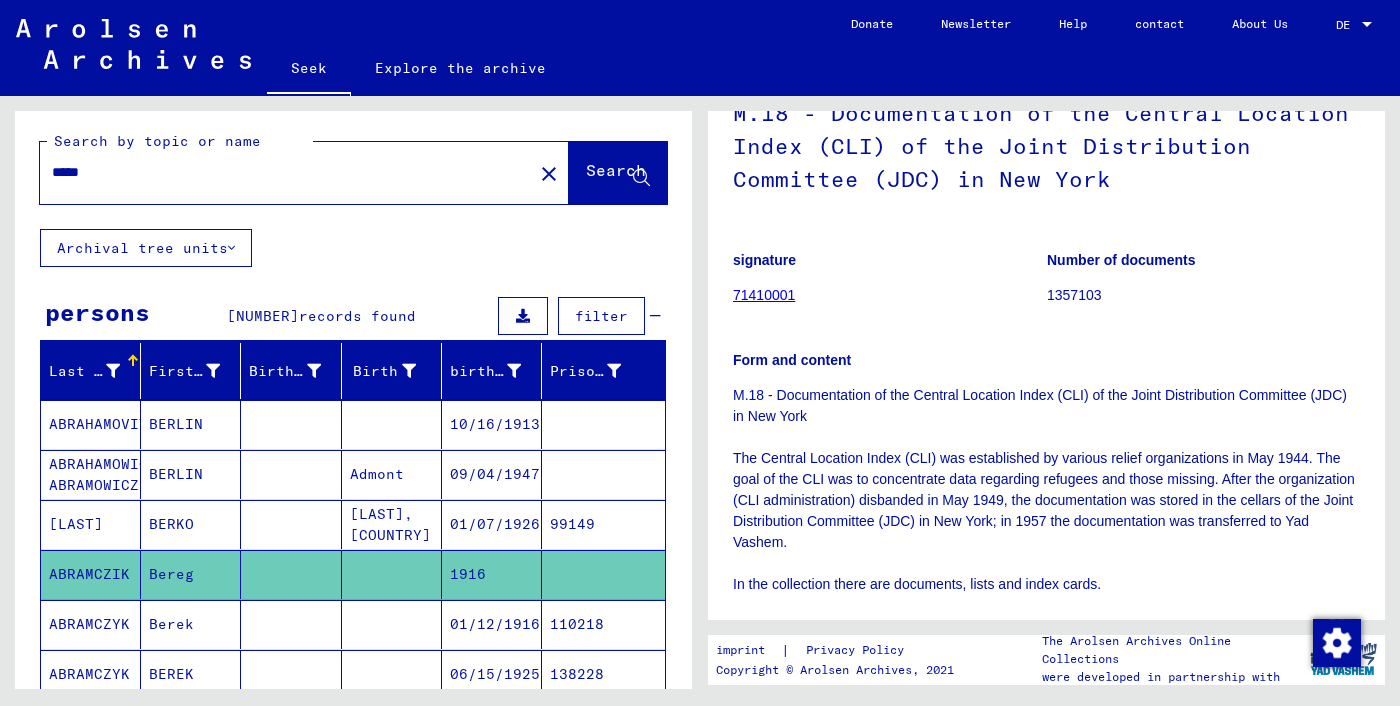 click on "*****" at bounding box center (286, 172) 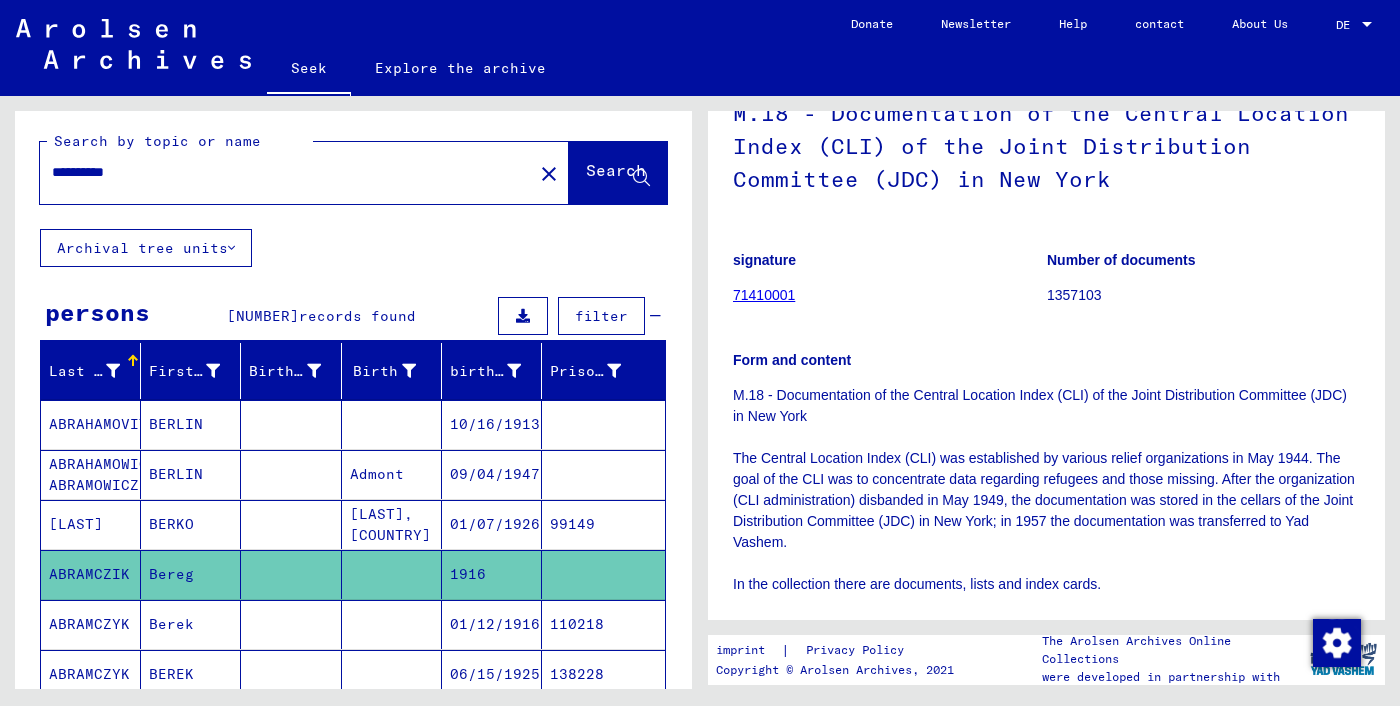 type on "**********" 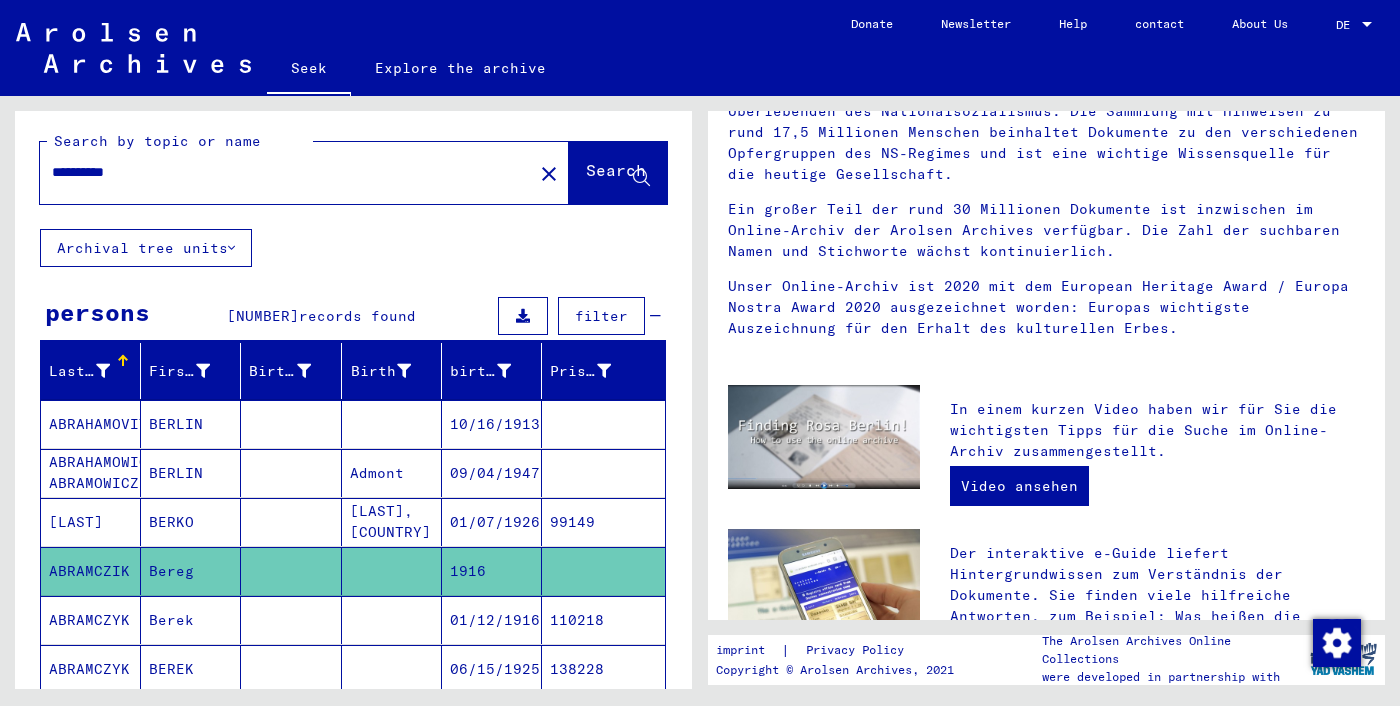 scroll, scrollTop: 0, scrollLeft: 0, axis: both 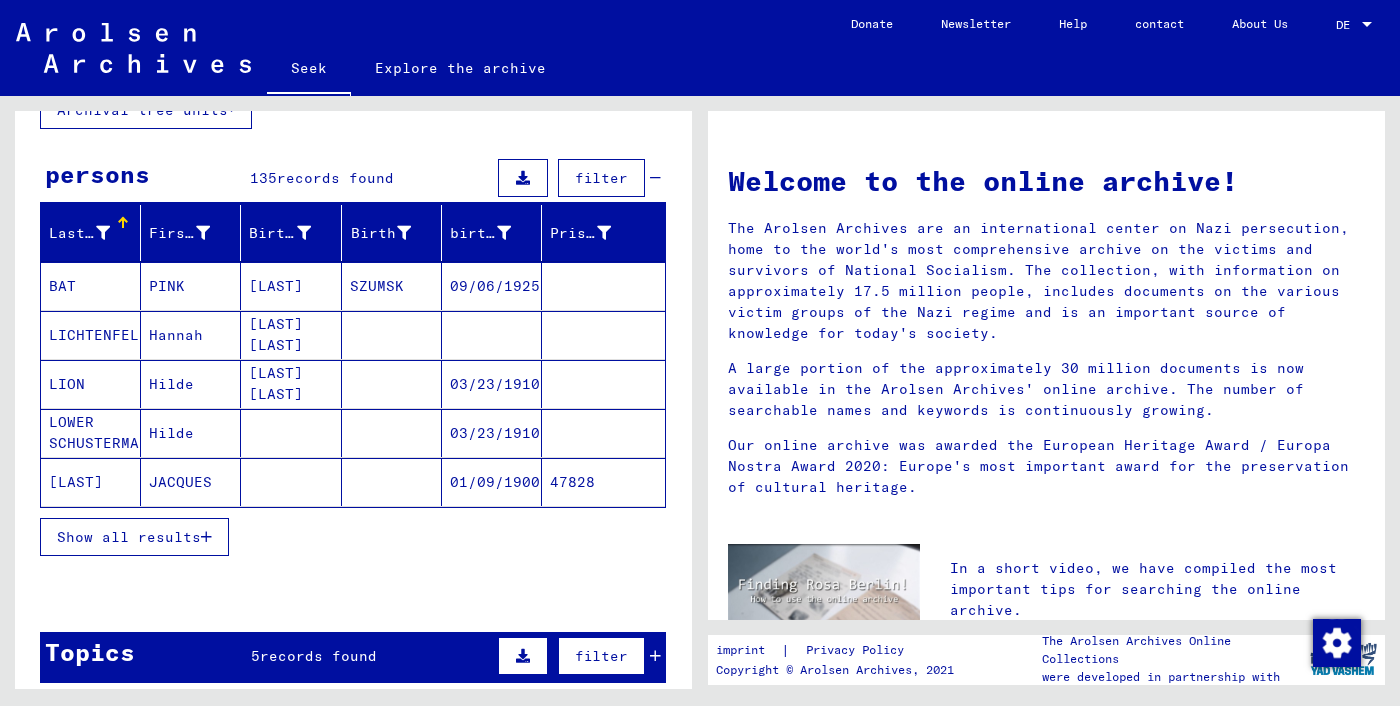 click on "Hilde" at bounding box center (191, 482) 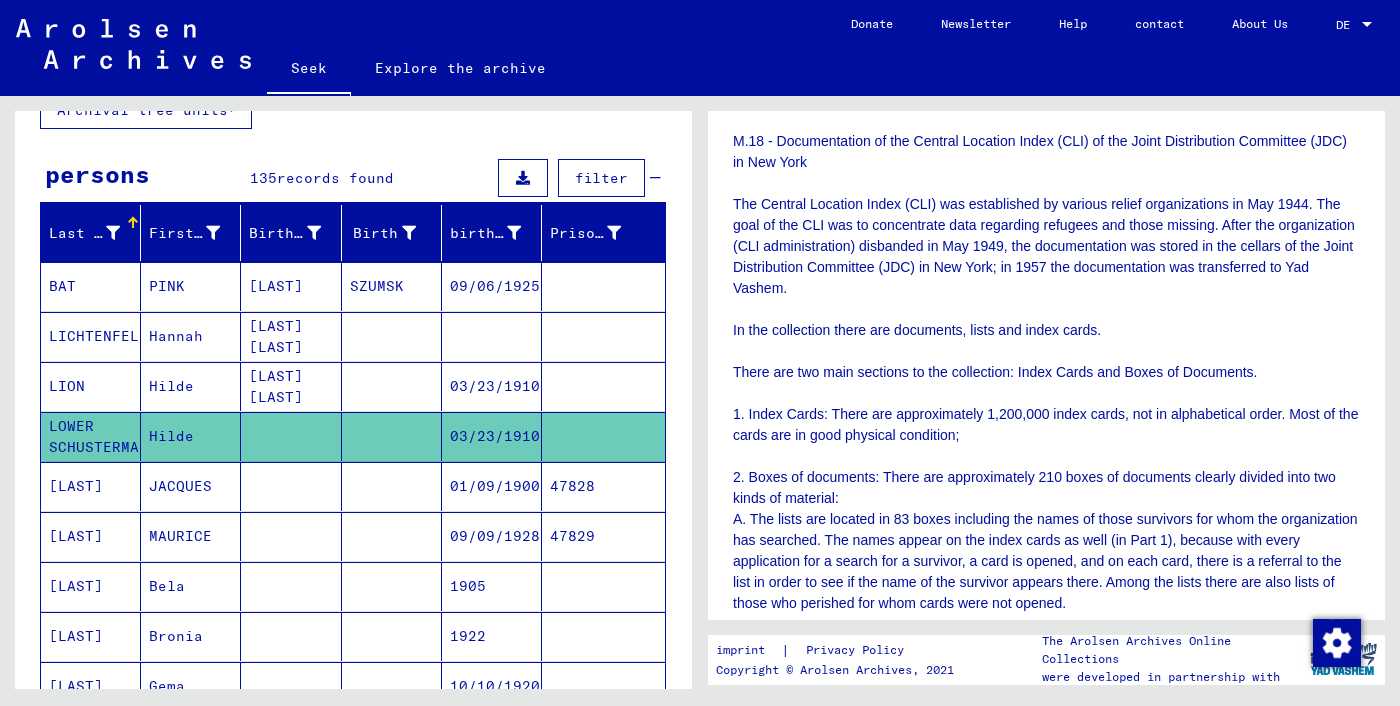 scroll, scrollTop: 411, scrollLeft: 0, axis: vertical 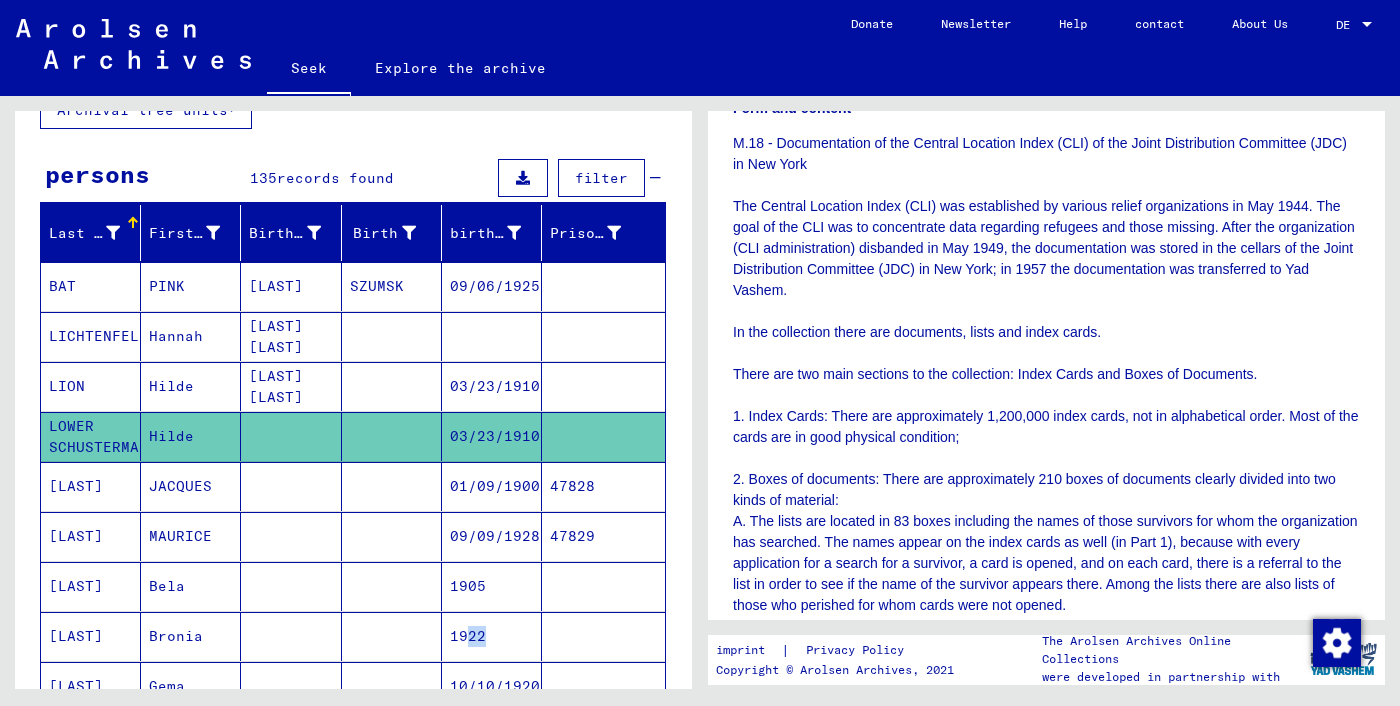 click on "1922" at bounding box center [492, 686] 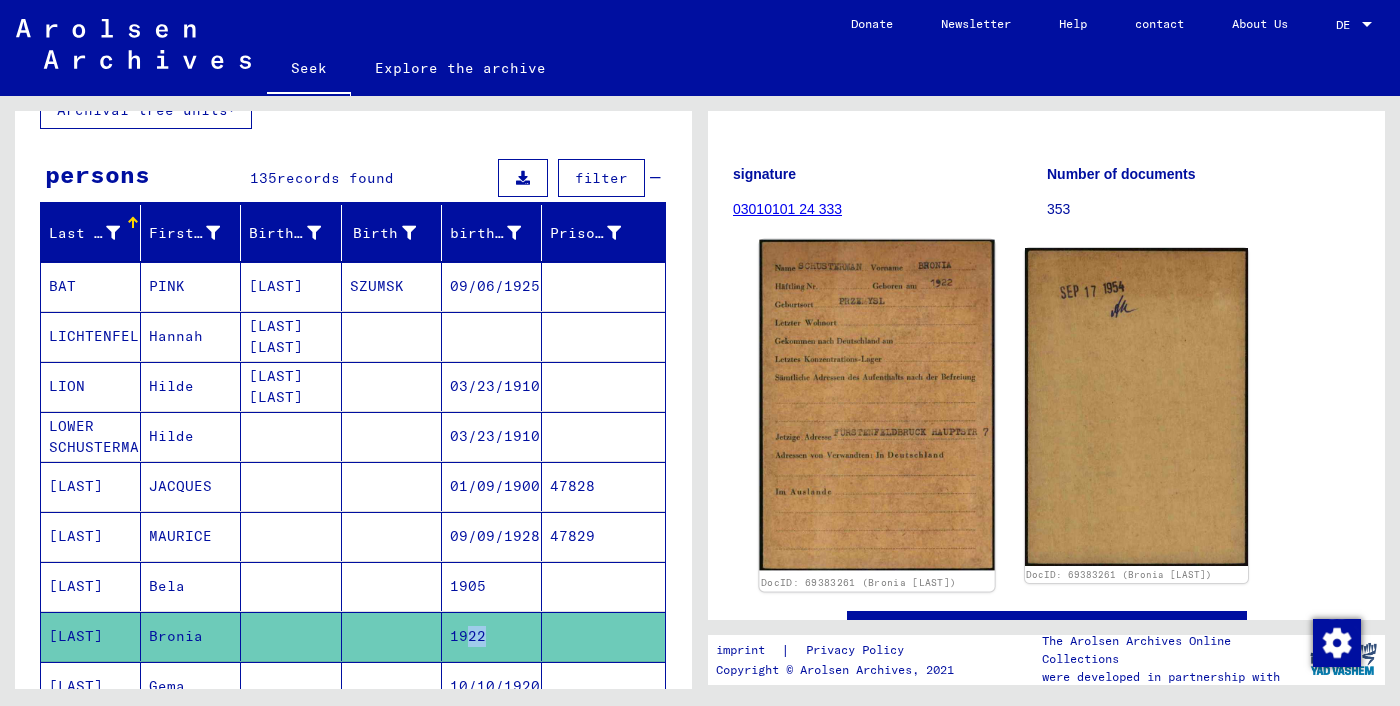 scroll, scrollTop: 232, scrollLeft: 0, axis: vertical 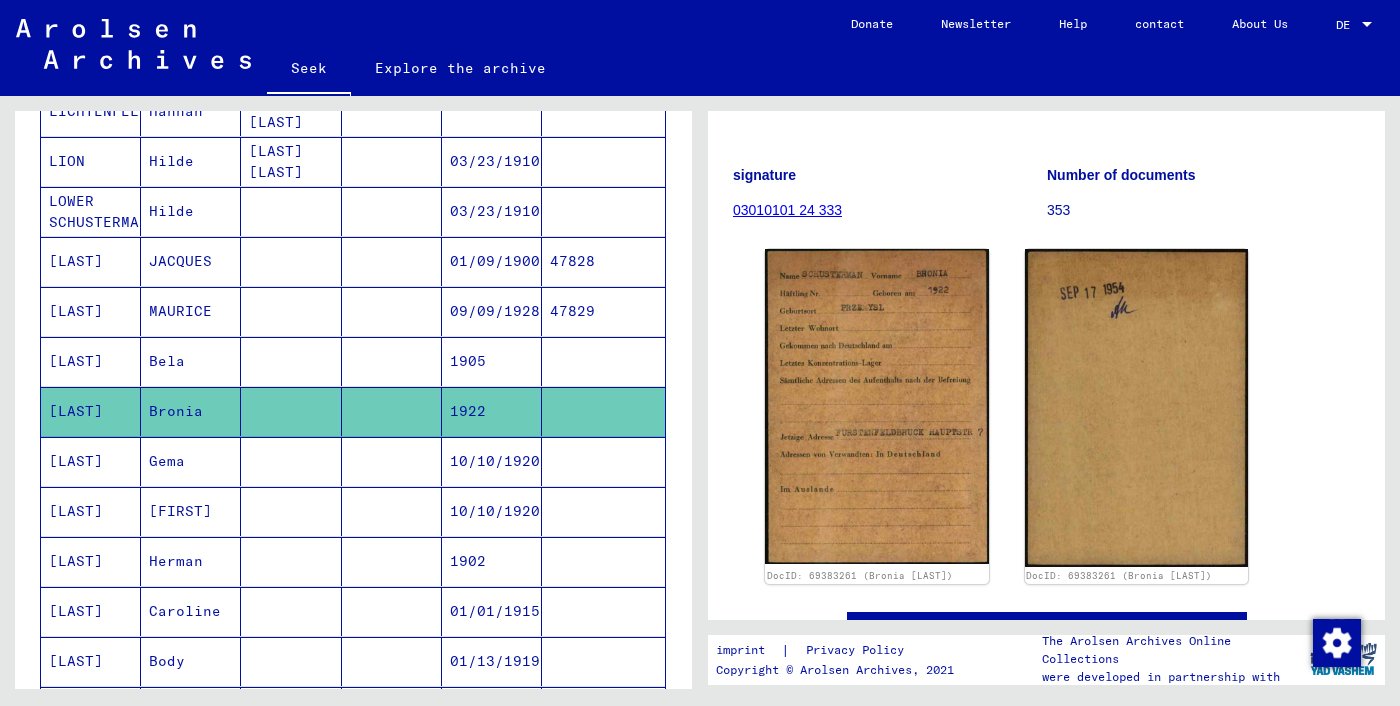 click on "10/10/1920" at bounding box center [495, 511] 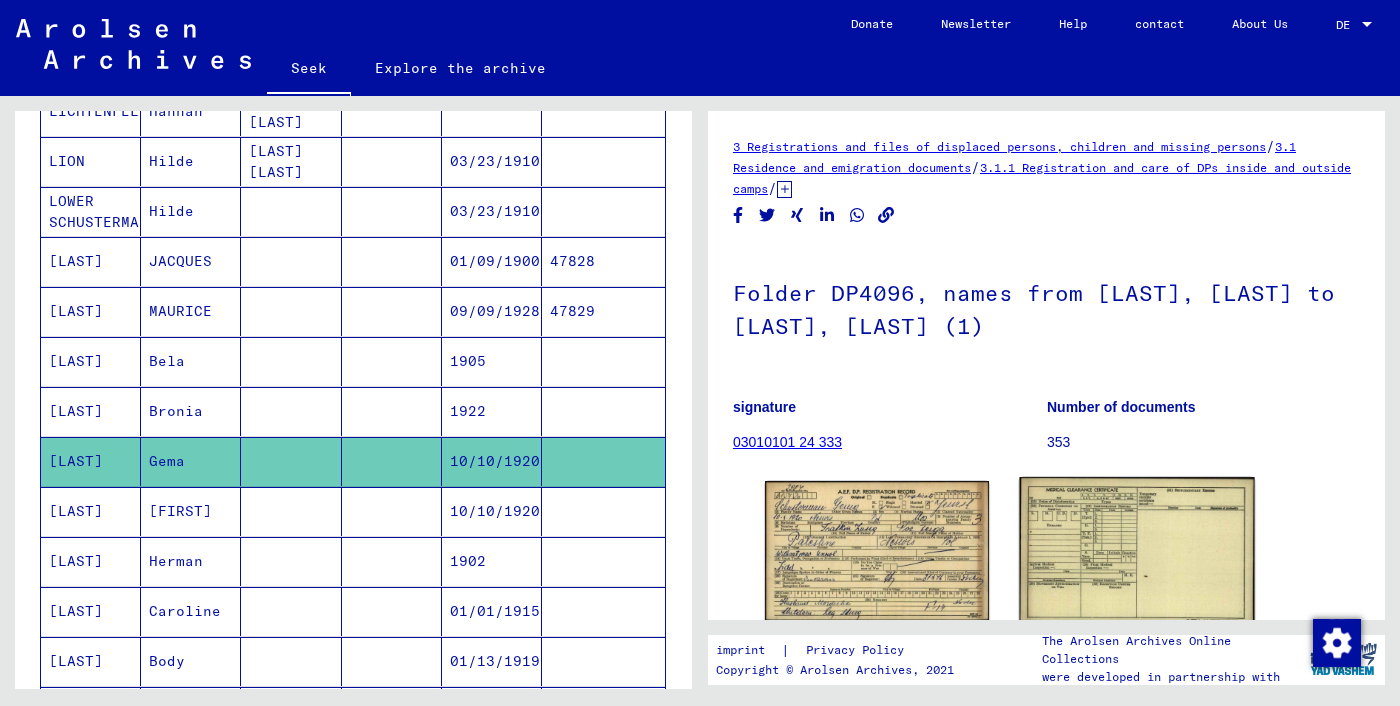scroll, scrollTop: 181, scrollLeft: 0, axis: vertical 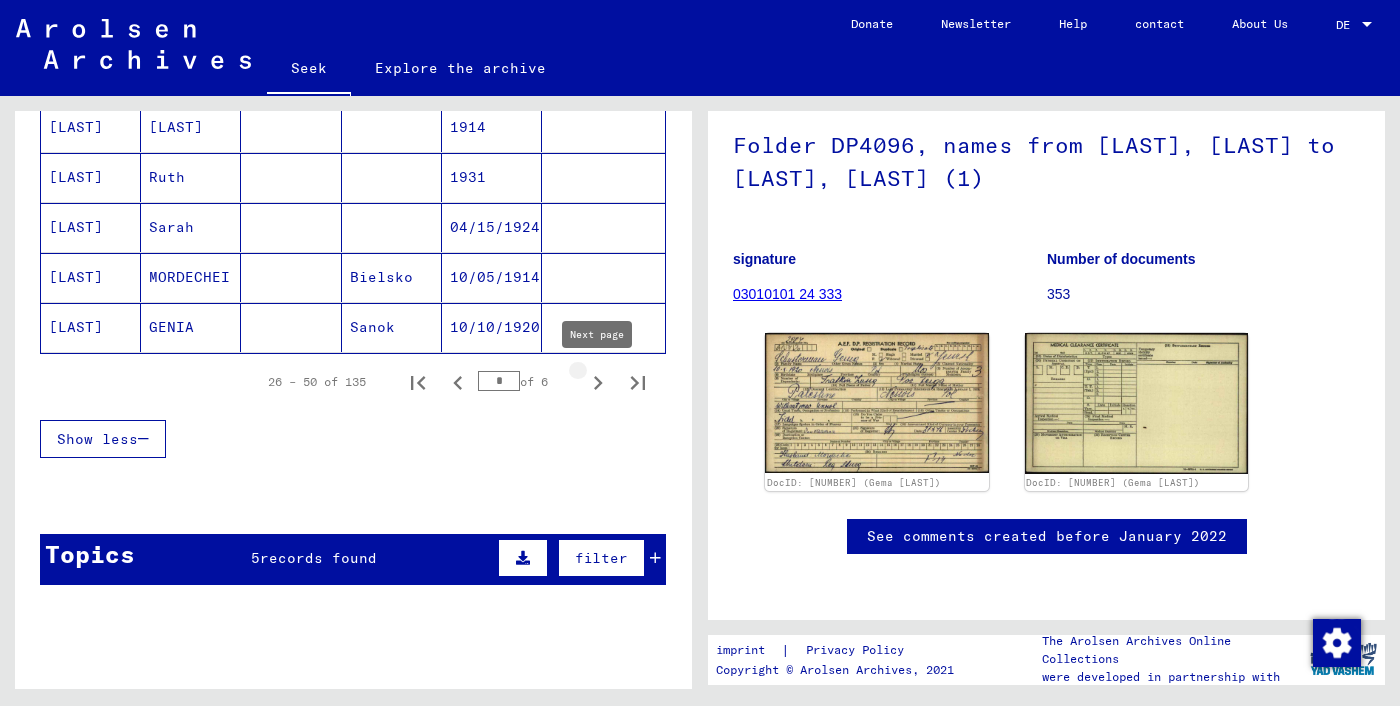 click 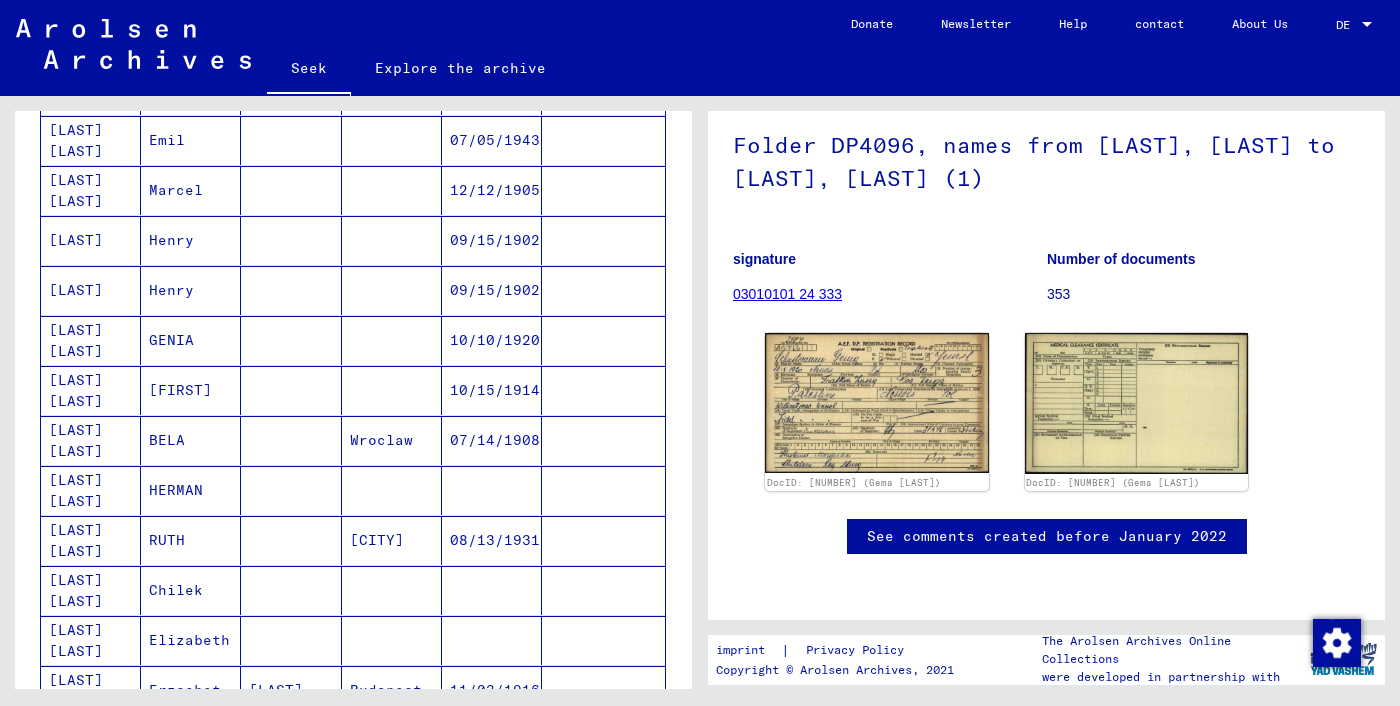 scroll, scrollTop: 0, scrollLeft: 0, axis: both 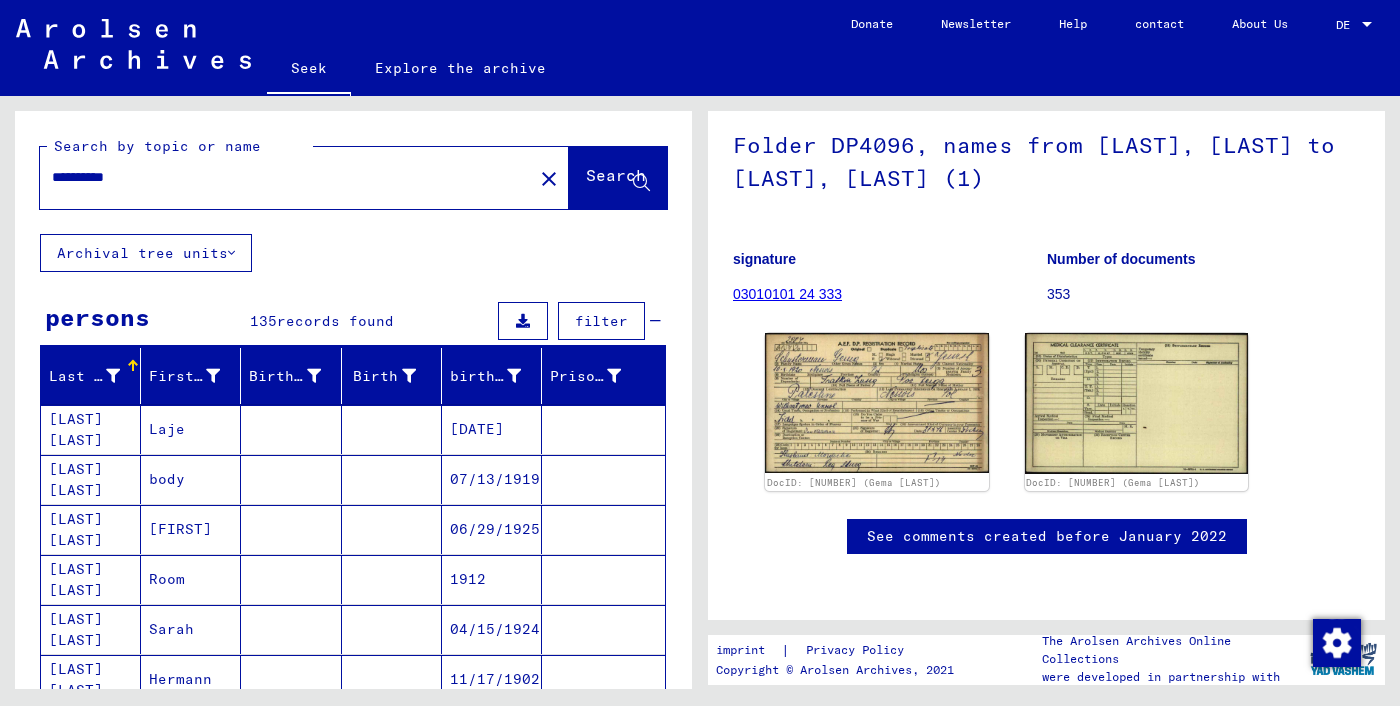 click on "**********" at bounding box center [286, 177] 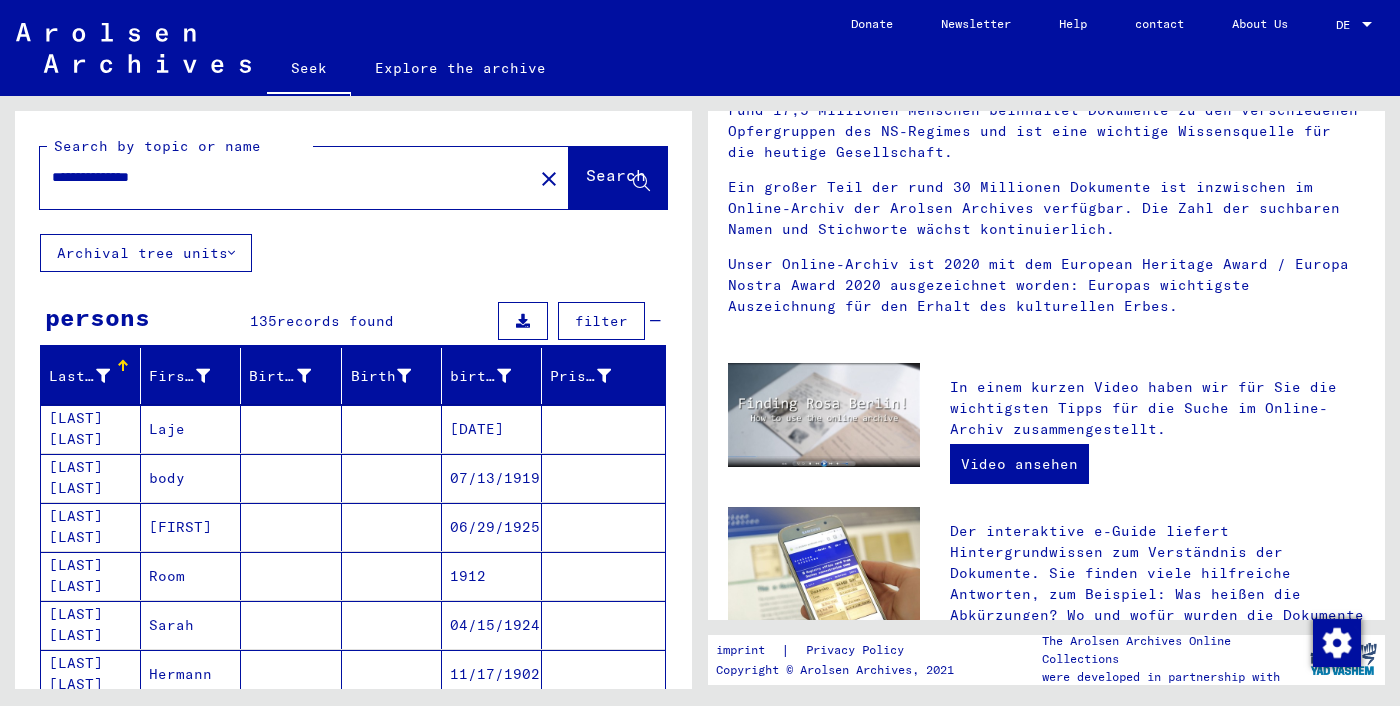 scroll, scrollTop: 0, scrollLeft: 0, axis: both 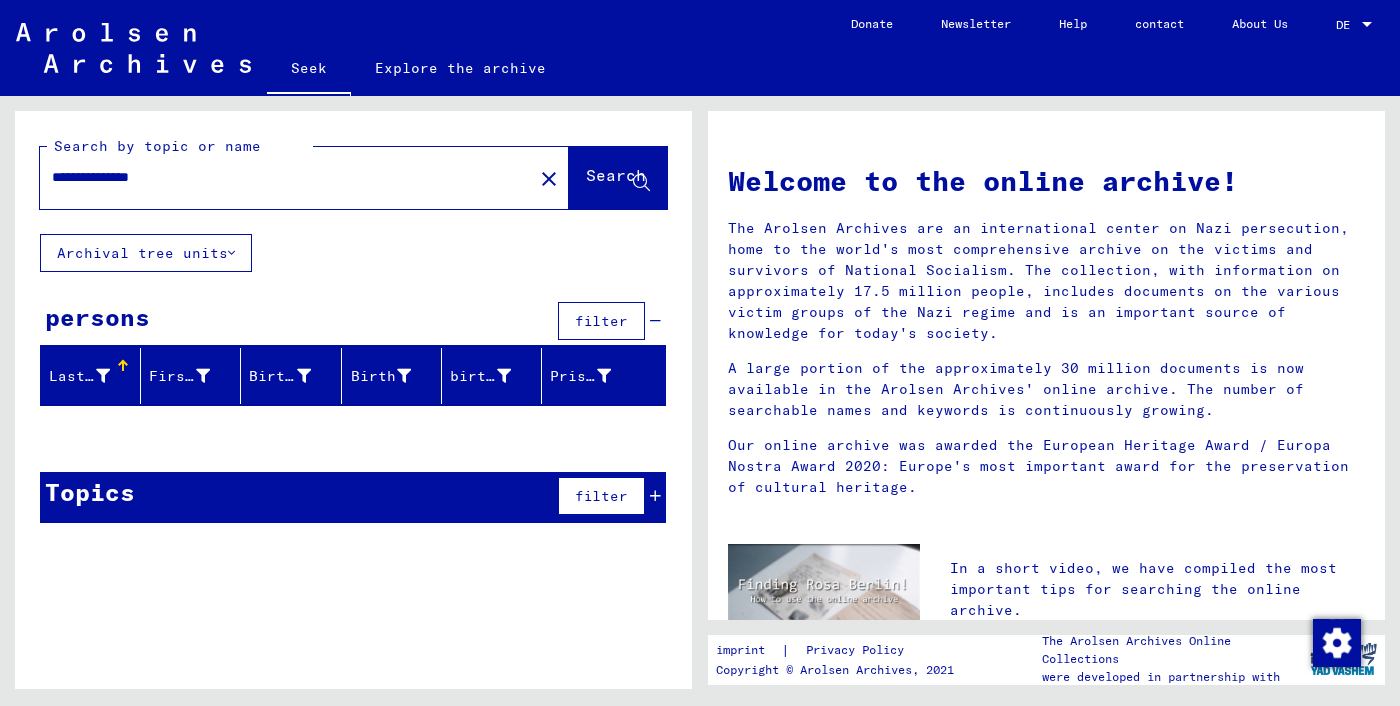 click on "**********" at bounding box center [280, 177] 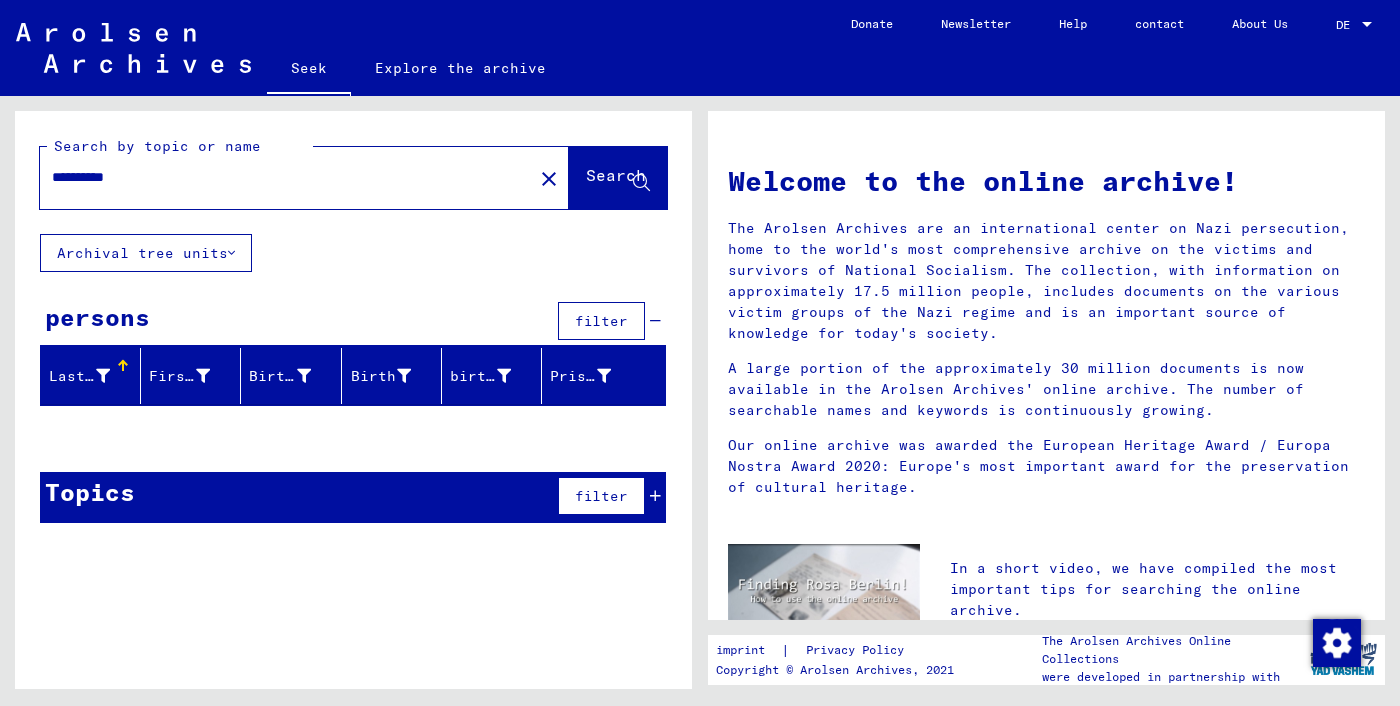 type on "**********" 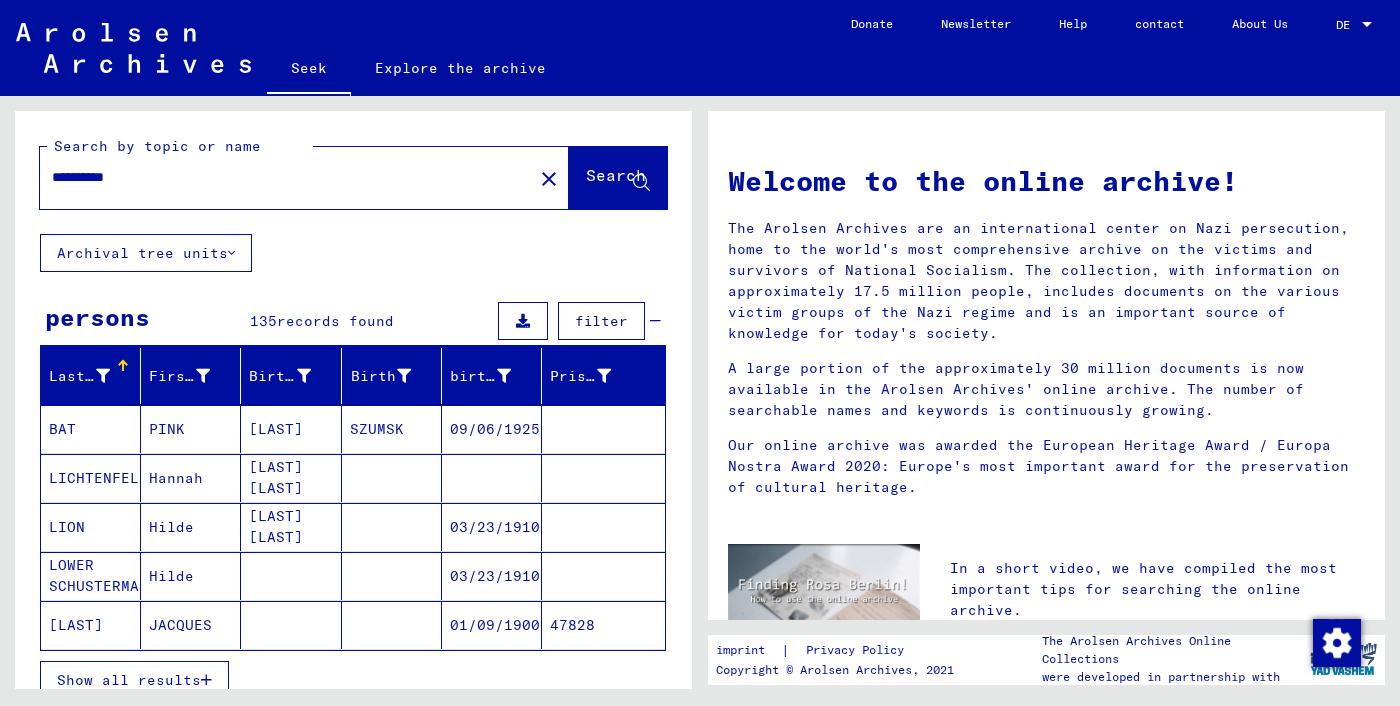 click on "Show all results" at bounding box center (129, 680) 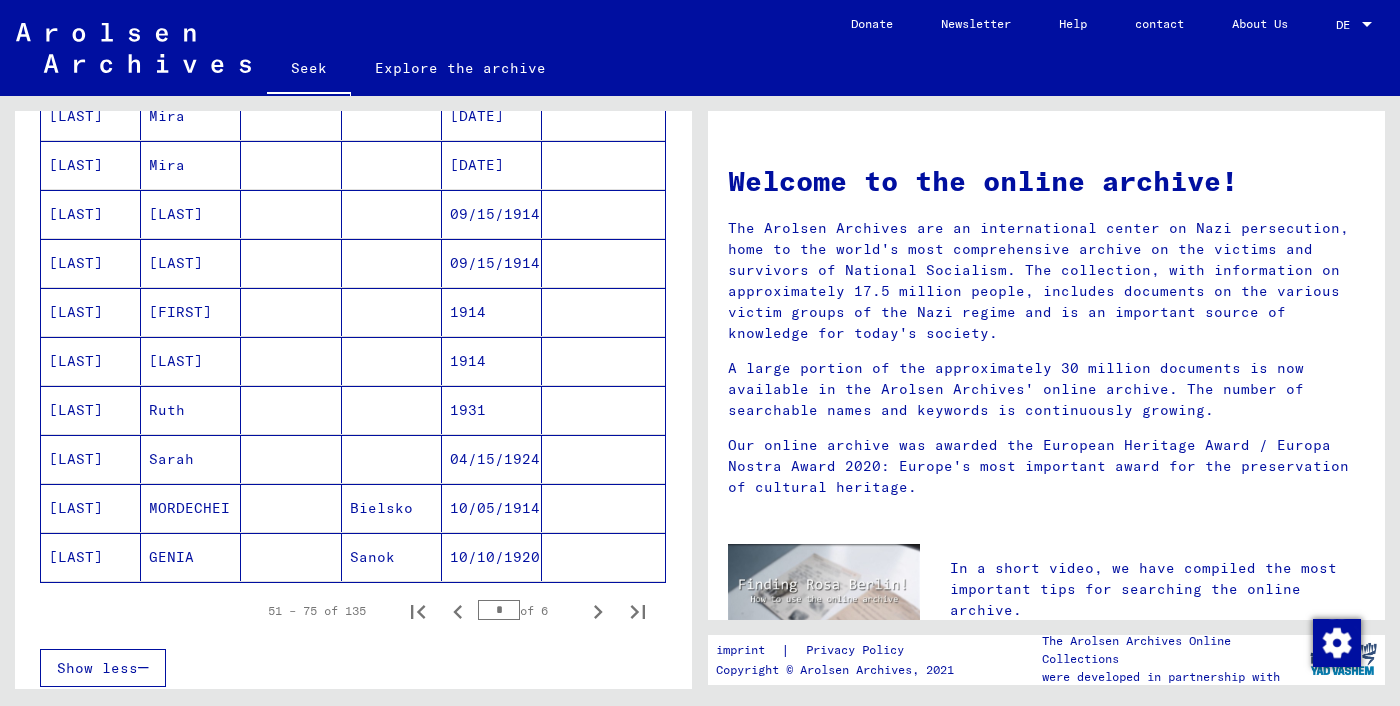 scroll, scrollTop: 1046, scrollLeft: 0, axis: vertical 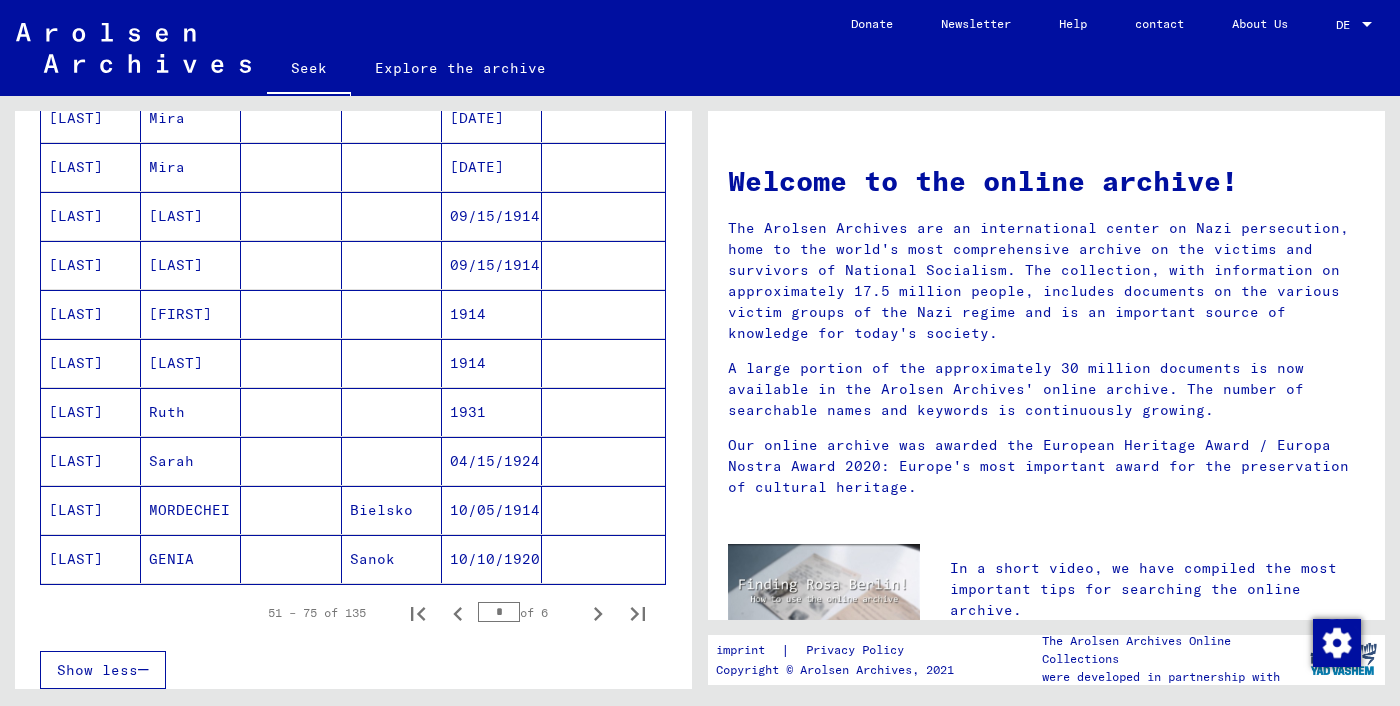 click on "10/05/1914" at bounding box center (492, 559) 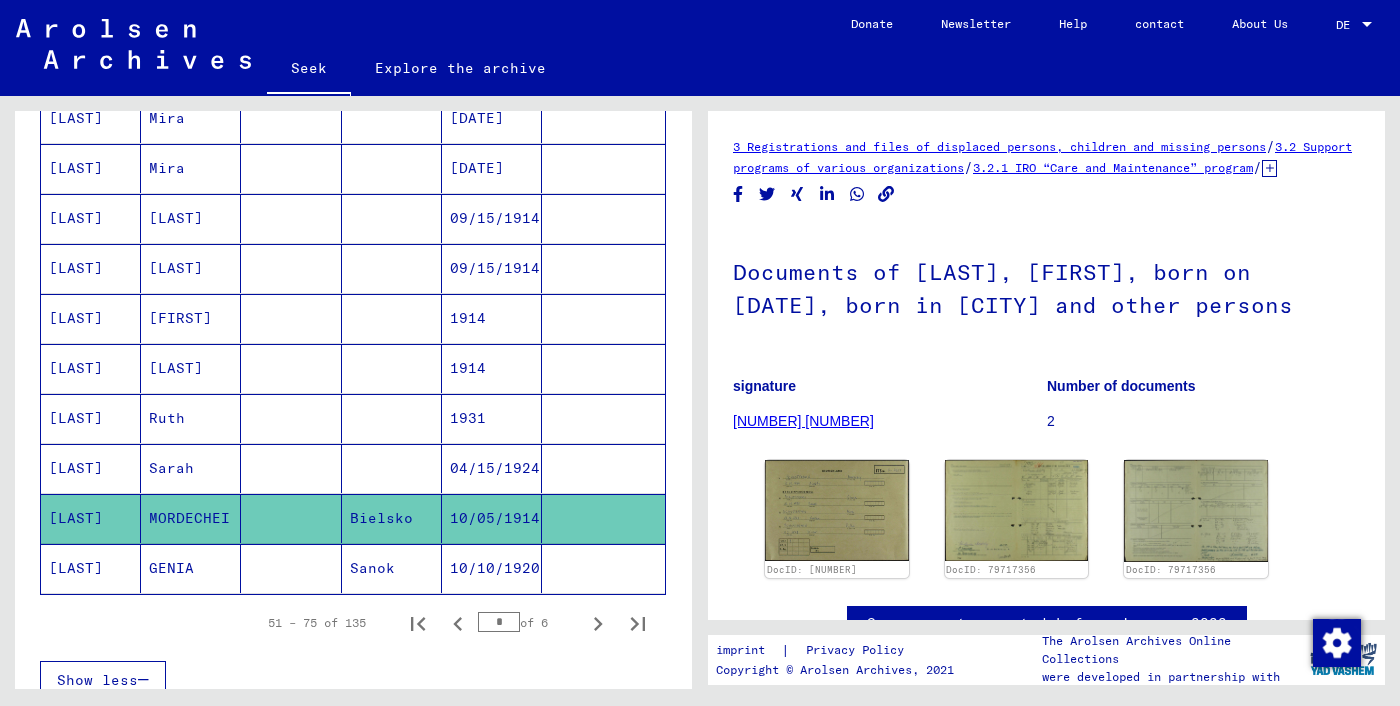 scroll, scrollTop: 141, scrollLeft: 0, axis: vertical 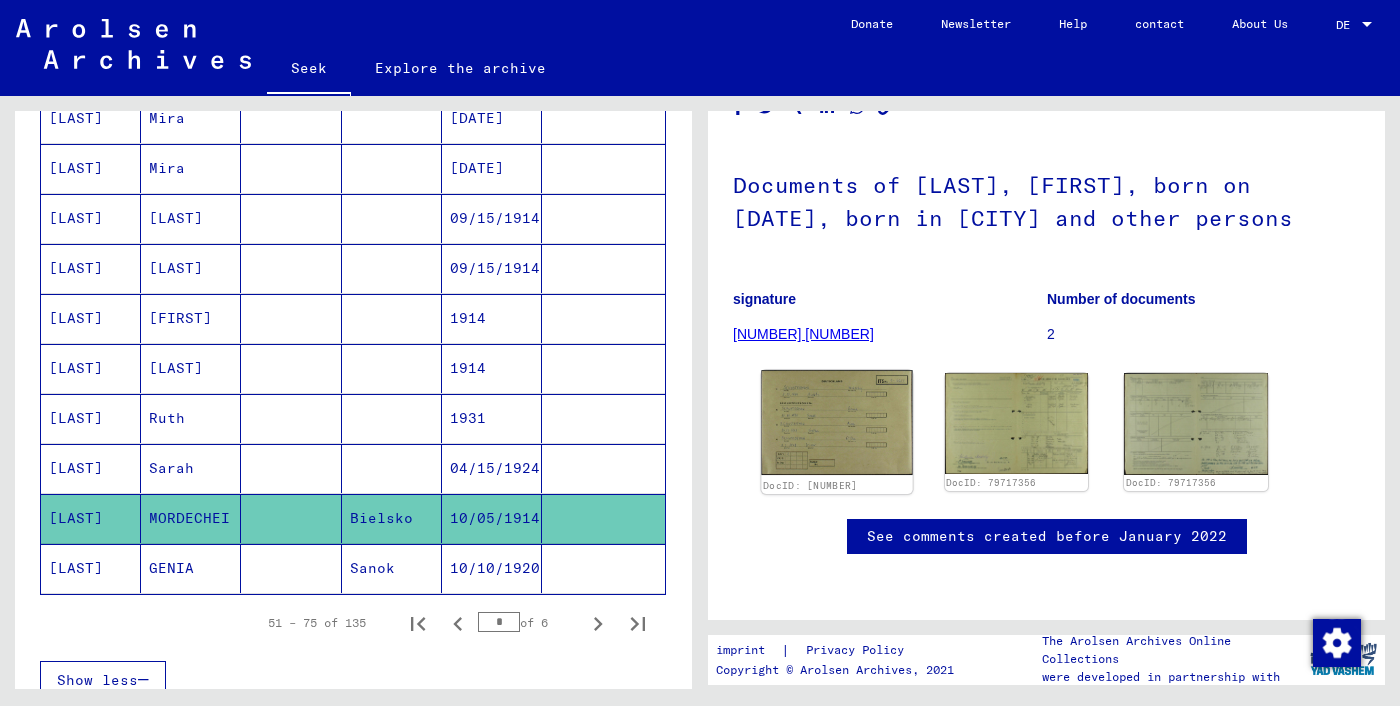 click 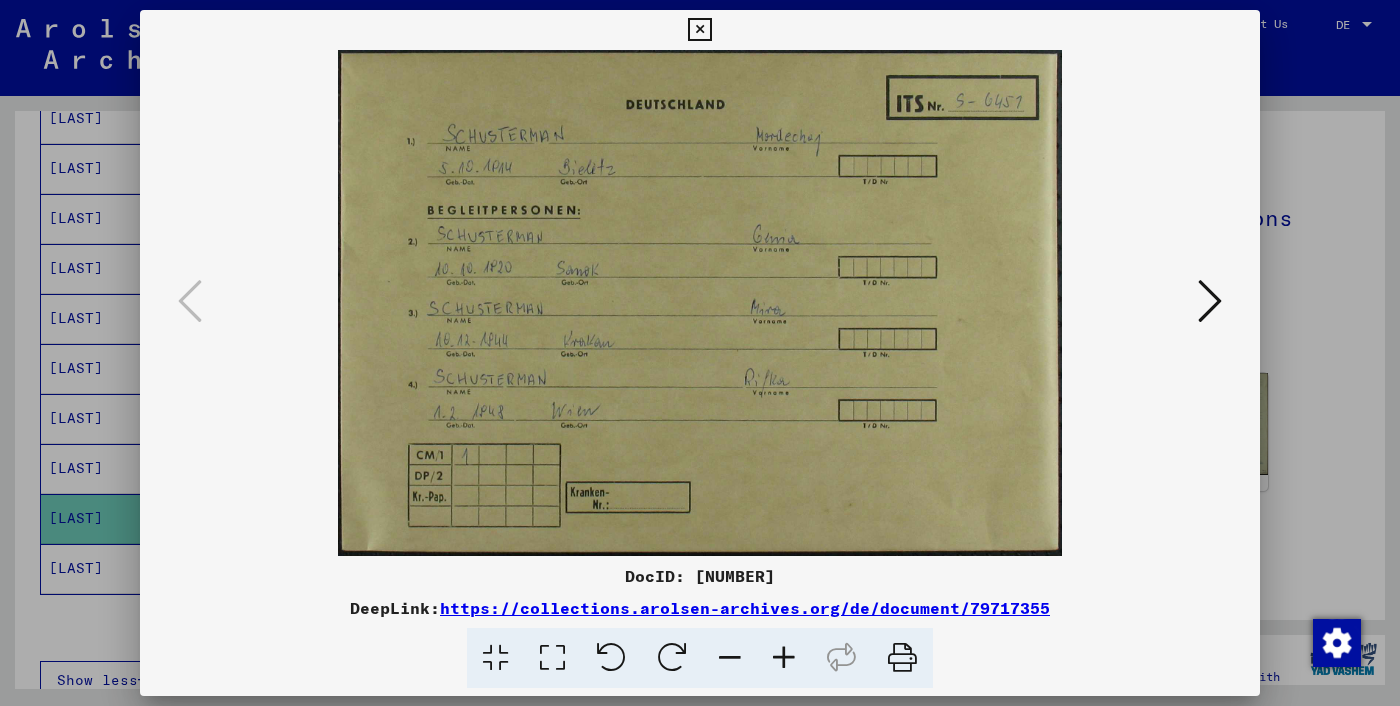 click at bounding box center (700, 303) 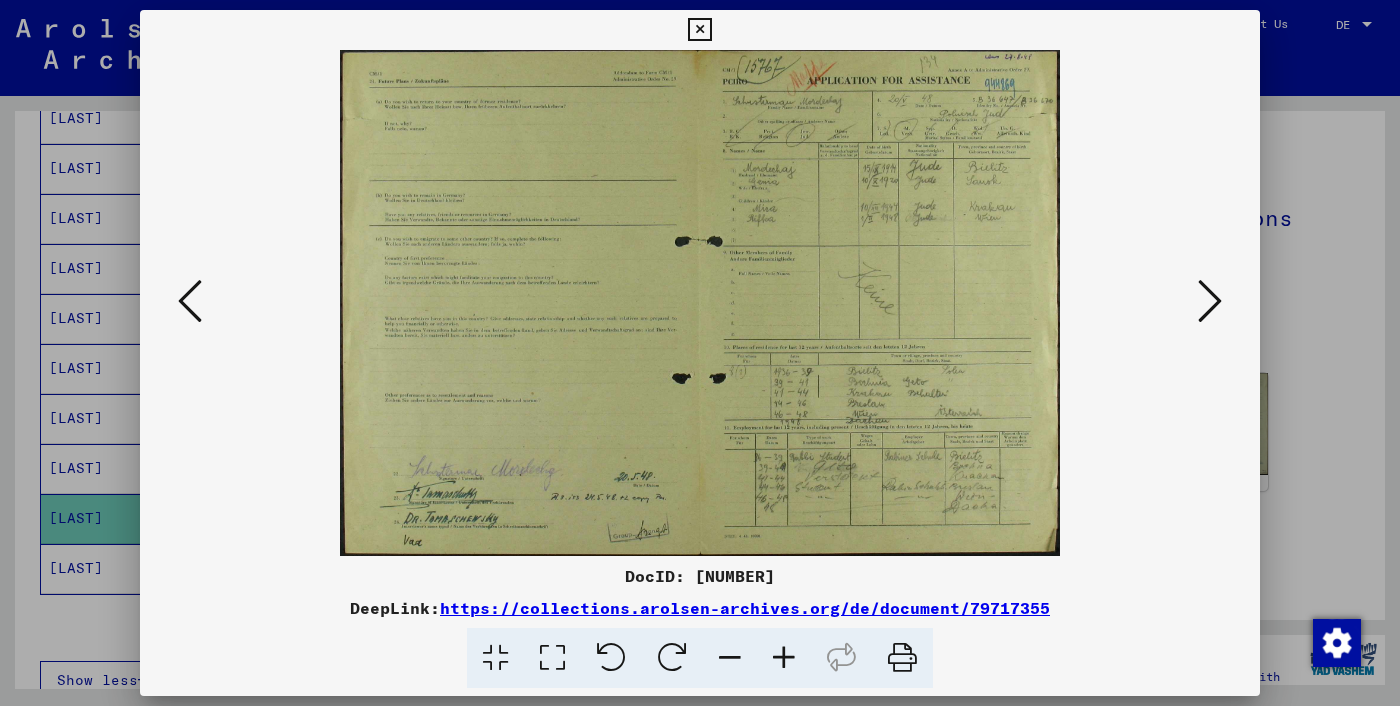 click at bounding box center [700, 353] 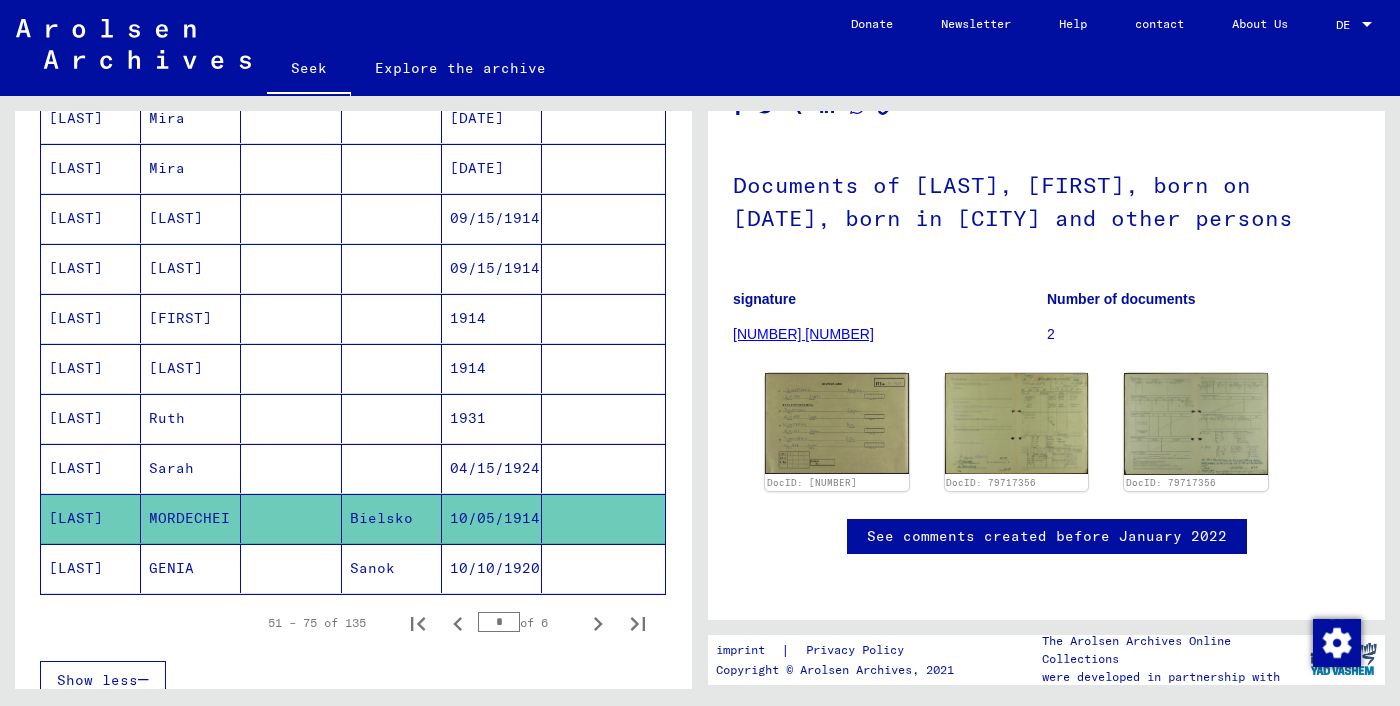 click on "10/10/1920" 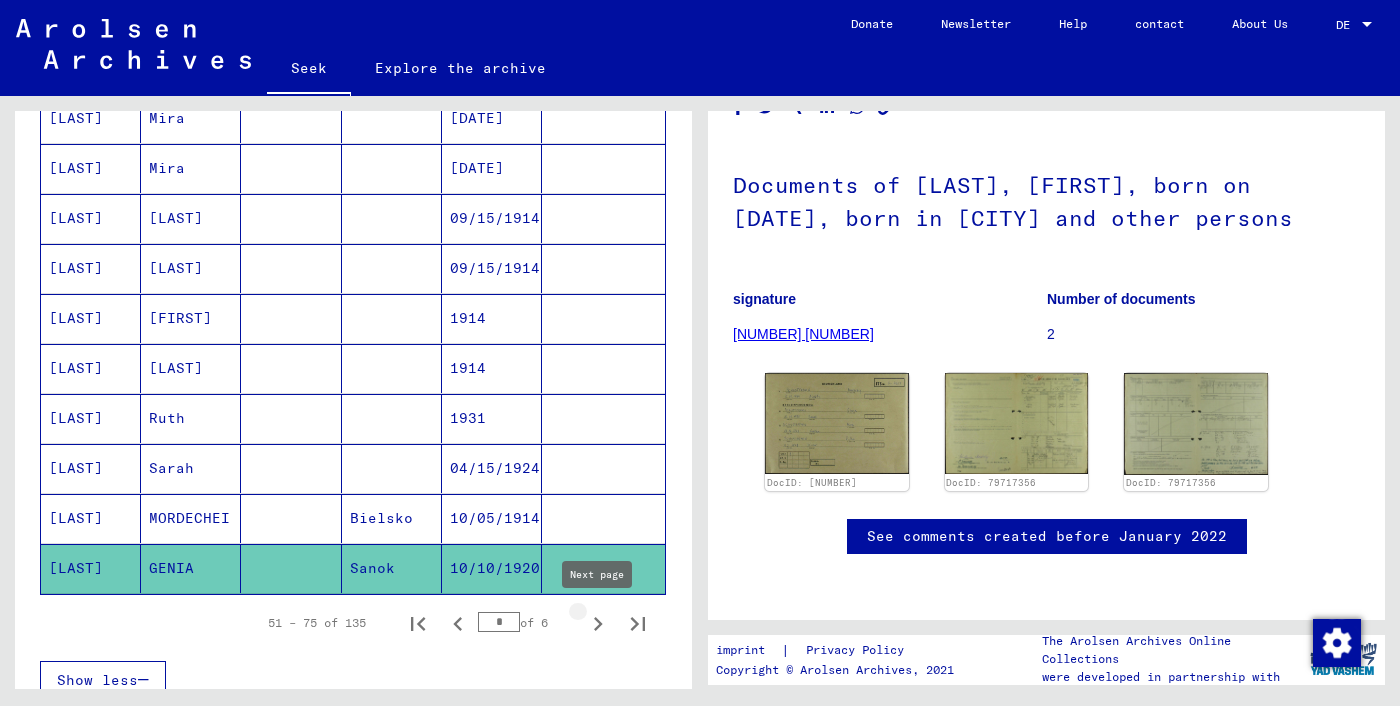 click 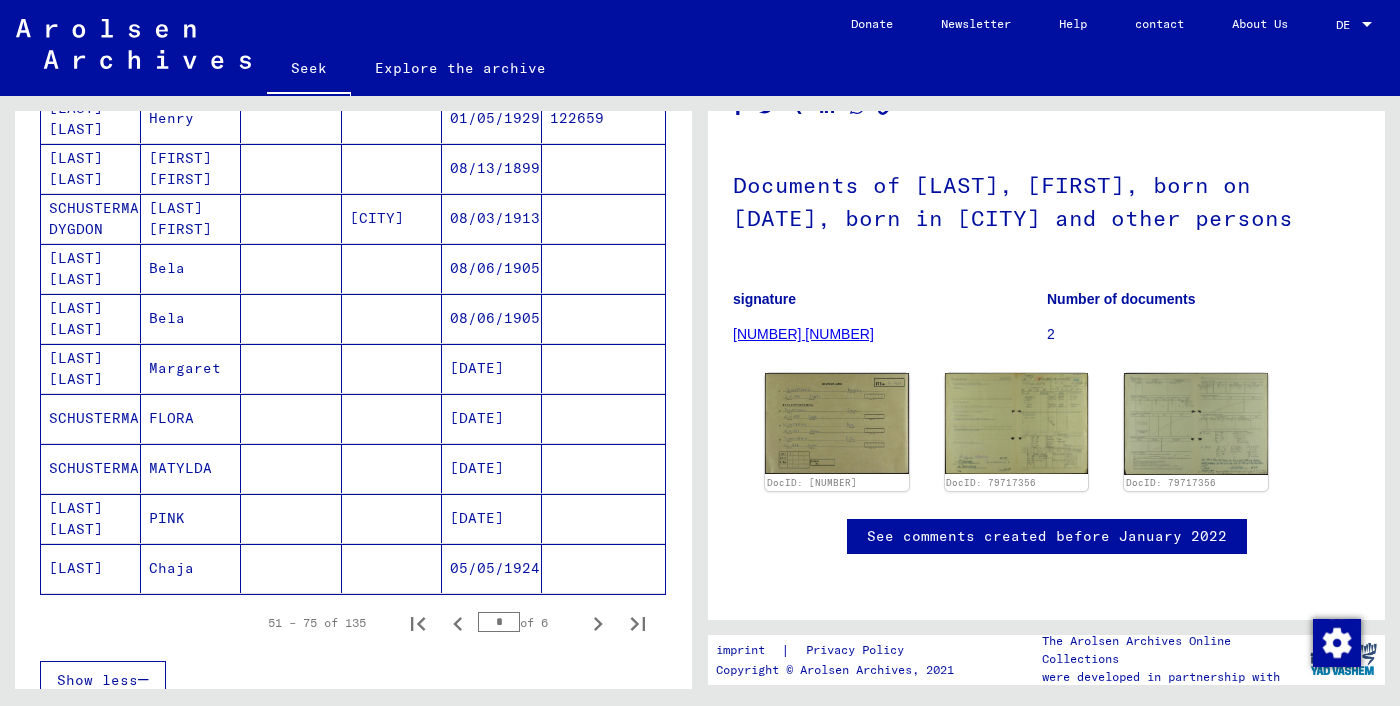 click on "[DATE]" at bounding box center (492, 468) 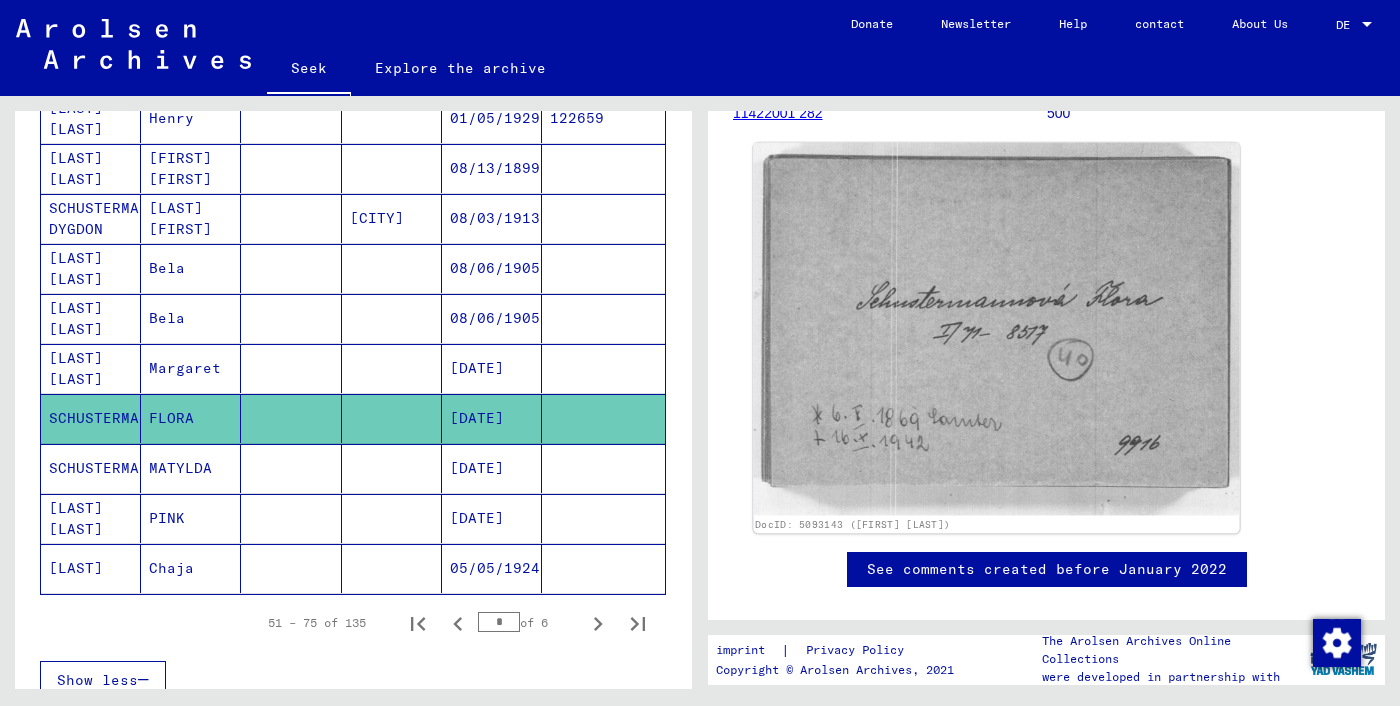 scroll, scrollTop: 252, scrollLeft: 0, axis: vertical 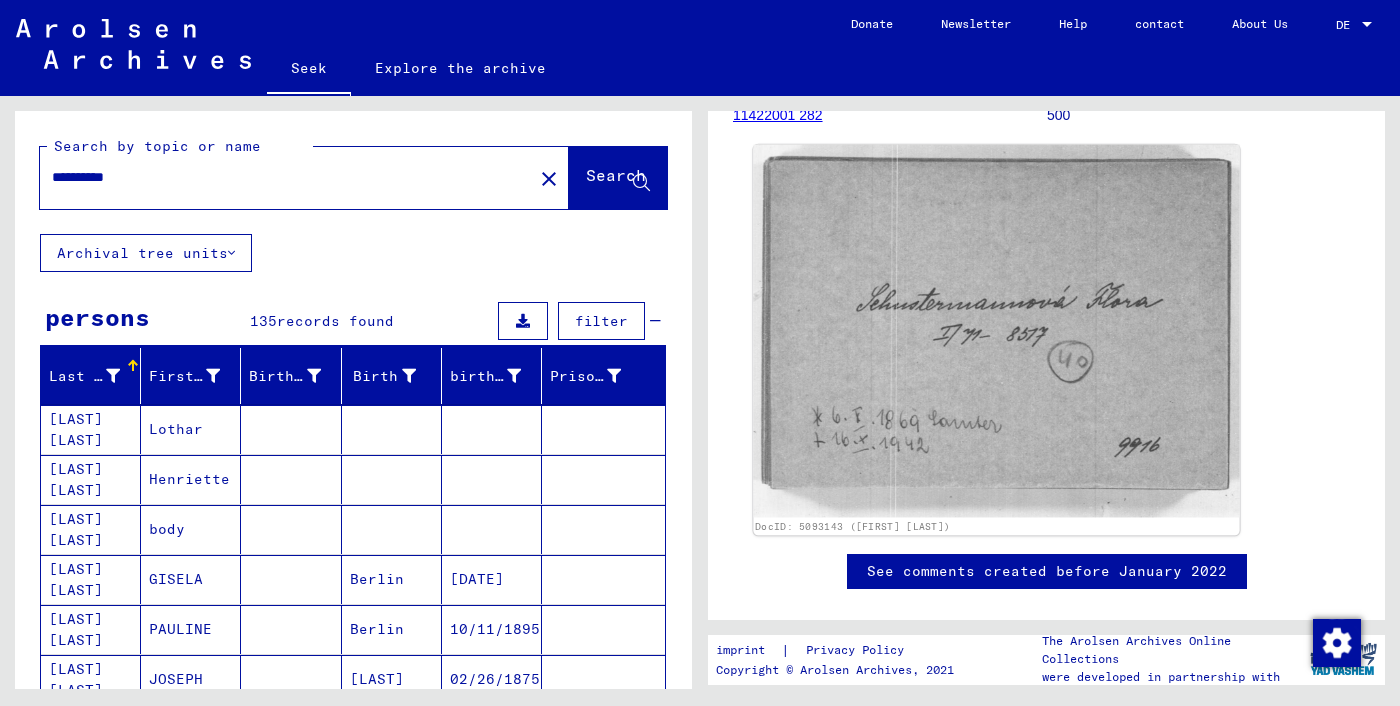 click 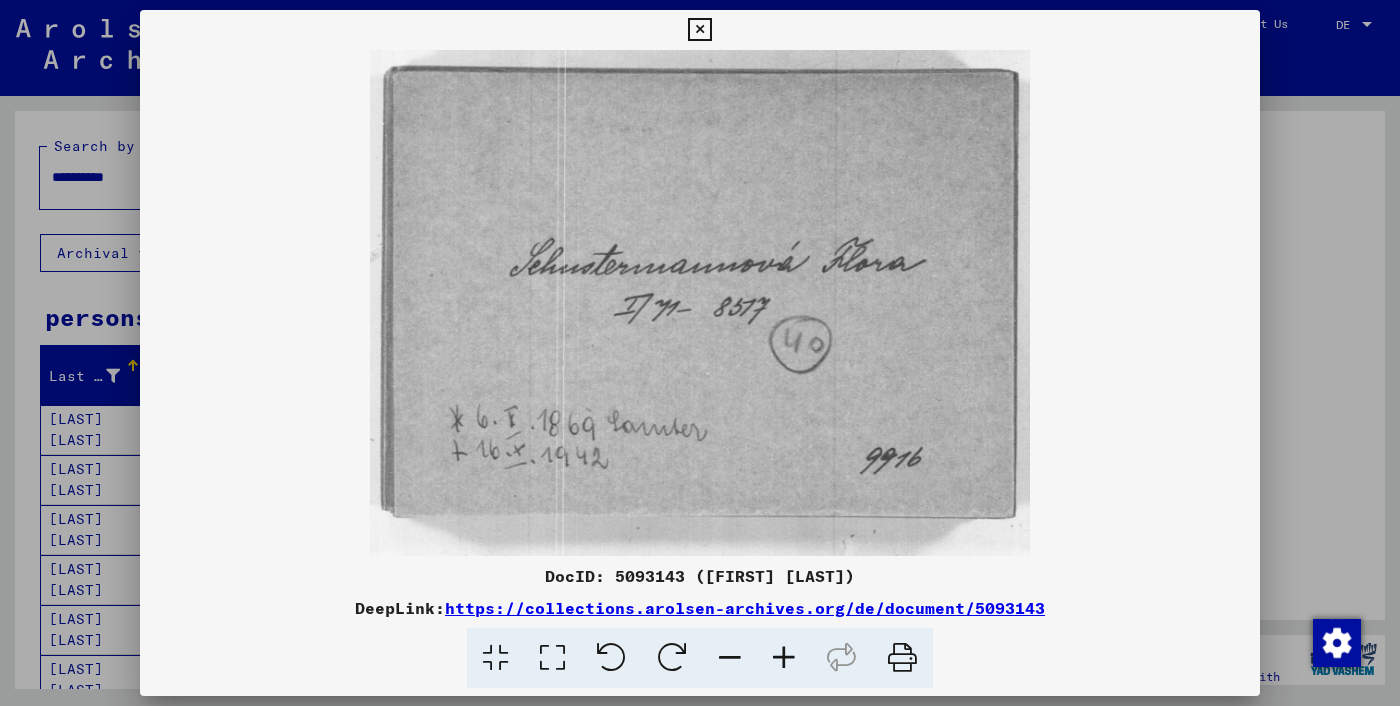 click on "https://collections.arolsen-archives.org/de/document/5093143" at bounding box center [745, 608] 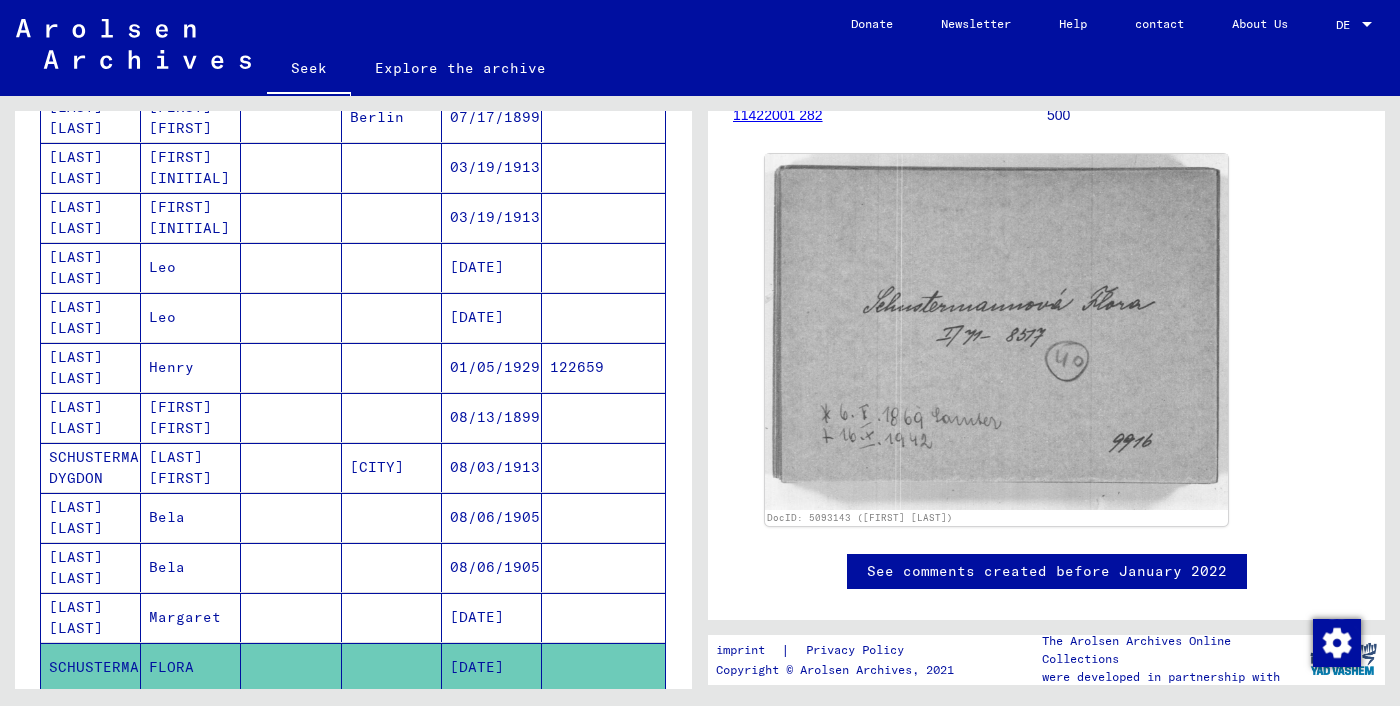 scroll, scrollTop: 843, scrollLeft: 0, axis: vertical 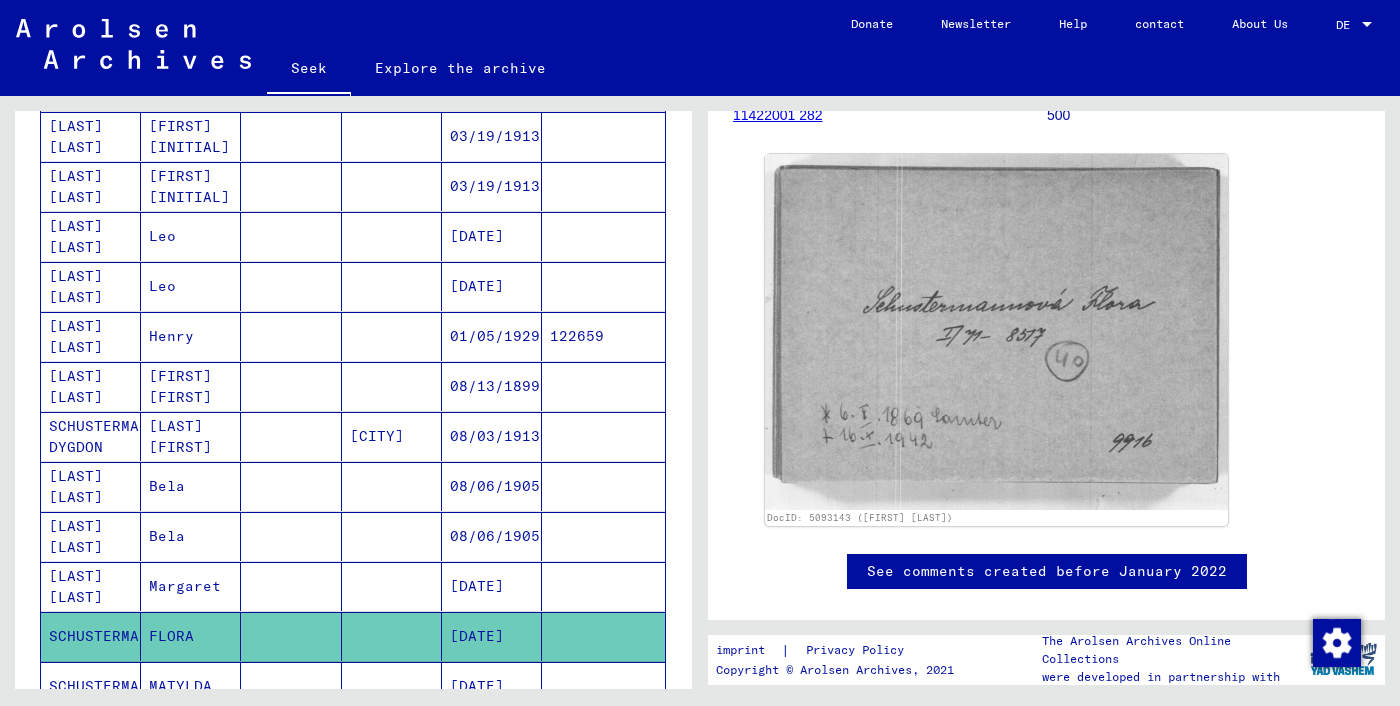 click on "[LAST] [FIRST]" at bounding box center (167, 486) 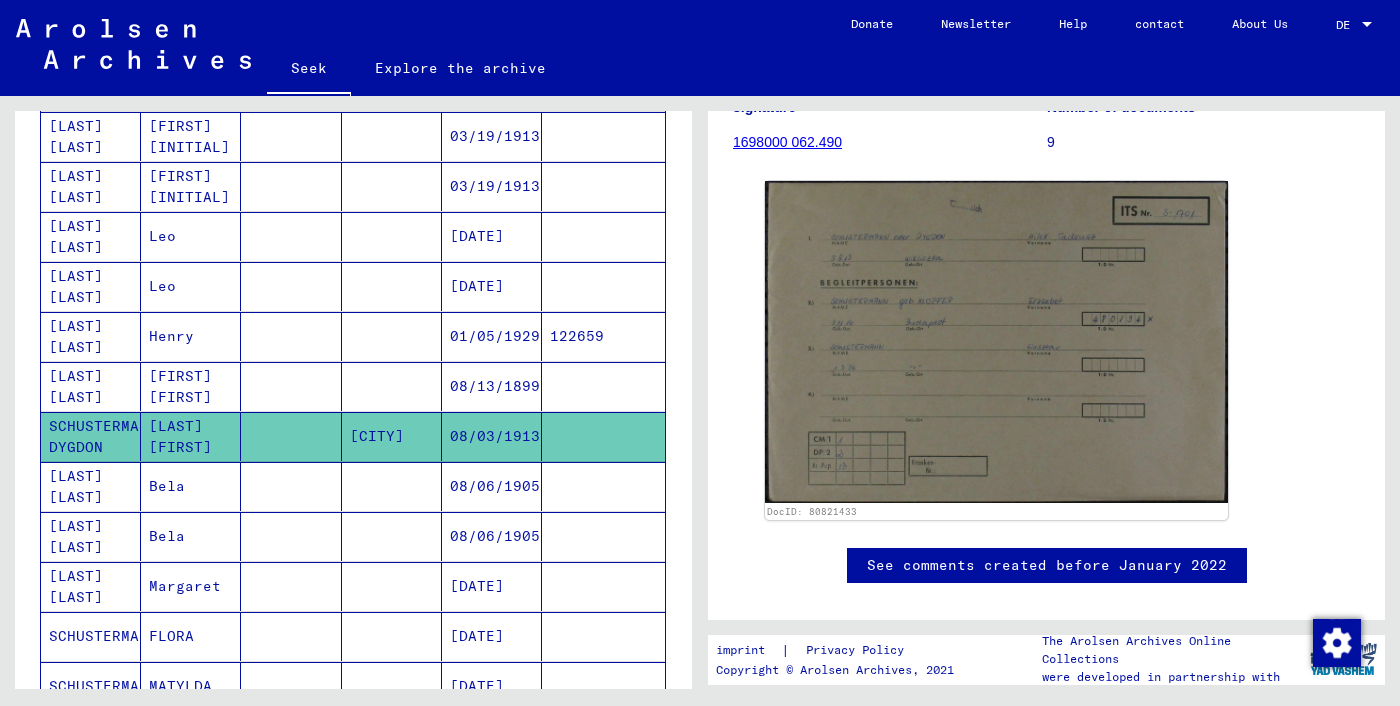 scroll, scrollTop: 303, scrollLeft: 0, axis: vertical 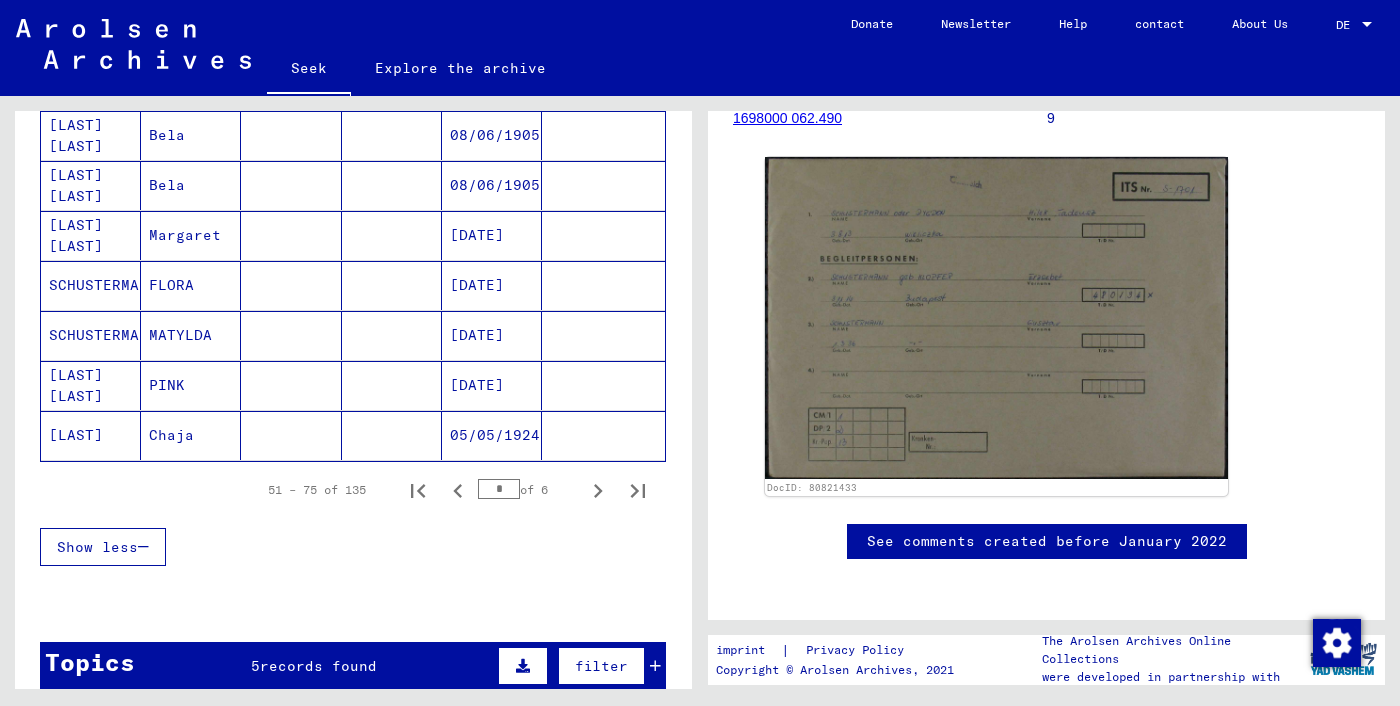 click 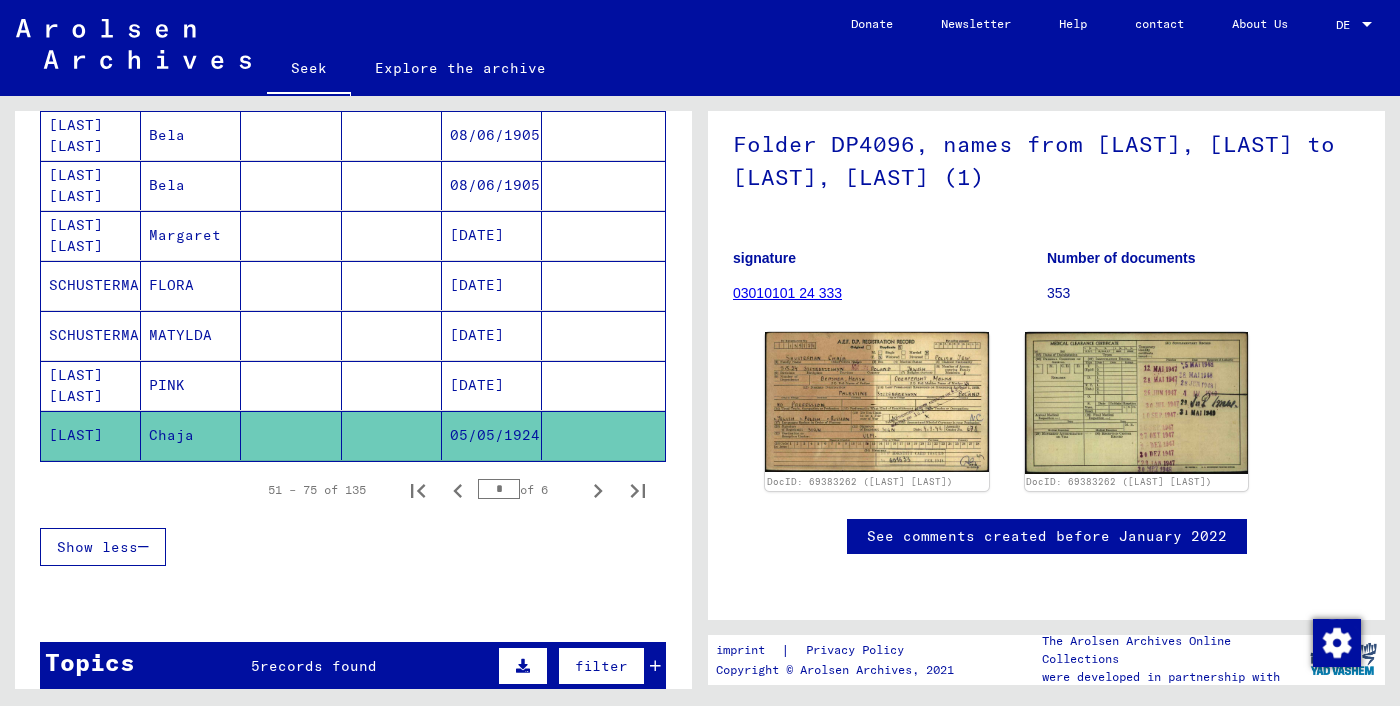 scroll, scrollTop: 180, scrollLeft: 0, axis: vertical 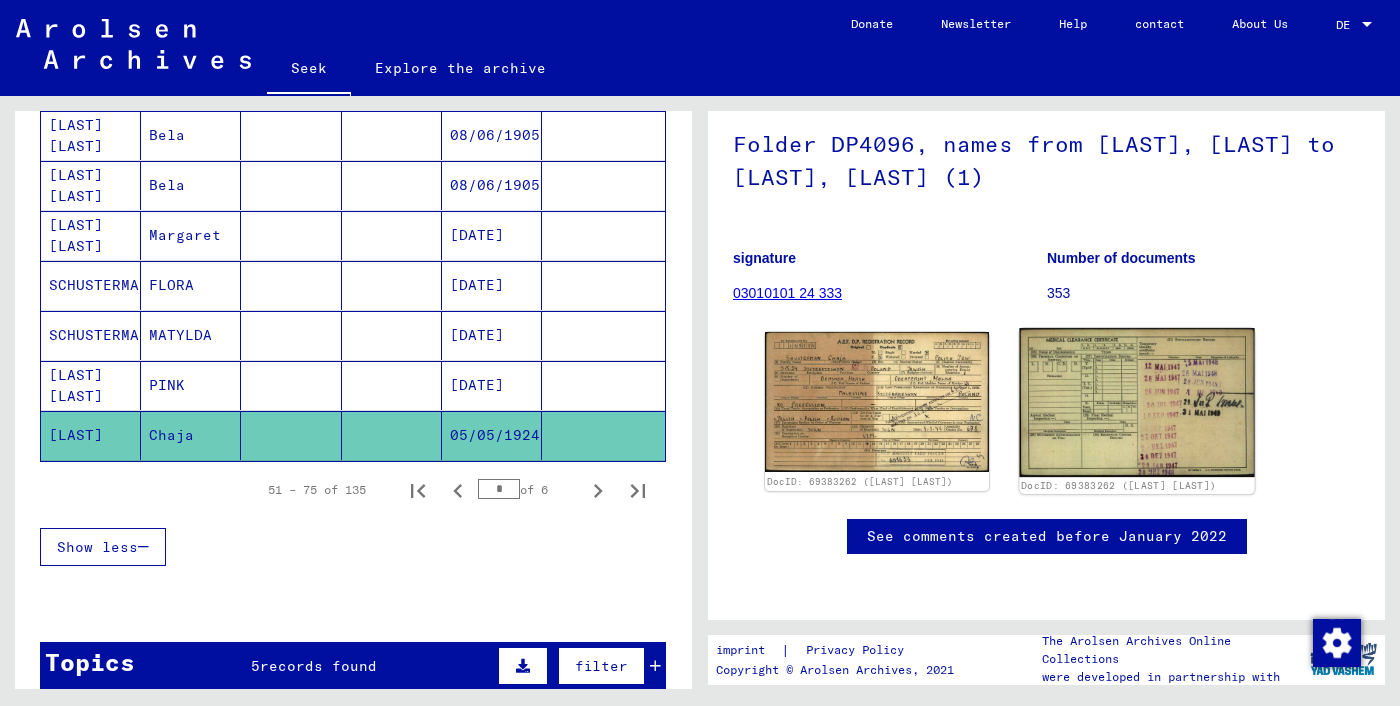click 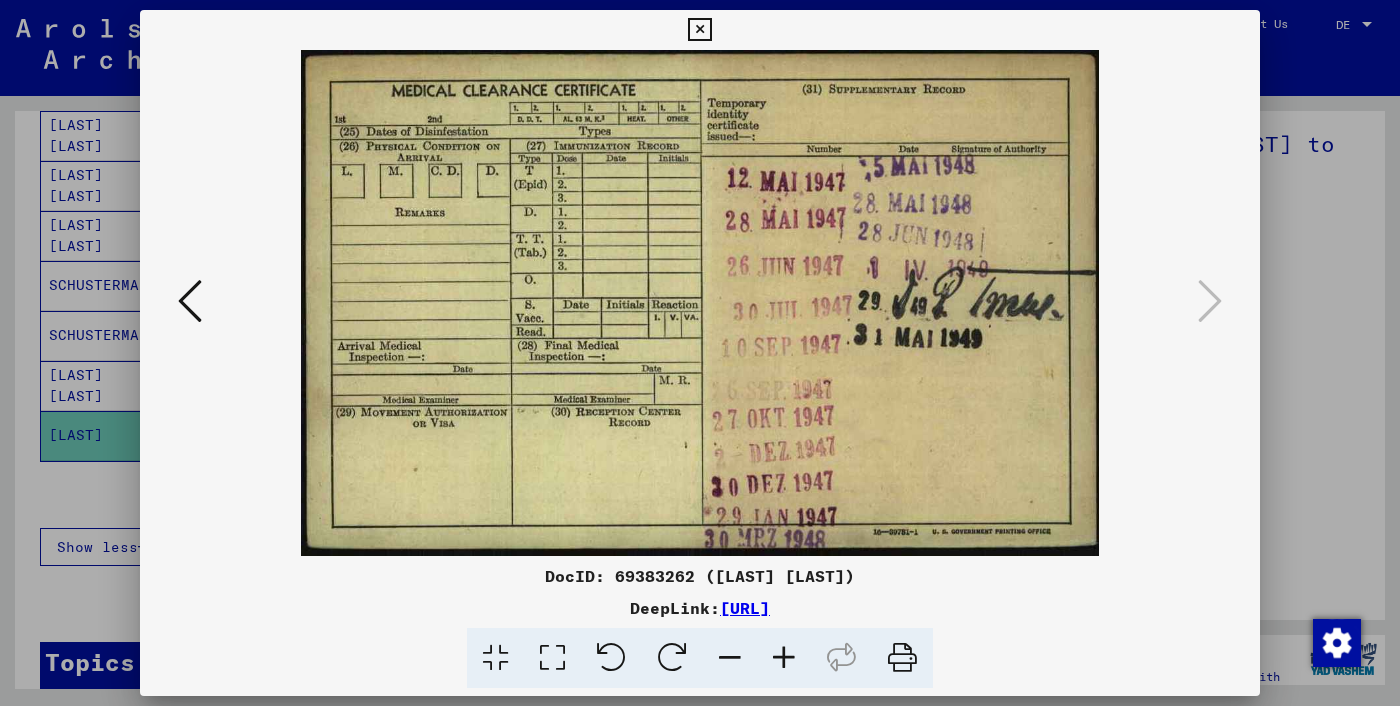 click at bounding box center (699, 30) 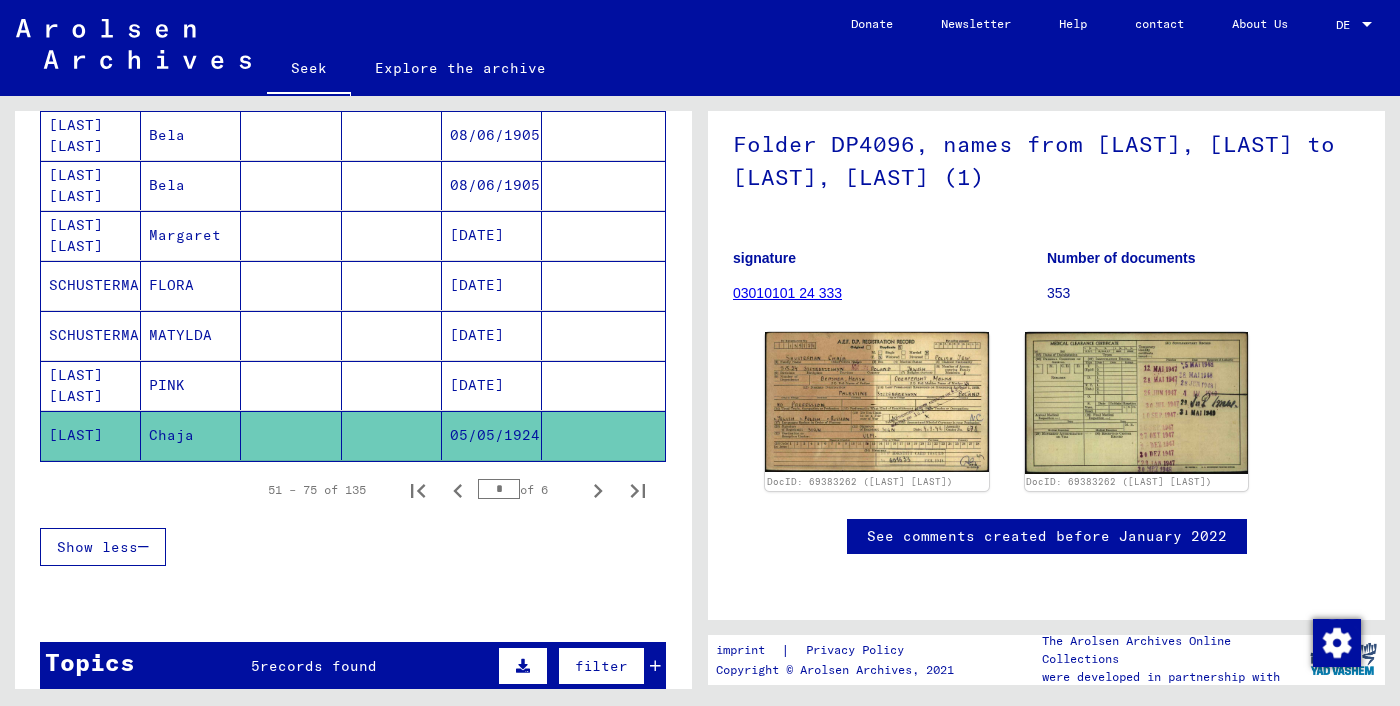 scroll, scrollTop: 0, scrollLeft: 0, axis: both 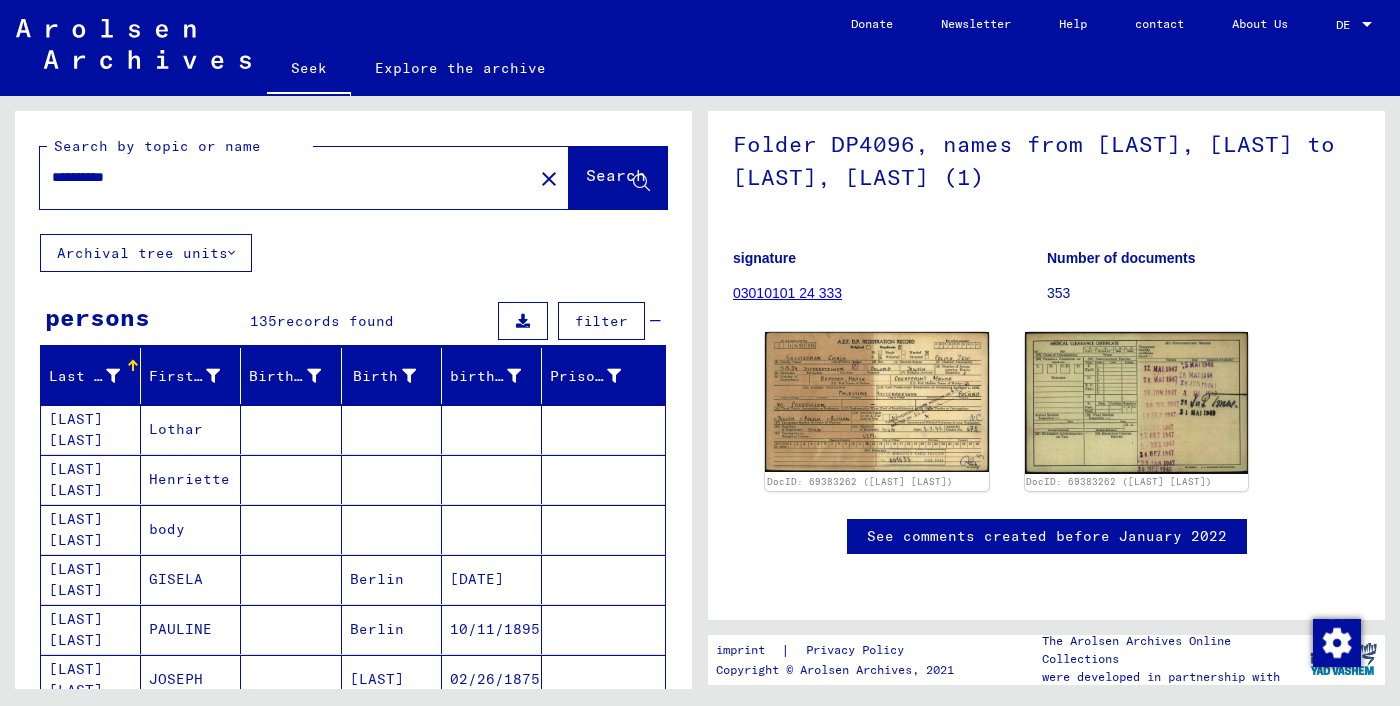 click on "**********" at bounding box center [286, 177] 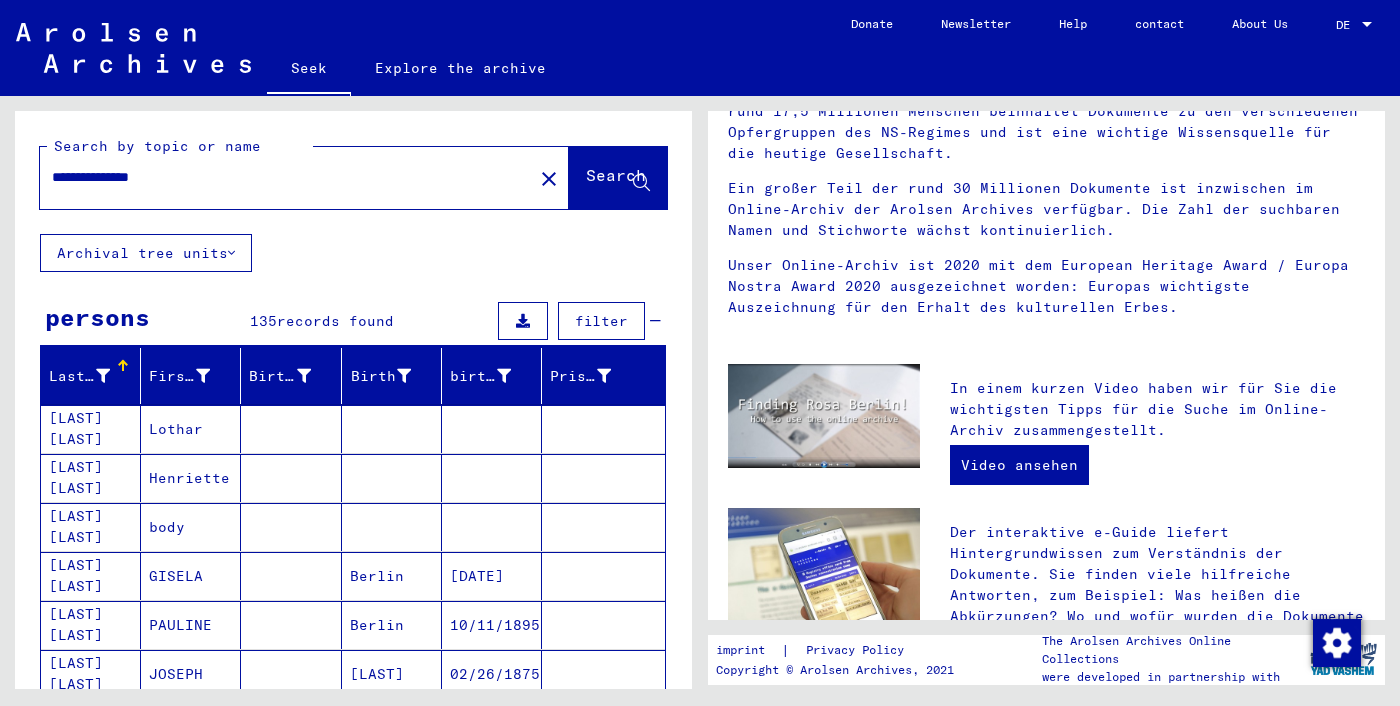 scroll, scrollTop: 0, scrollLeft: 0, axis: both 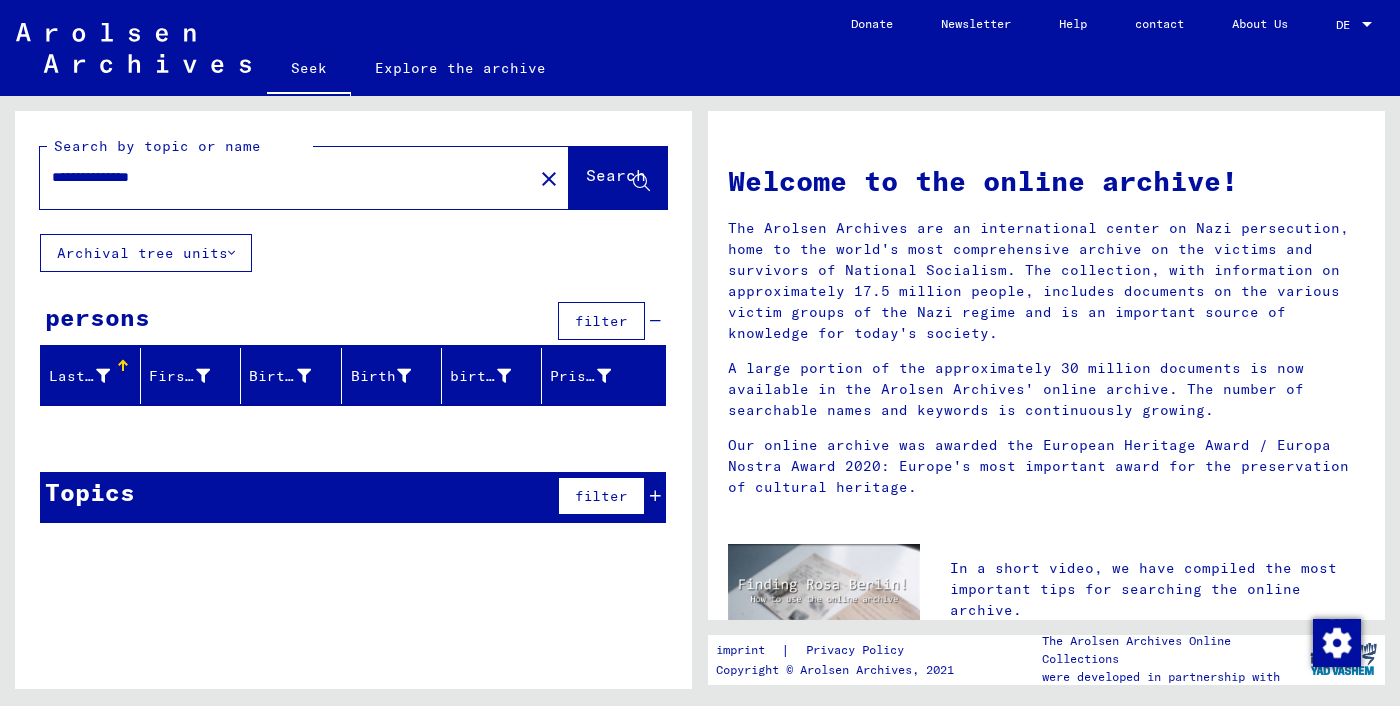 click on "**********" at bounding box center (280, 177) 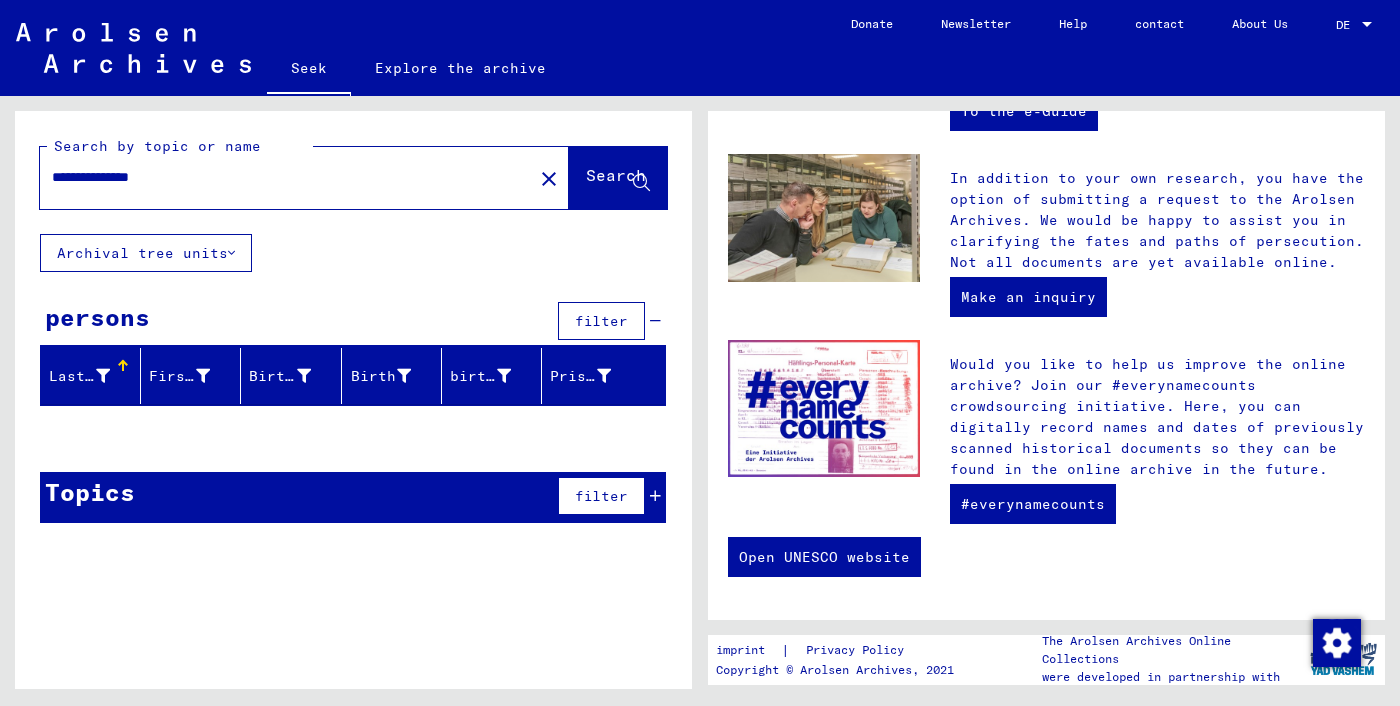 scroll, scrollTop: 0, scrollLeft: 0, axis: both 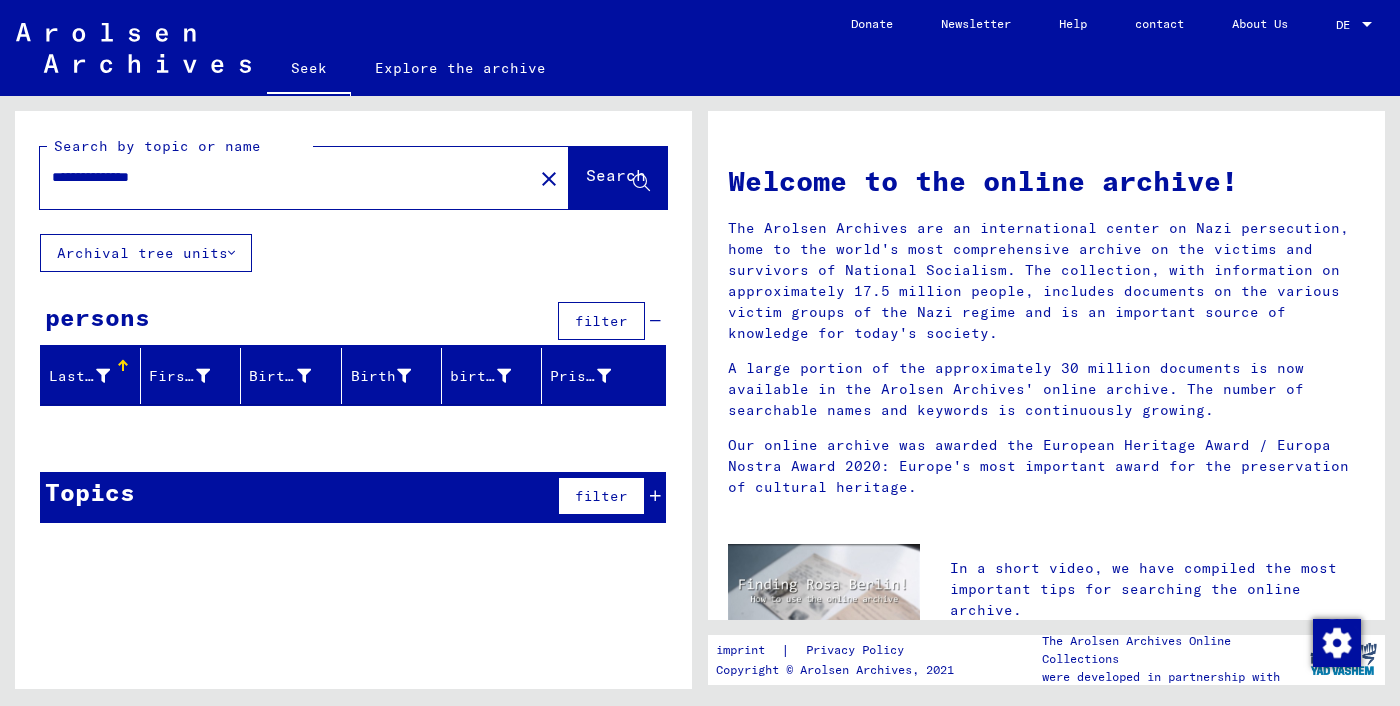 click on "**********" at bounding box center (280, 177) 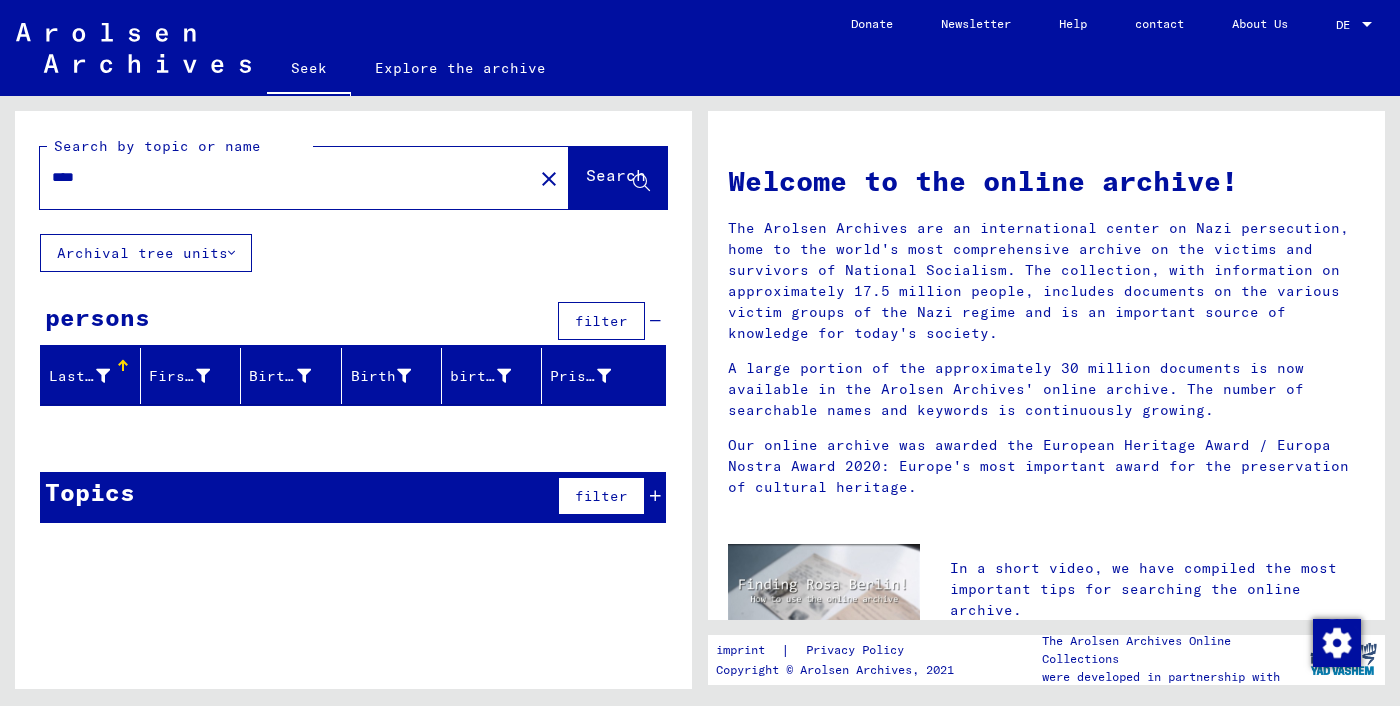type on "****" 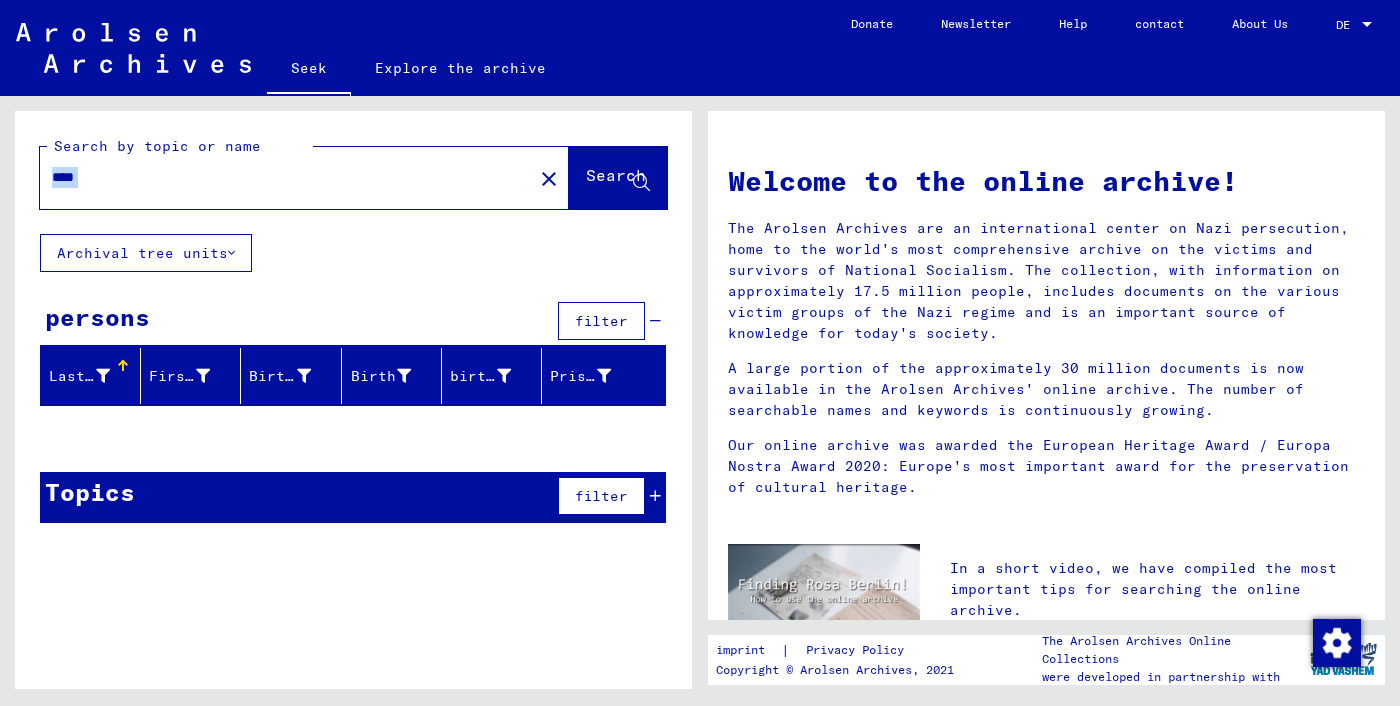 click on "****" 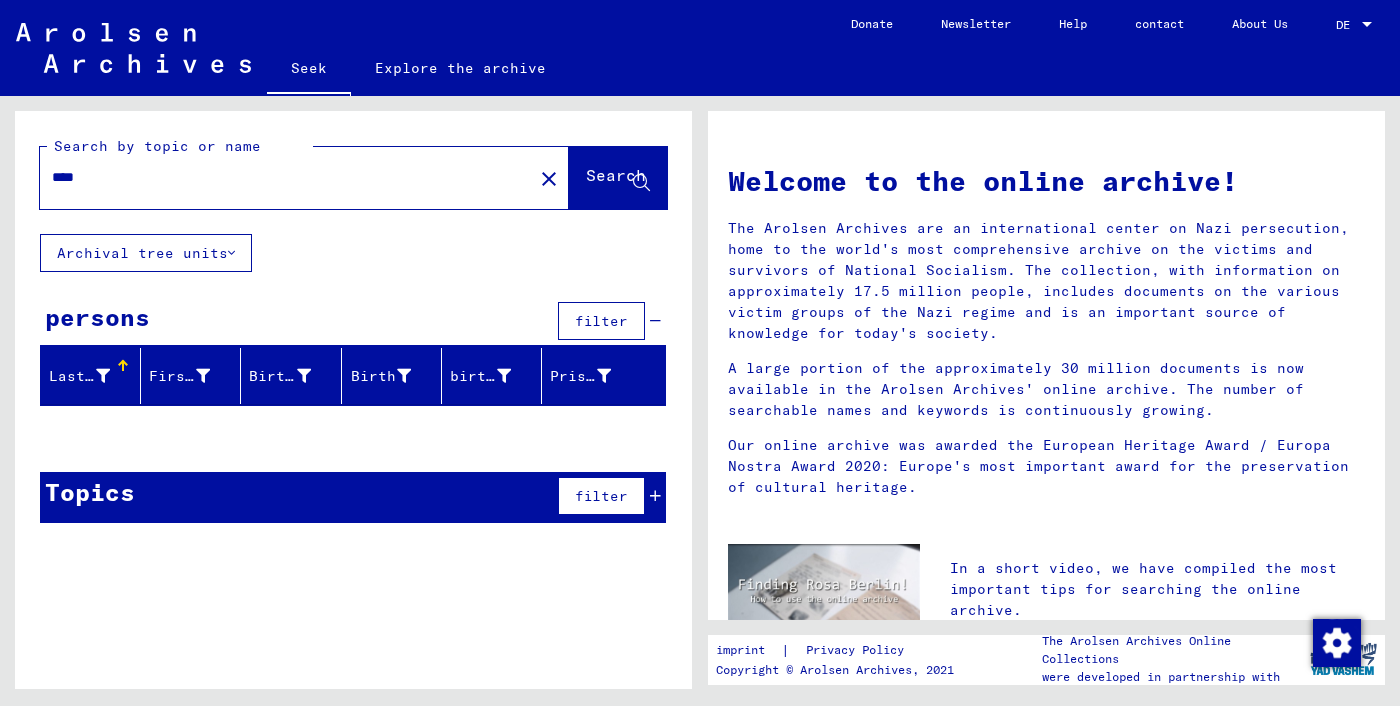 click on "****" at bounding box center [280, 177] 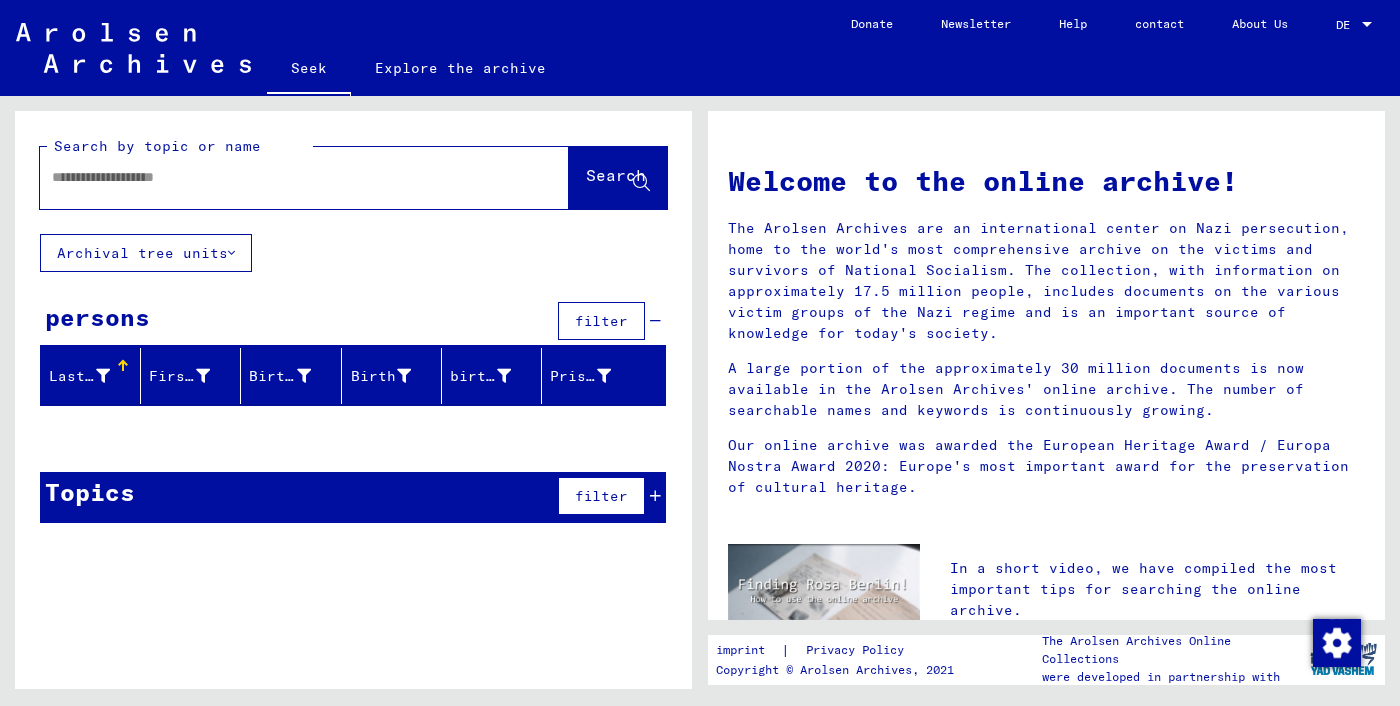 type 